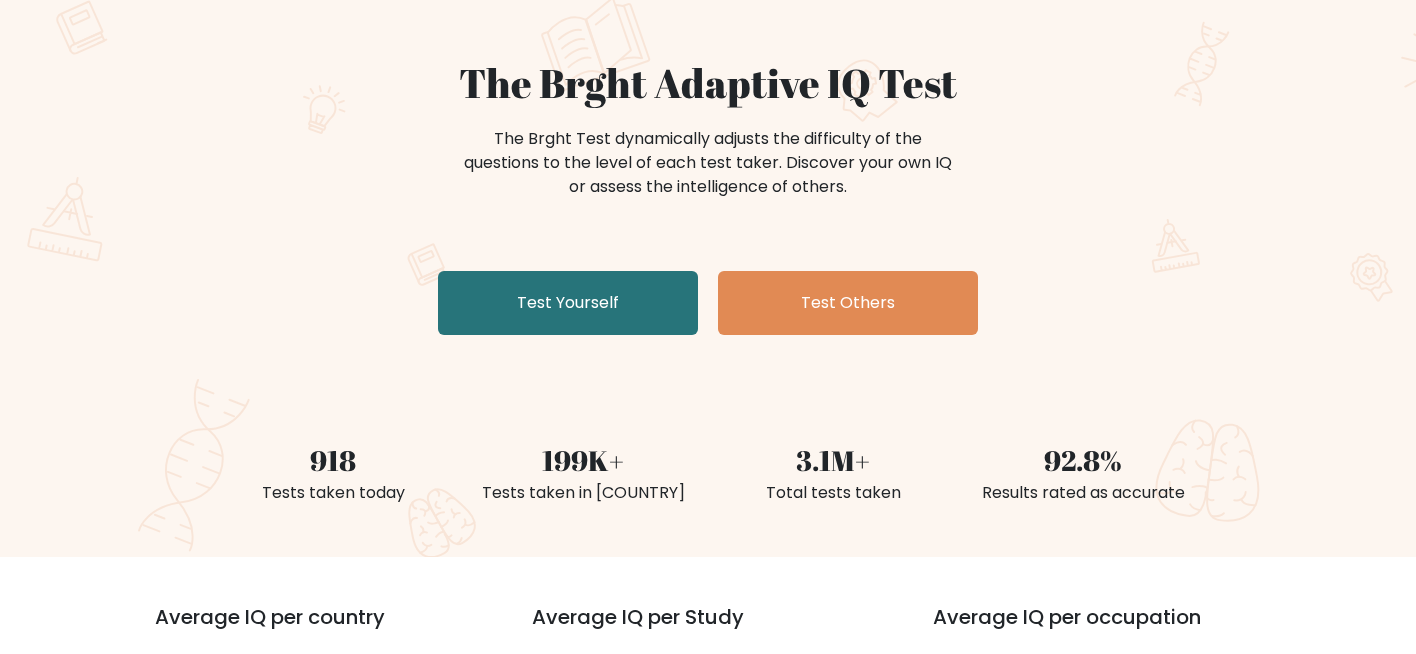 scroll, scrollTop: 200, scrollLeft: 0, axis: vertical 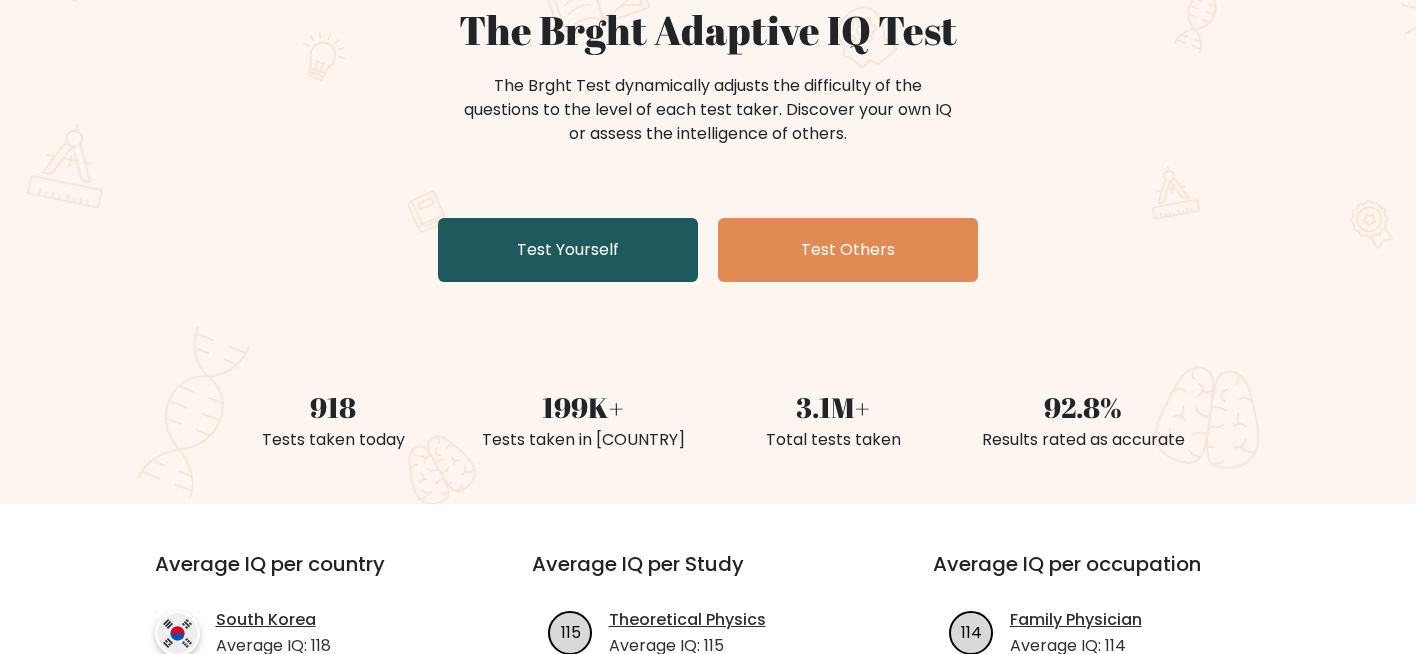 click on "Test Yourself" at bounding box center (568, 250) 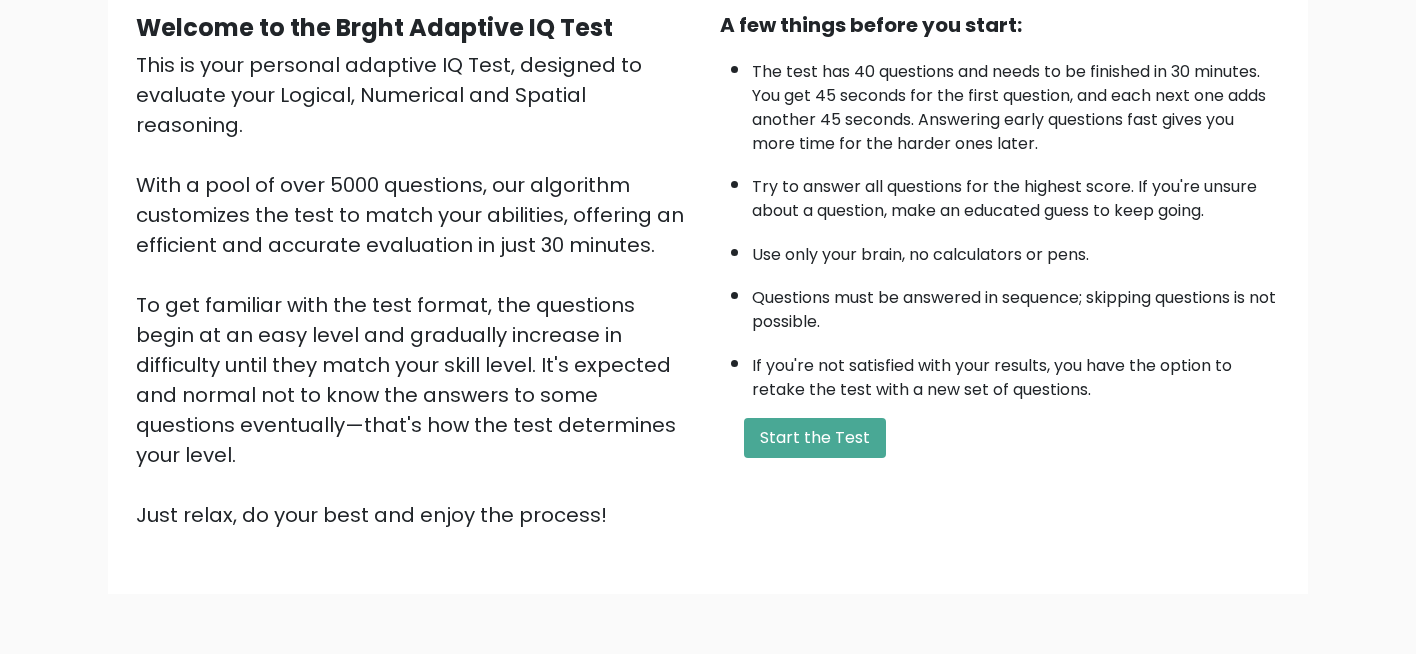 scroll, scrollTop: 200, scrollLeft: 0, axis: vertical 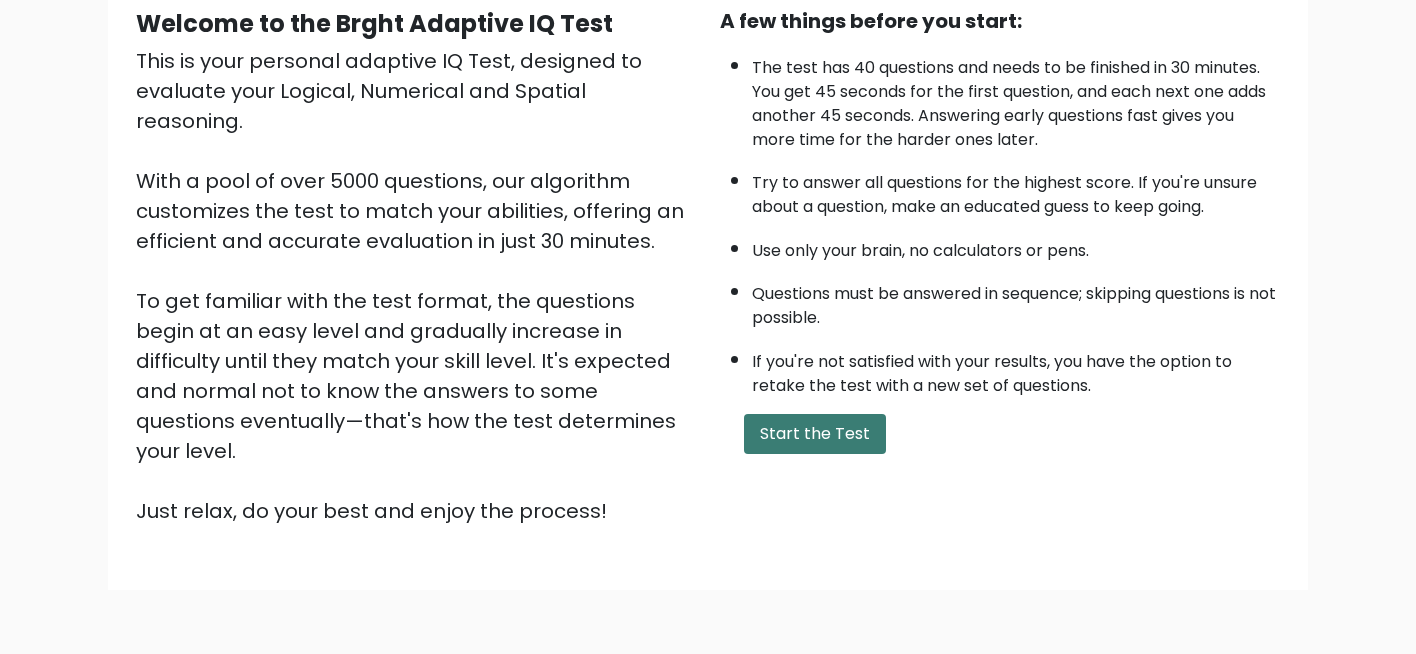 click on "Start the Test" at bounding box center [815, 434] 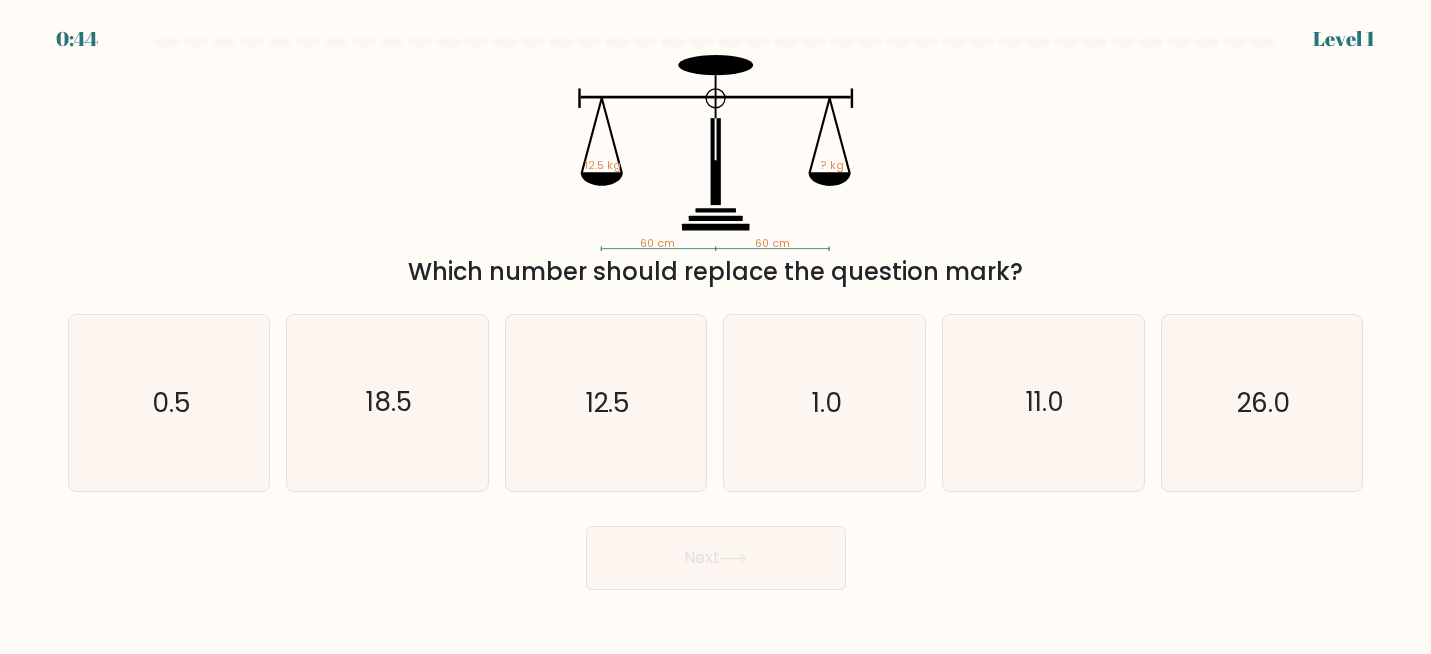 scroll, scrollTop: 0, scrollLeft: 0, axis: both 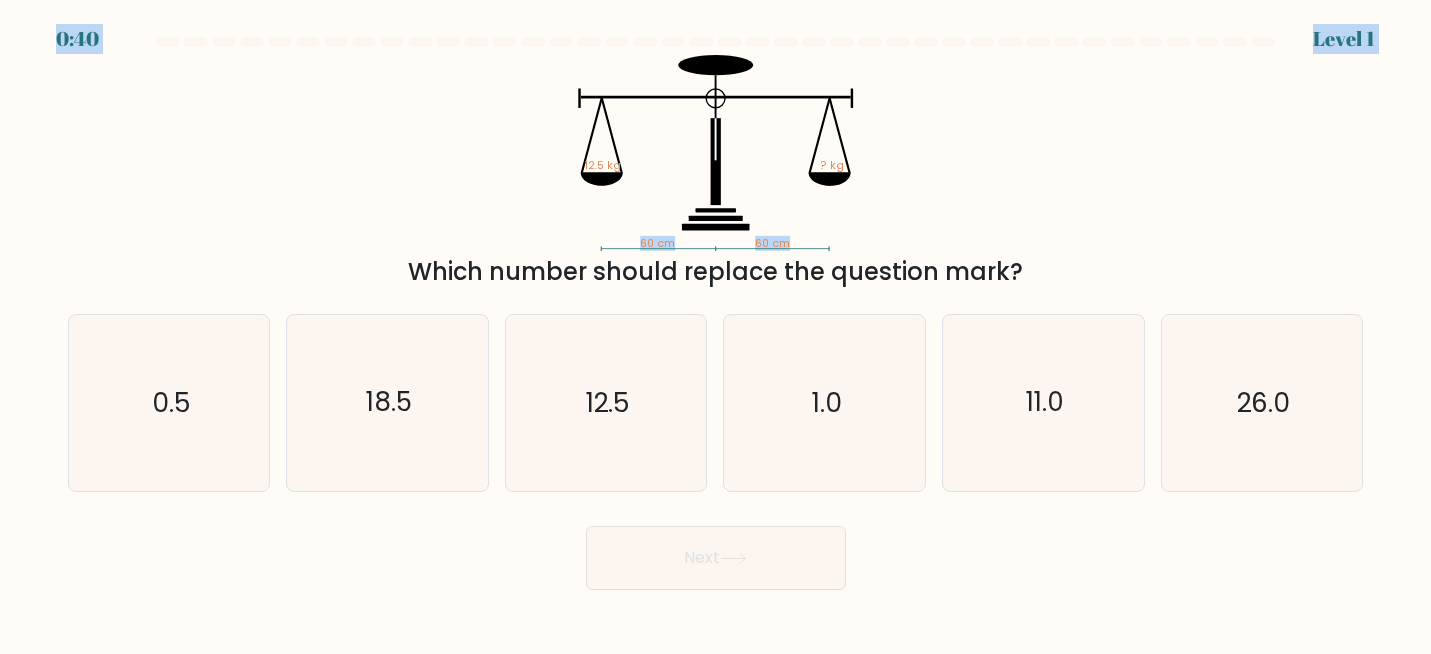 drag, startPoint x: 186, startPoint y: 13, endPoint x: 851, endPoint y: 250, distance: 705.9703 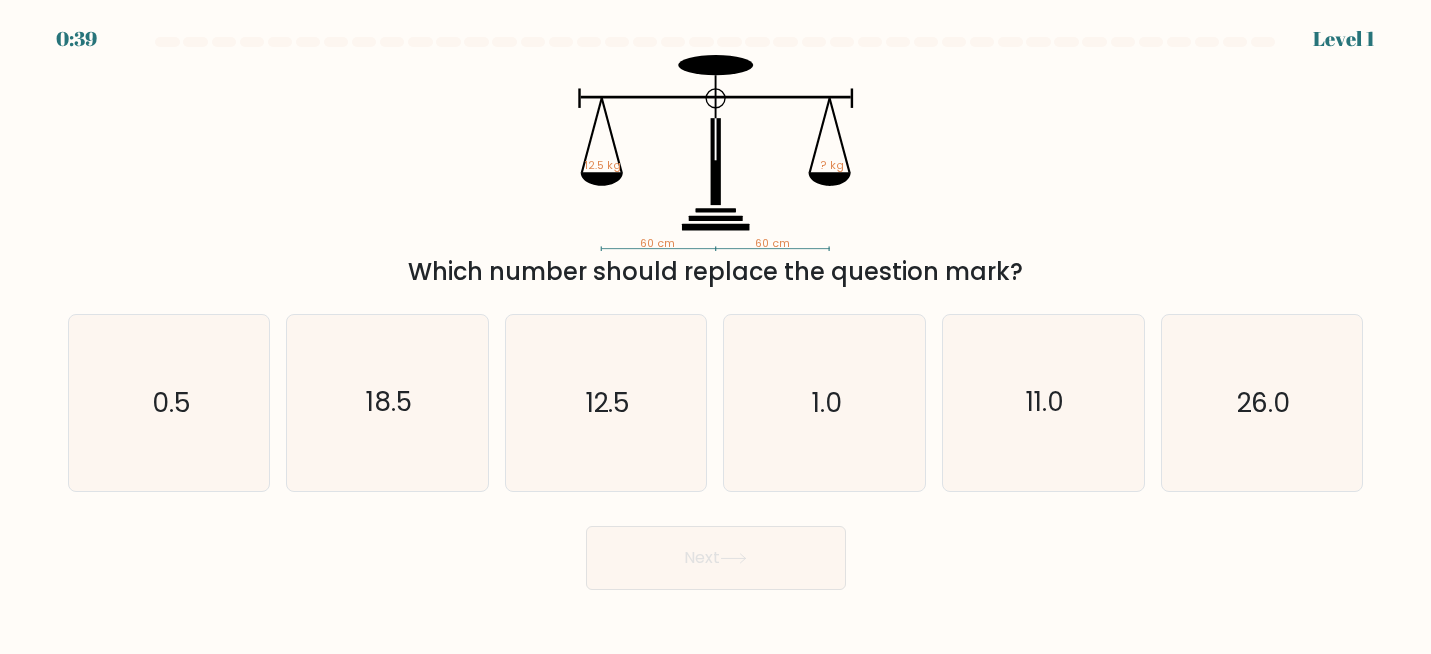 click on "60 cm   60 cm   12.5 kg   ? kg" 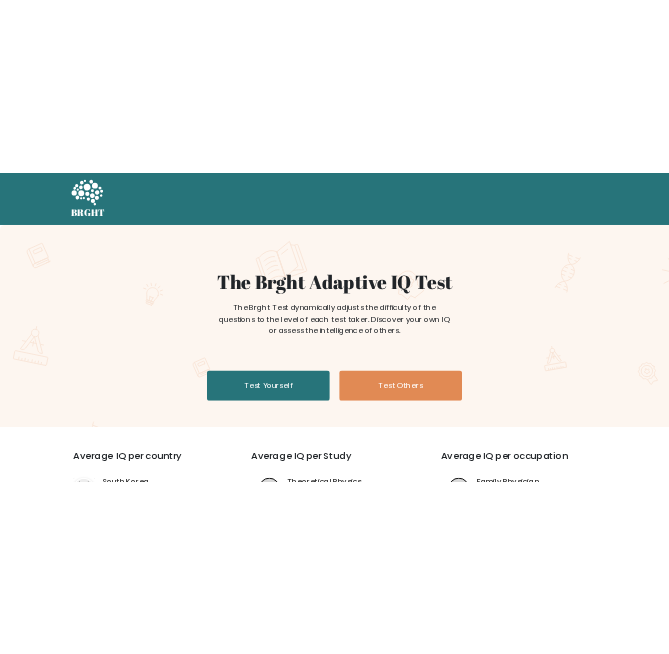 scroll, scrollTop: 0, scrollLeft: 0, axis: both 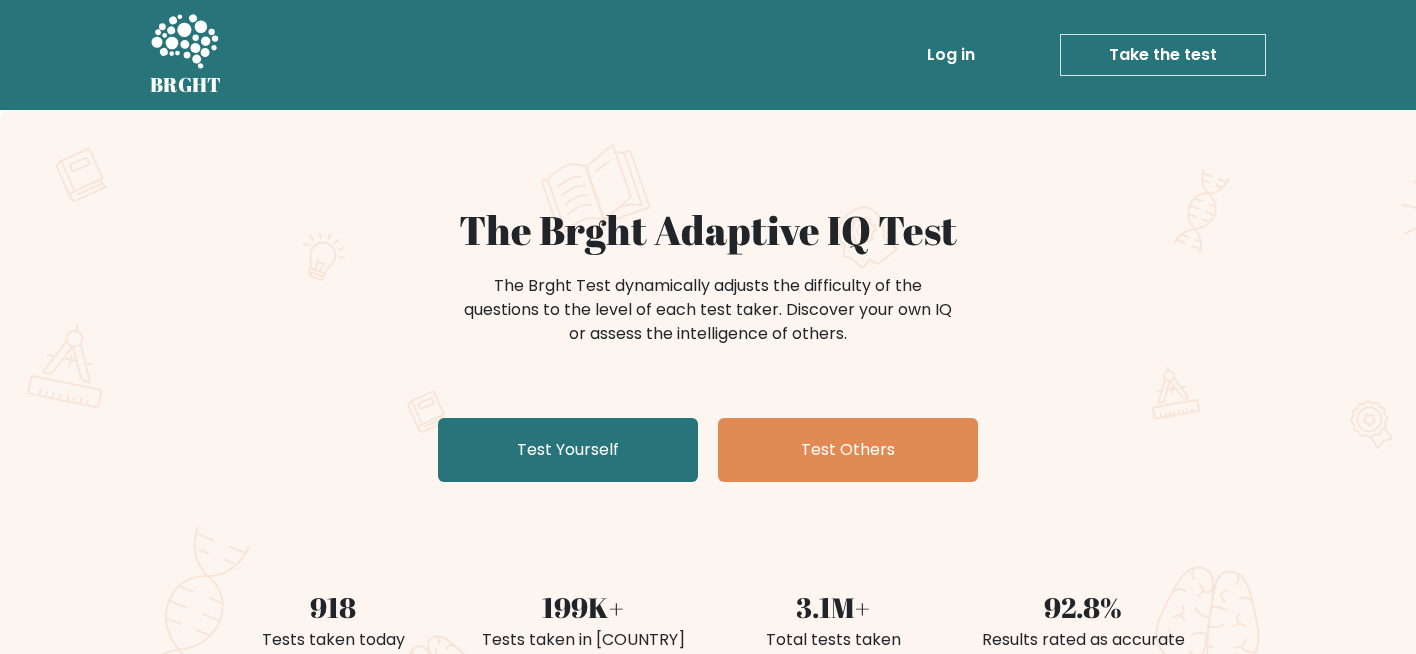 click on "The Brght Adaptive IQ Test
The Brght Test dynamically adjusts the difficulty of the questions to the level of each test taker. Discover your own IQ or assess the intelligence of others.
Test Yourself
Test Others
918
Tests taken today
199K+
Tests taken in Philippines
3.1M+
Total tests taken
92.8%
Results rated as accurate" at bounding box center [708, 407] 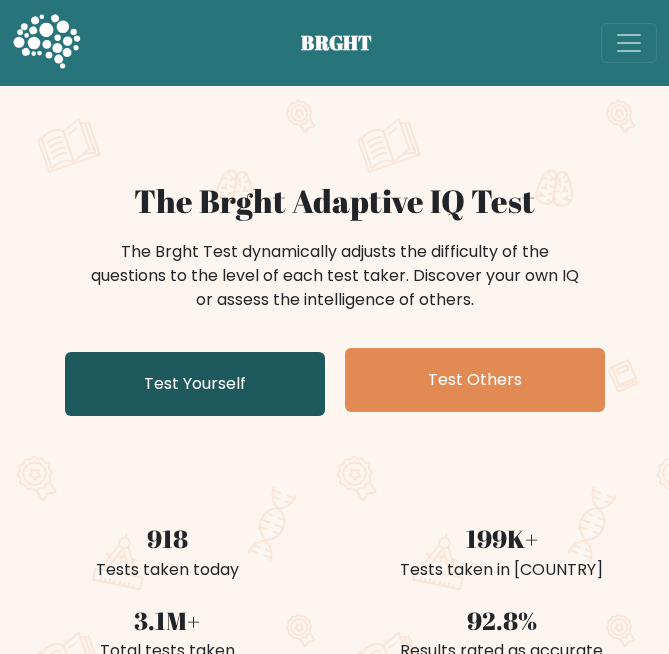 click on "Test Yourself" at bounding box center (195, 384) 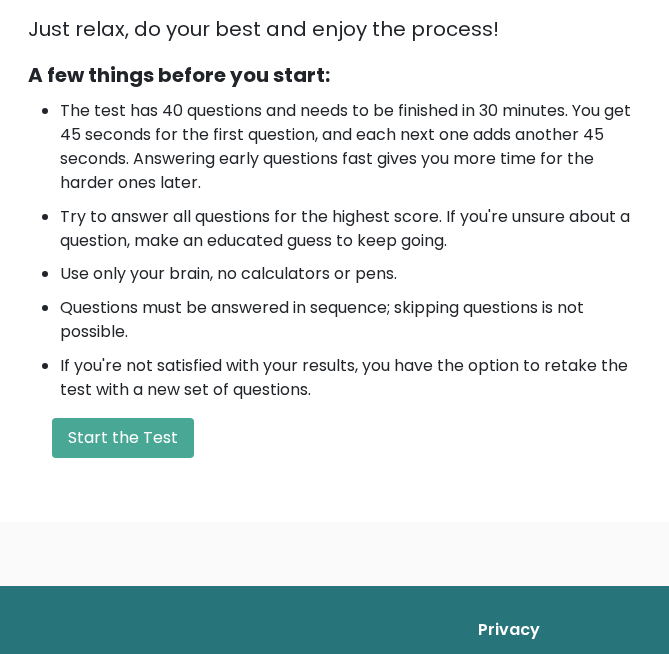 scroll, scrollTop: 600, scrollLeft: 0, axis: vertical 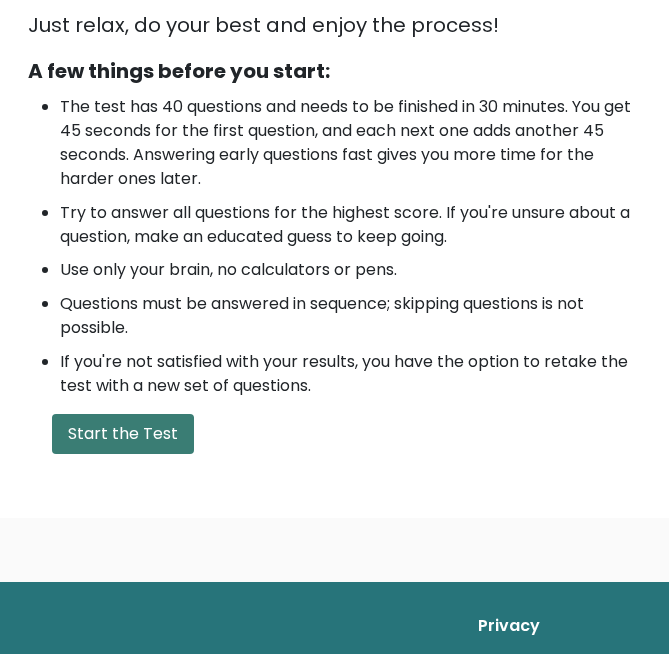 click on "Start the Test" at bounding box center (123, 434) 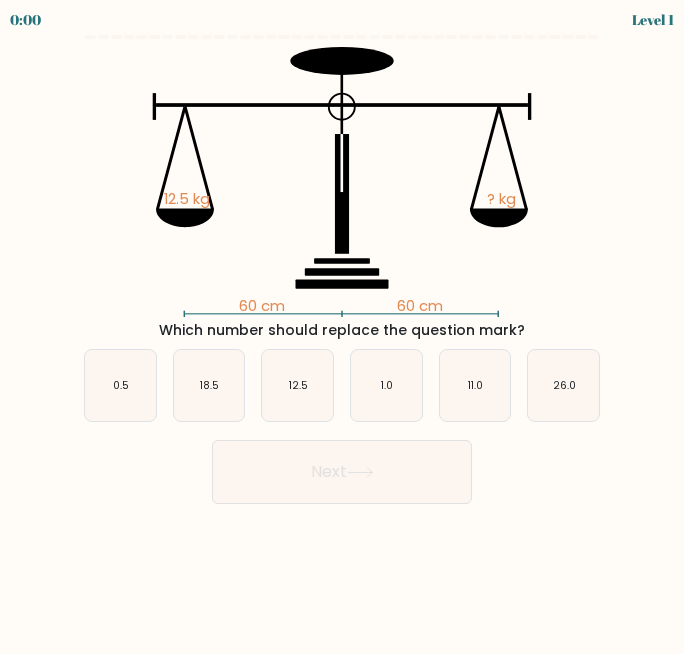 scroll, scrollTop: 0, scrollLeft: 0, axis: both 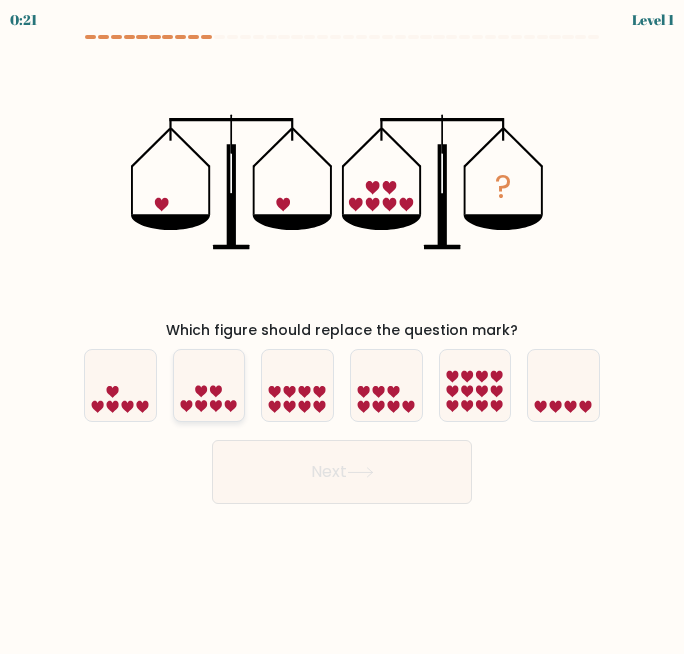 click 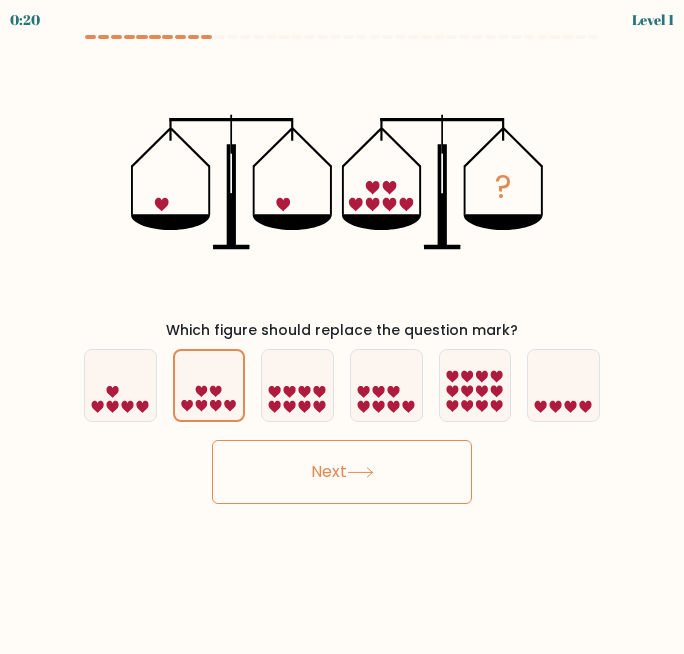 click on "Next" at bounding box center [342, 472] 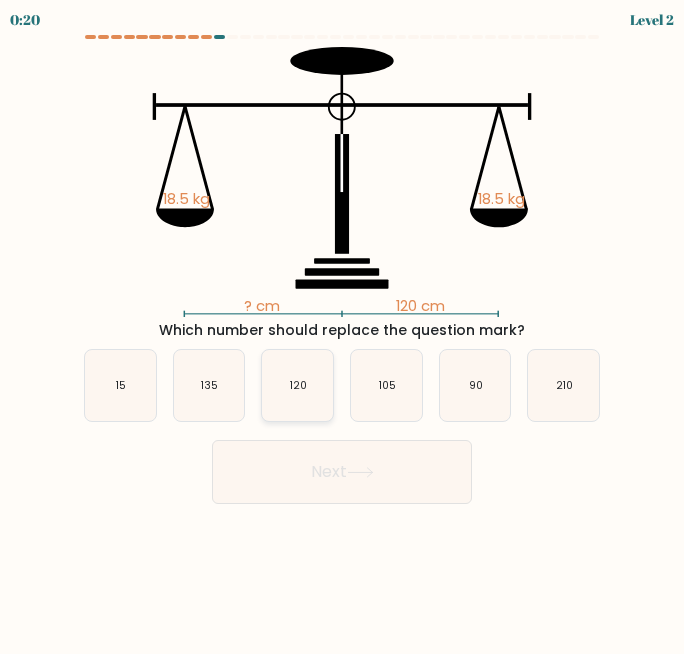 click on "120" 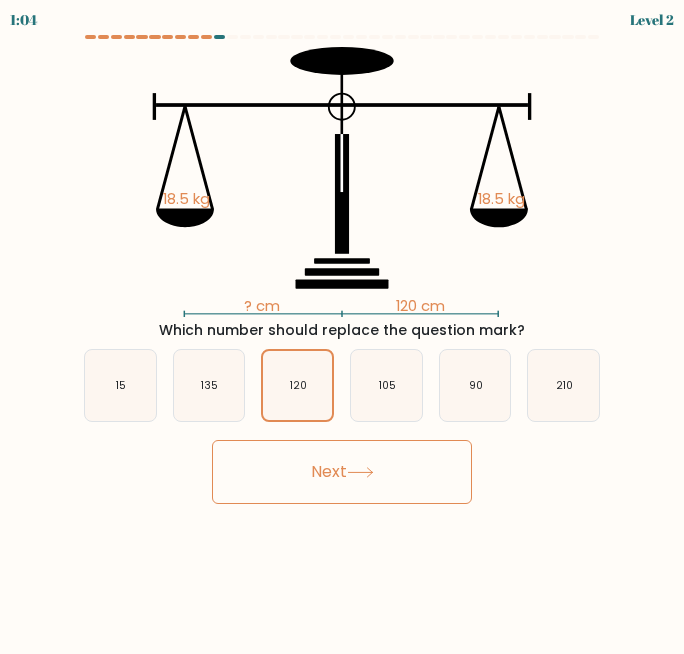 click on "Next" at bounding box center (342, 472) 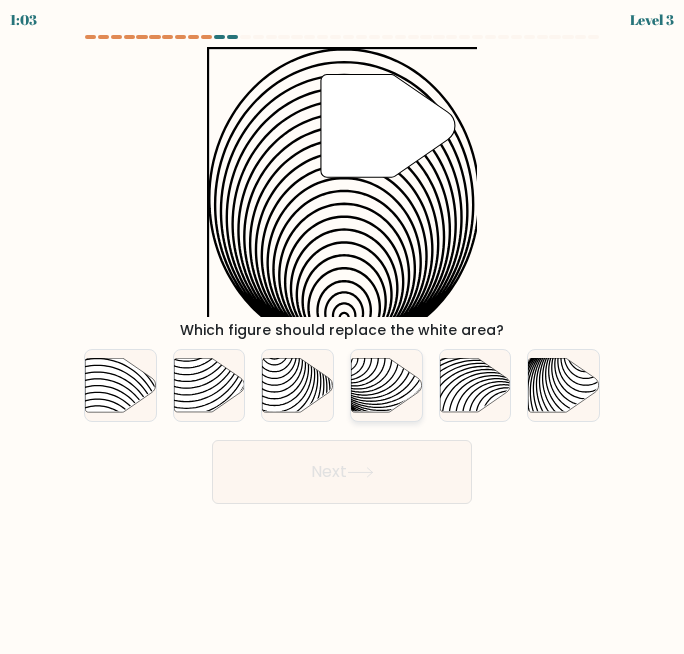 click 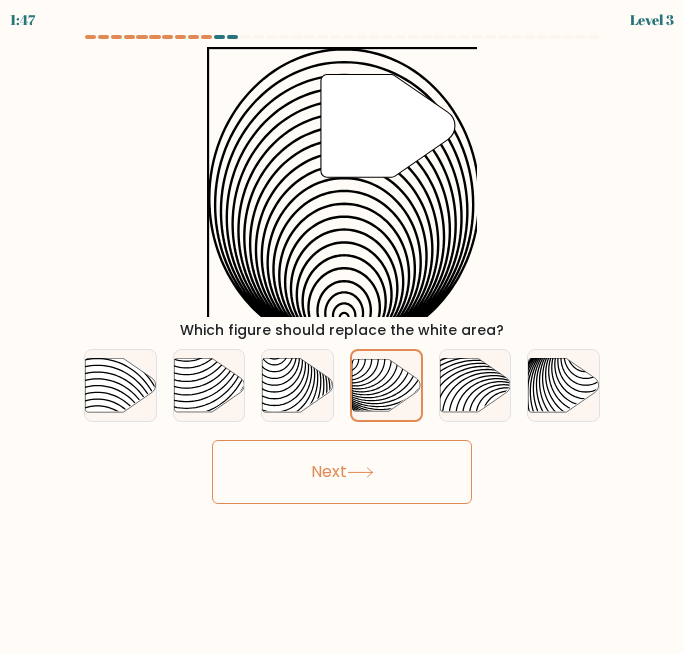 click on "Next" at bounding box center [342, 472] 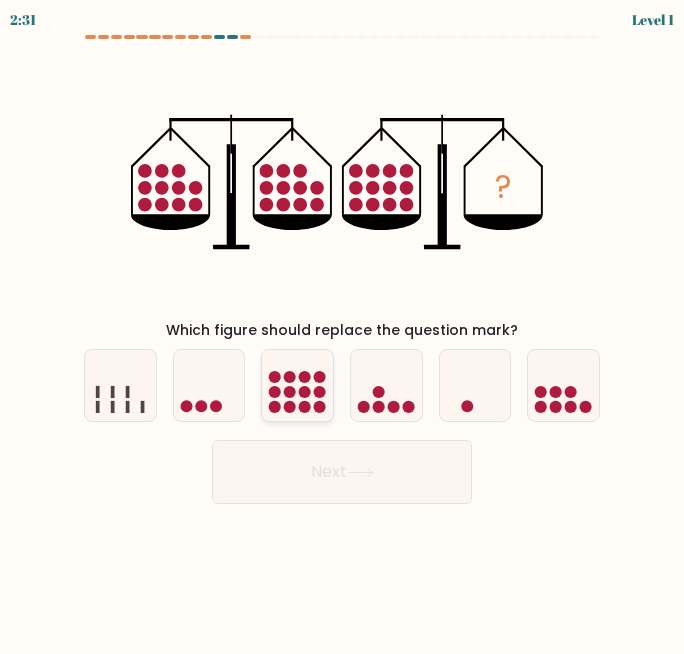 click 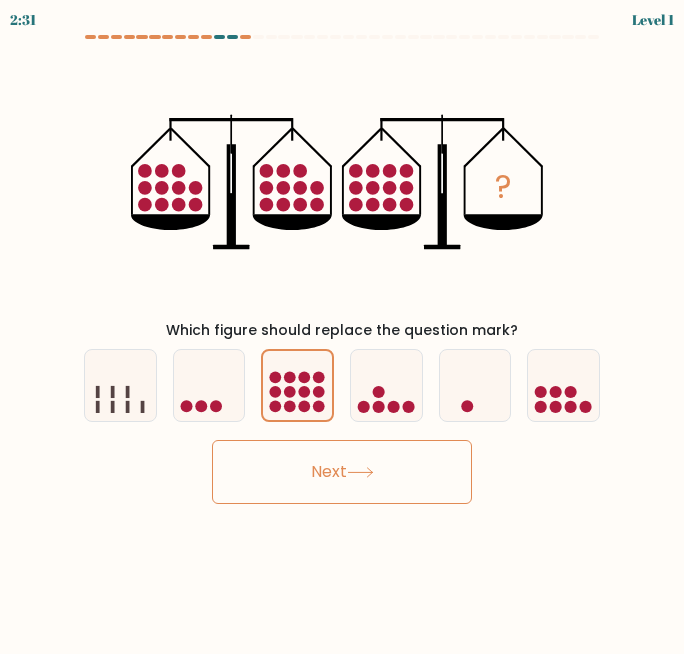 click on "Next" at bounding box center [342, 472] 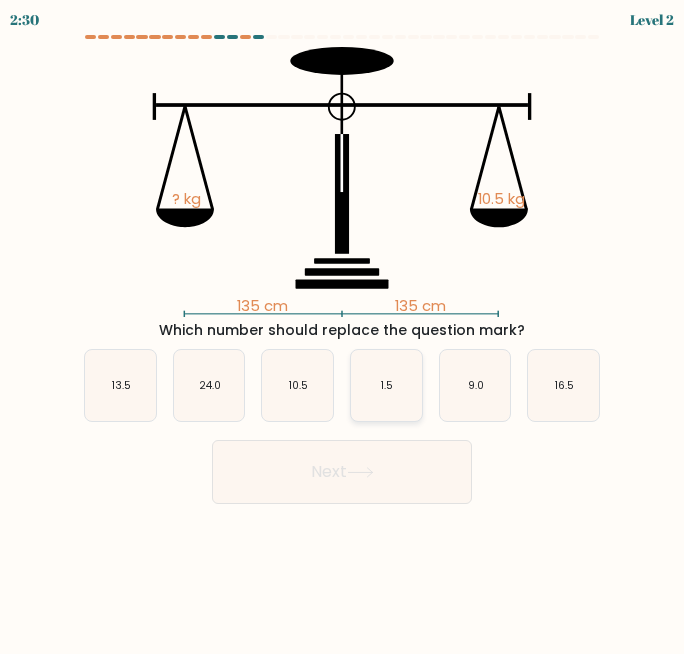 click on "1.5" 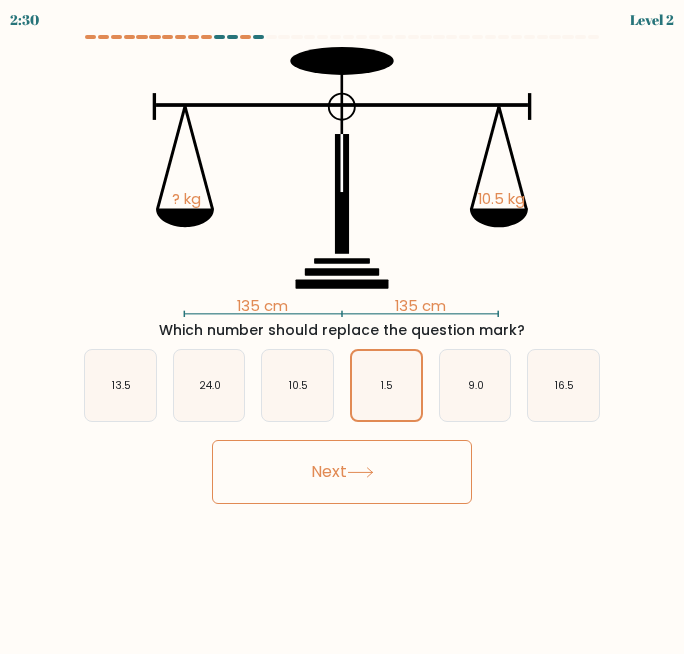 click 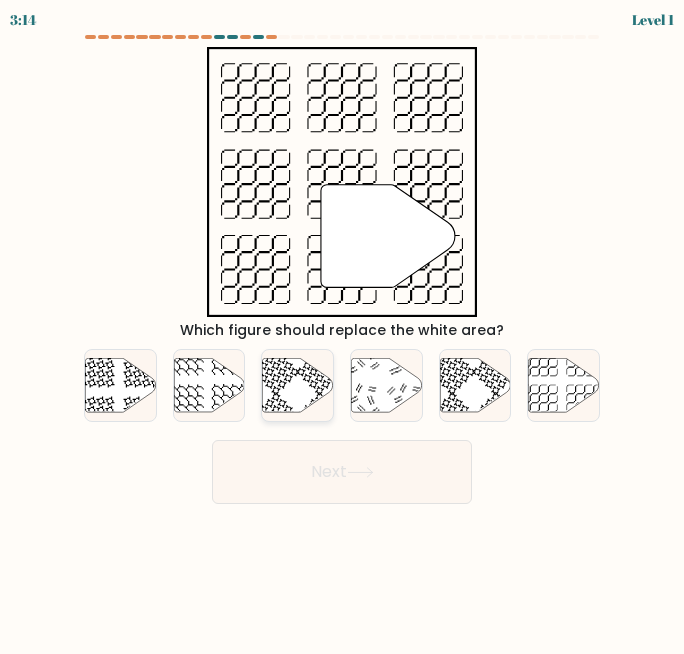 click 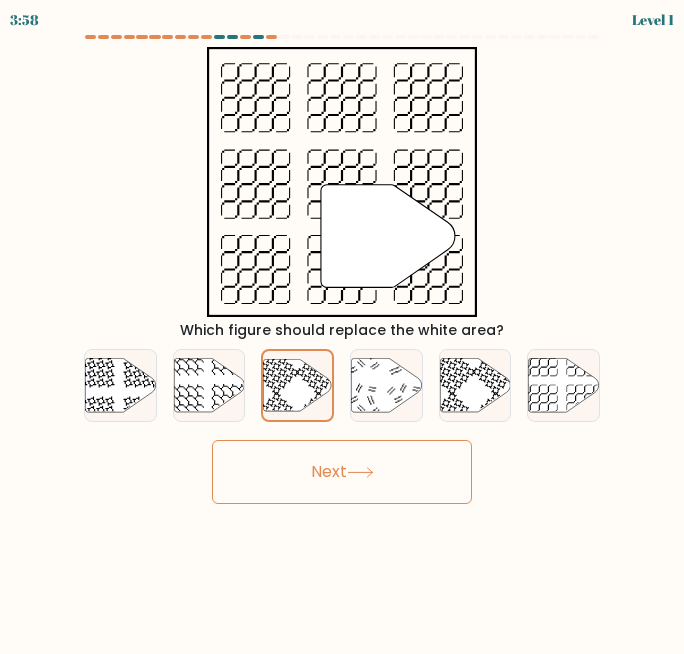 click on "Next" at bounding box center (342, 472) 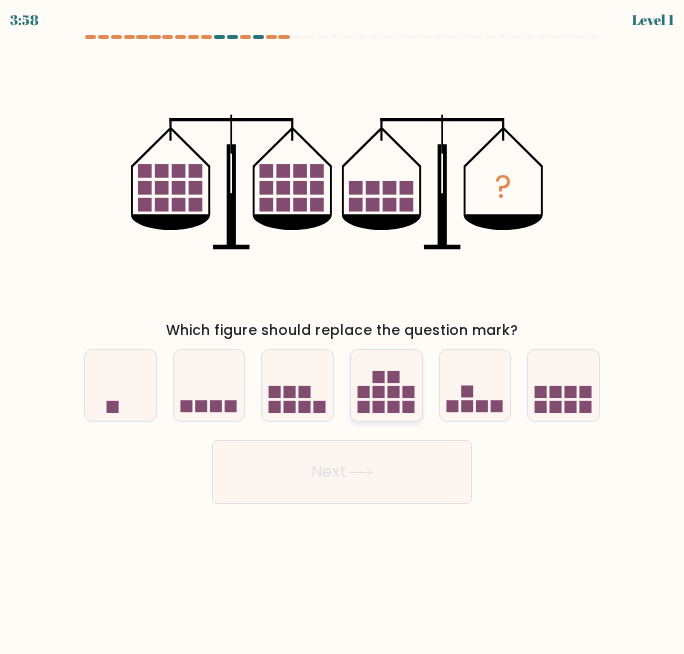 click 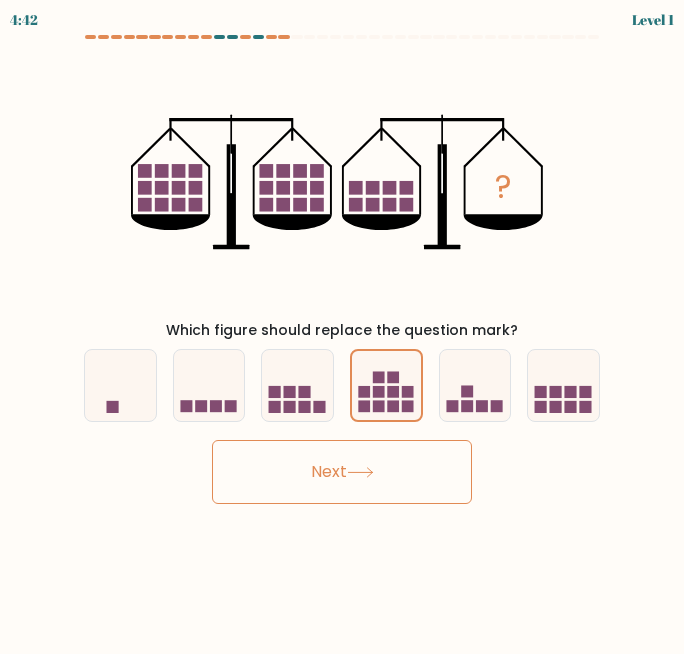 click on "Next" at bounding box center (342, 472) 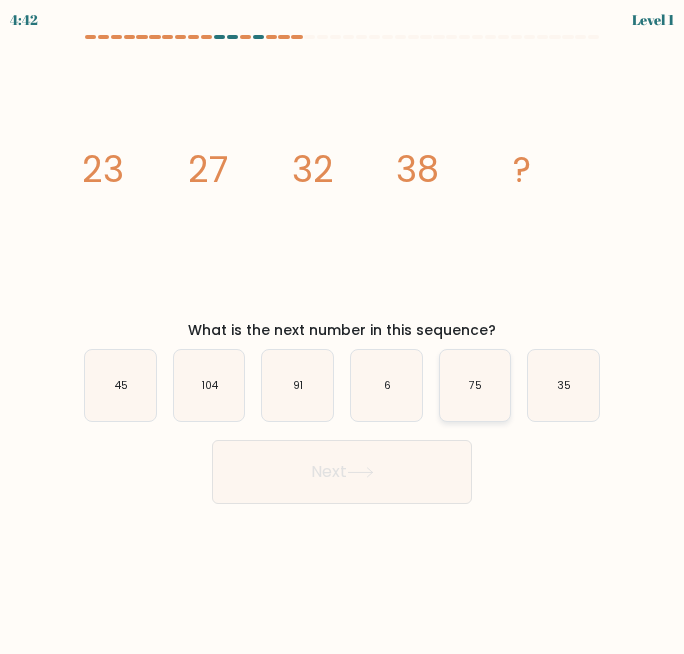 click on "75" 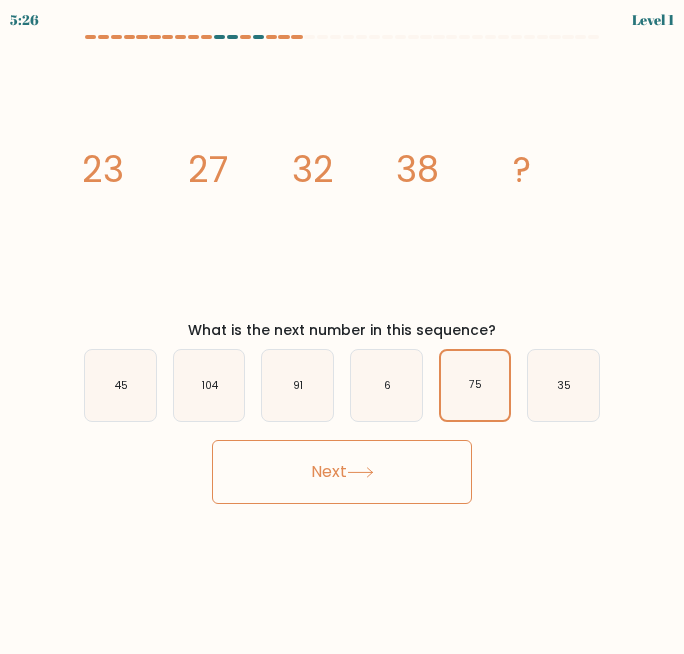 click on "Next" at bounding box center [342, 472] 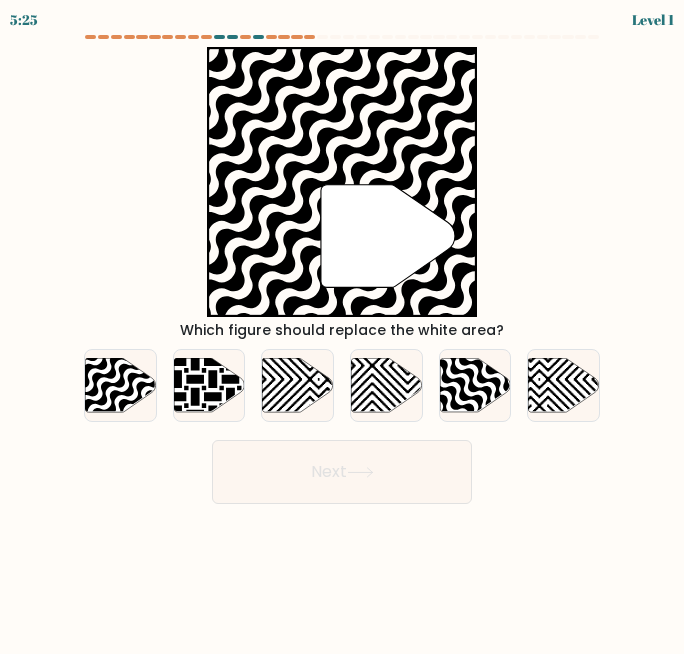 click 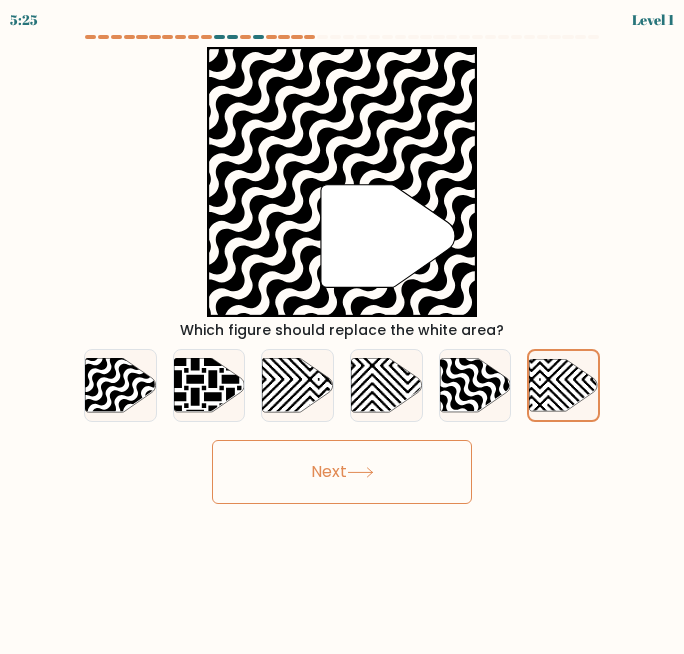 click on "Next" at bounding box center [342, 472] 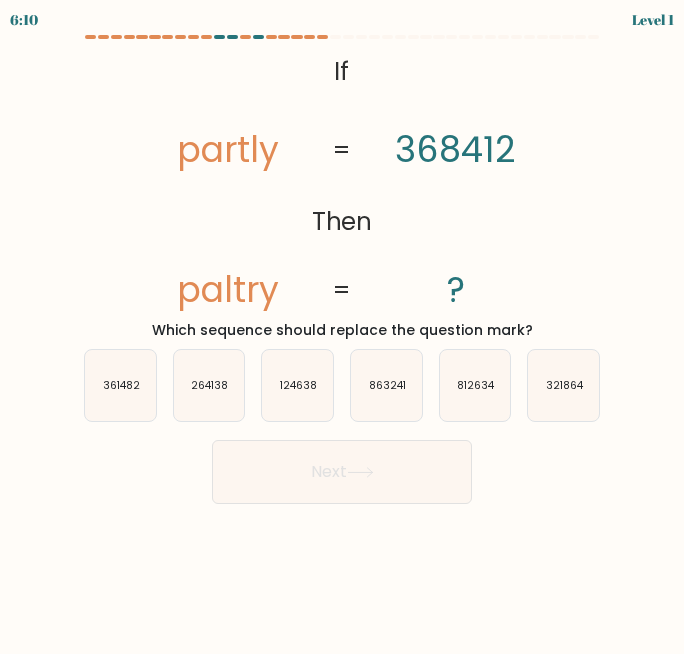 click on "124638" 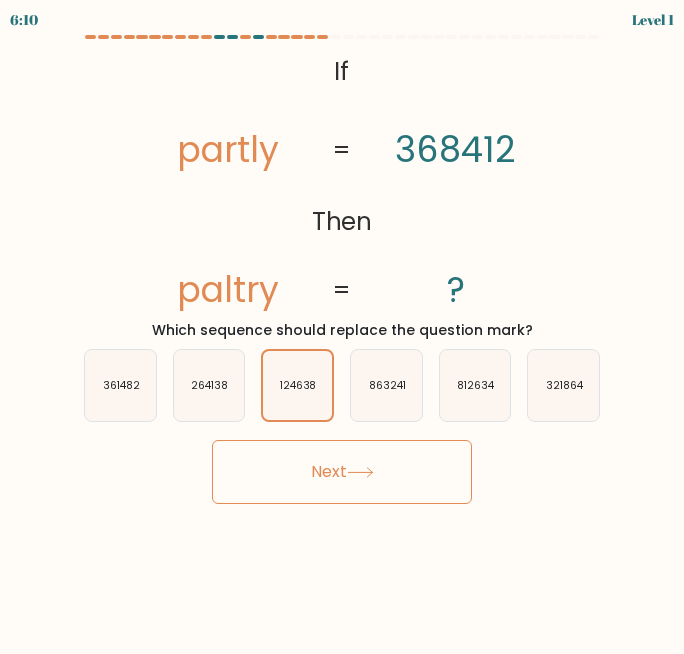 click on "Next" at bounding box center [342, 467] 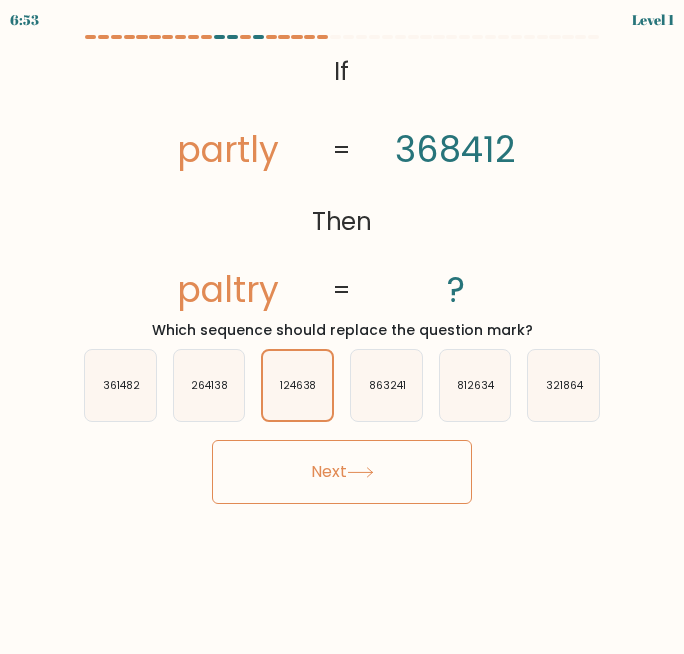 click on "Next" at bounding box center [342, 472] 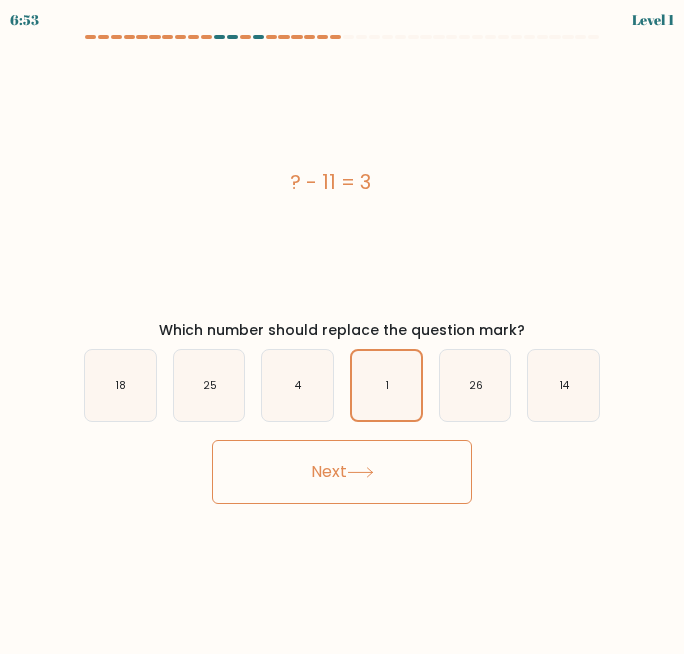 click on "Next" at bounding box center (342, 472) 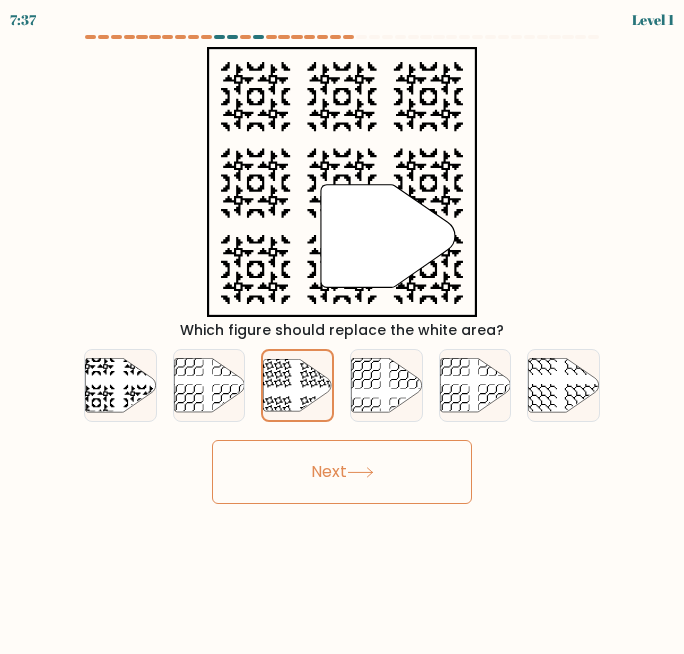 click on "Next" at bounding box center (342, 472) 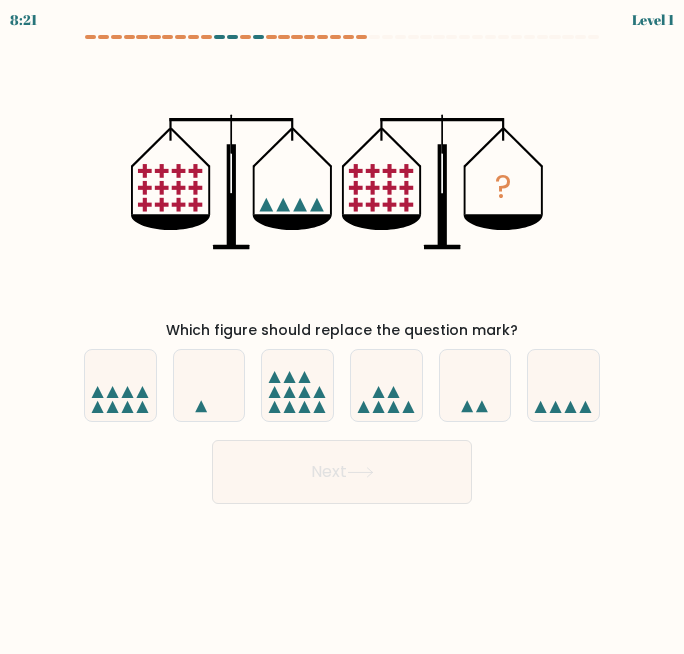 click 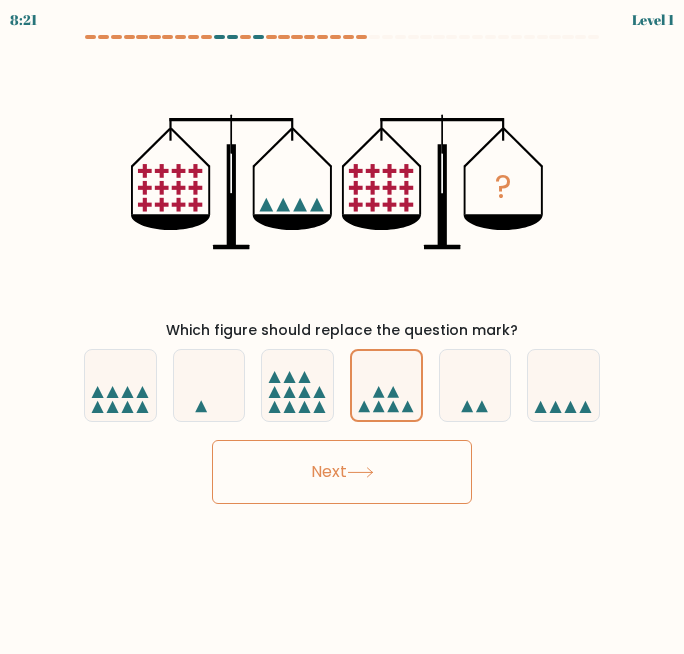 click on "Next" at bounding box center (342, 472) 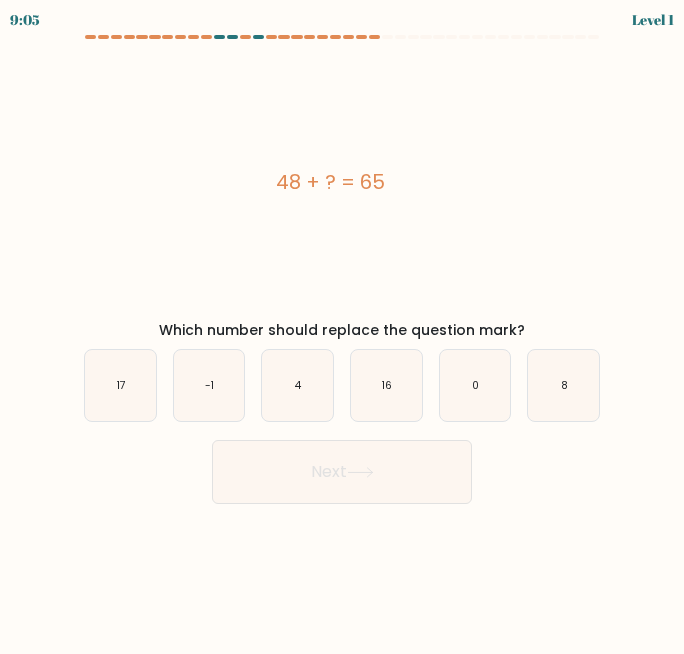 click on "b.
-1" at bounding box center (209, 385) 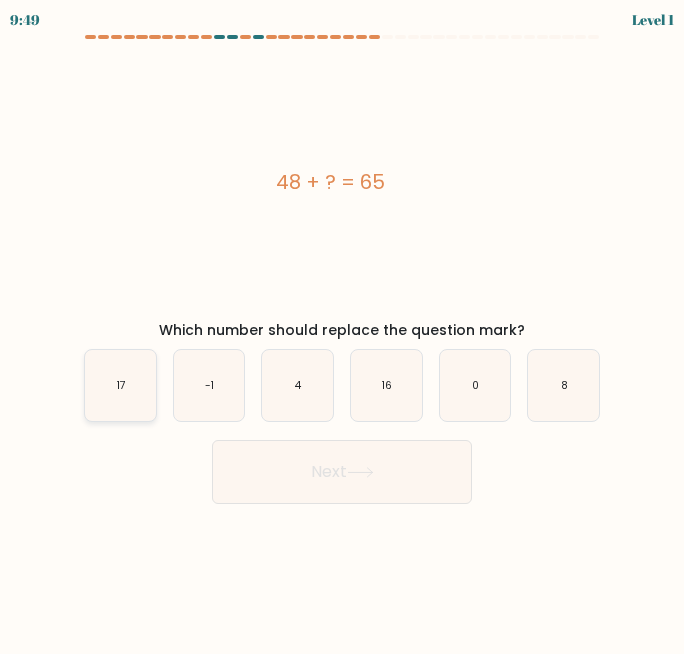 click on "17" 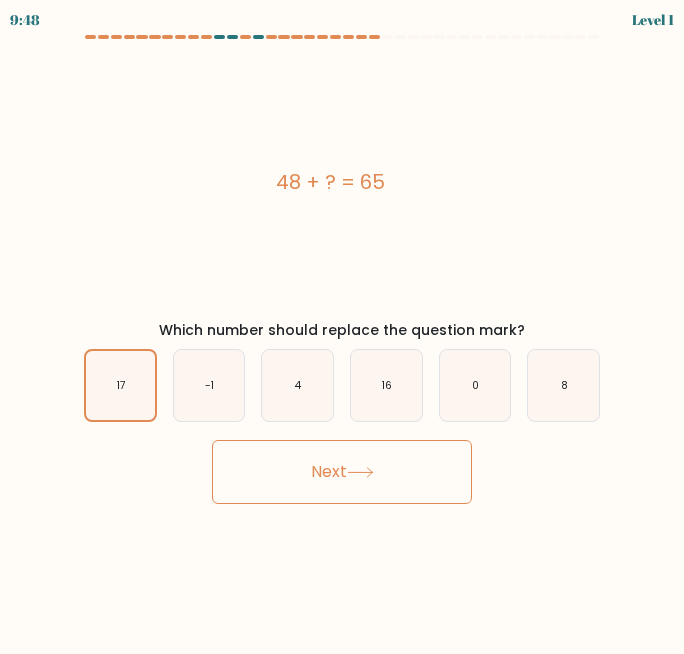 click on "Next" at bounding box center [342, 472] 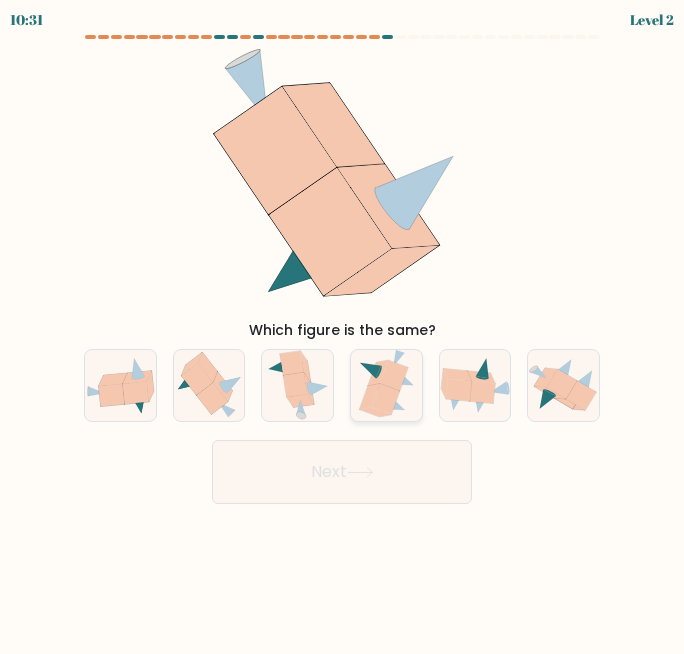 click 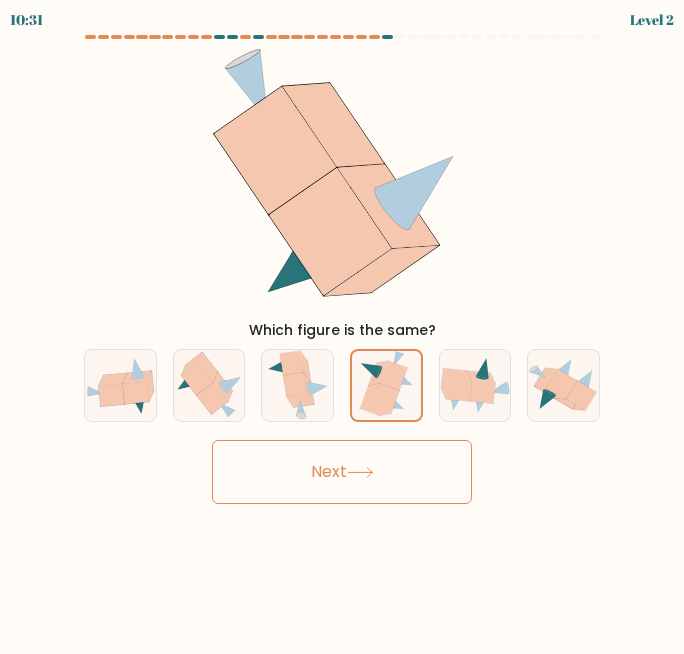 click on "Next" at bounding box center (342, 472) 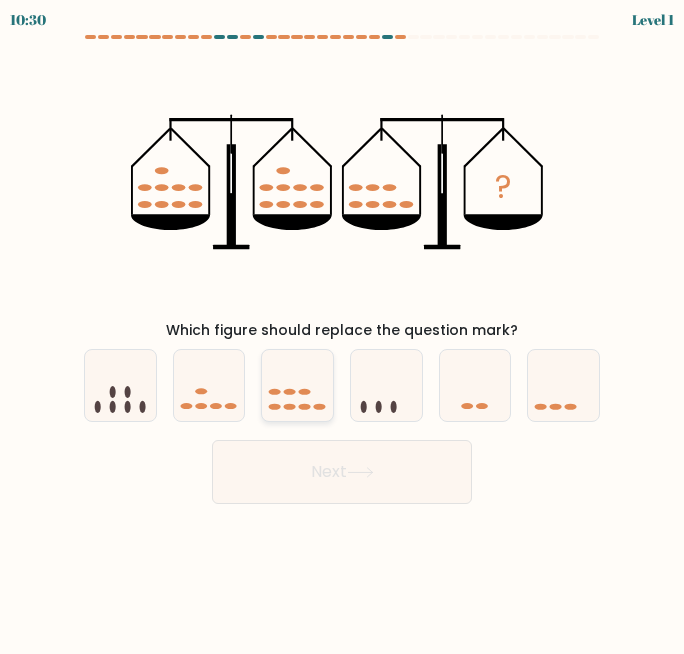 click 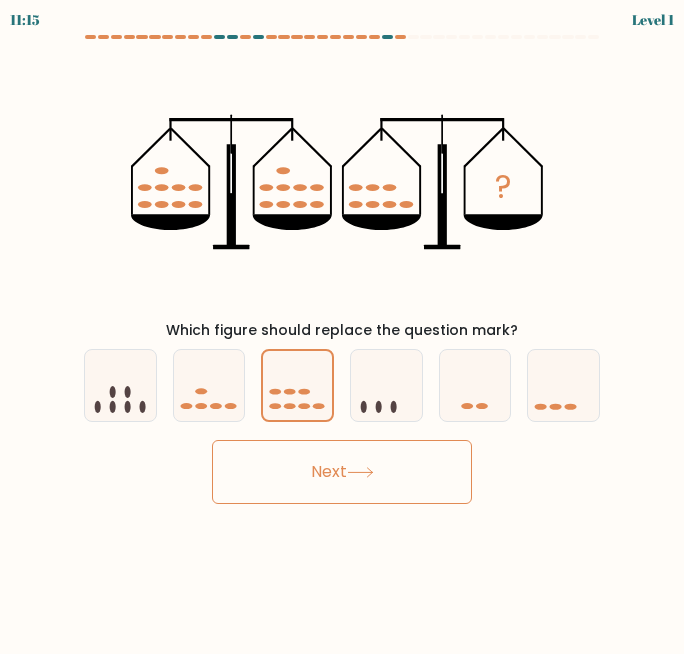 click on "Next" at bounding box center [342, 472] 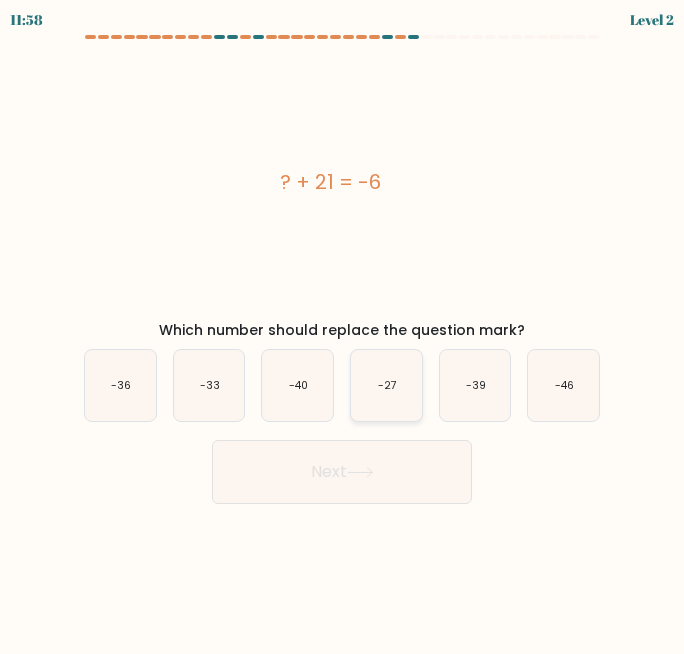 click on "-27" 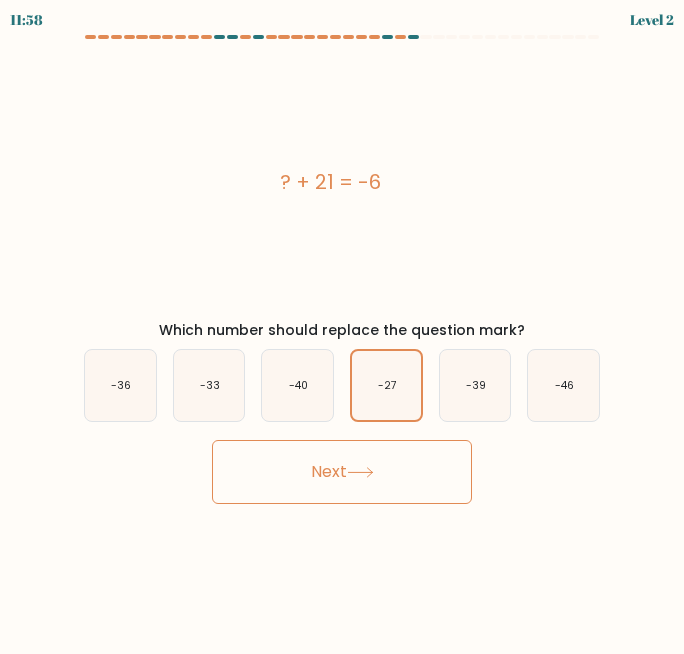 click 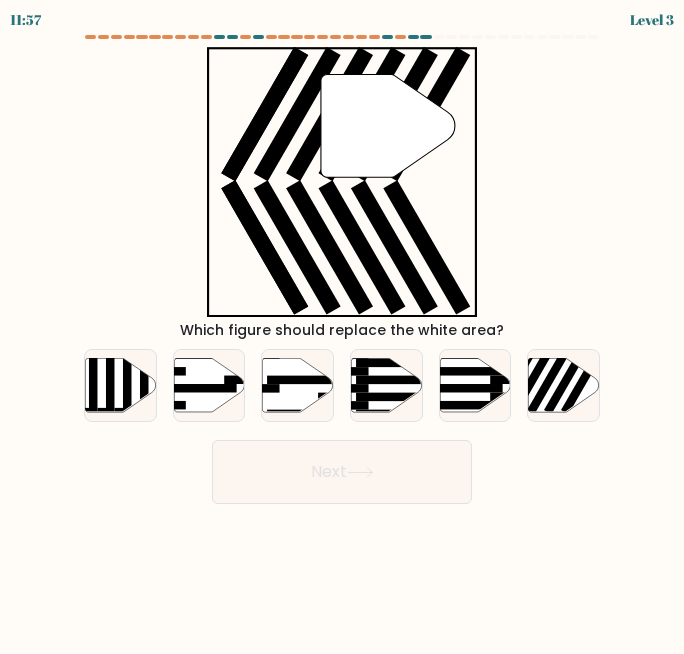 click on "c." at bounding box center [297, 385] 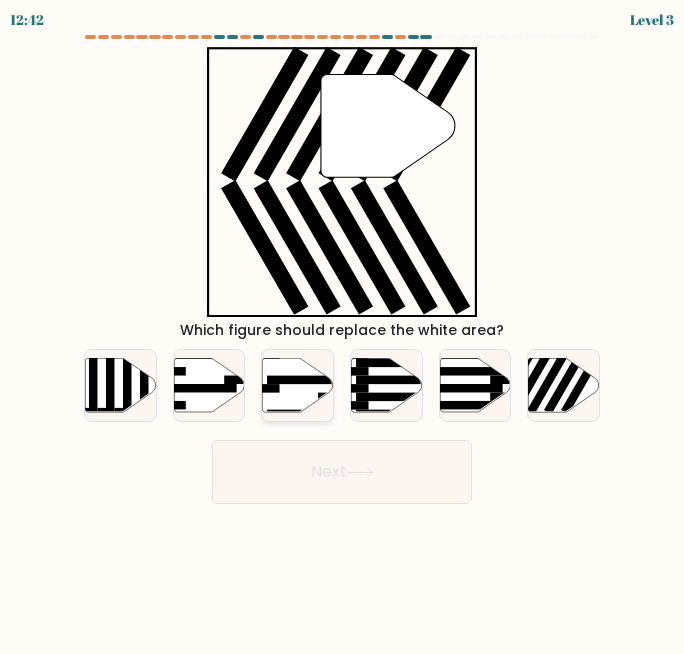 click 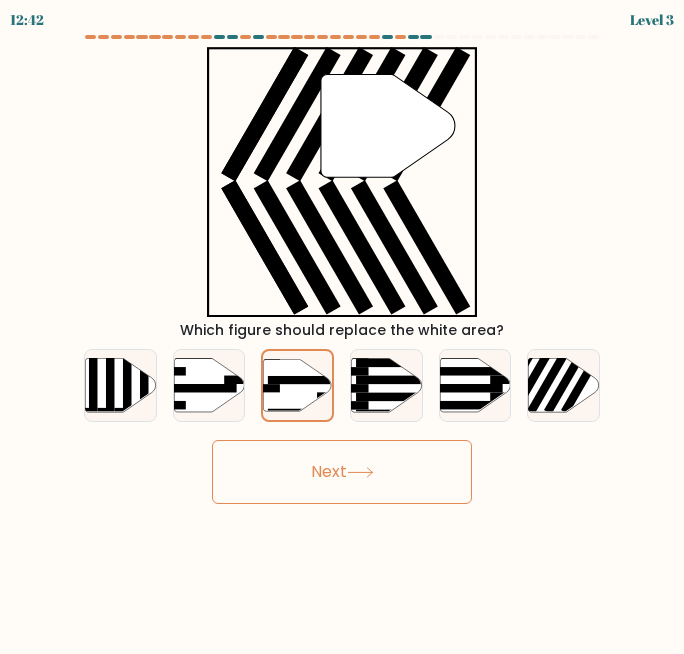 click on "Next" at bounding box center (342, 472) 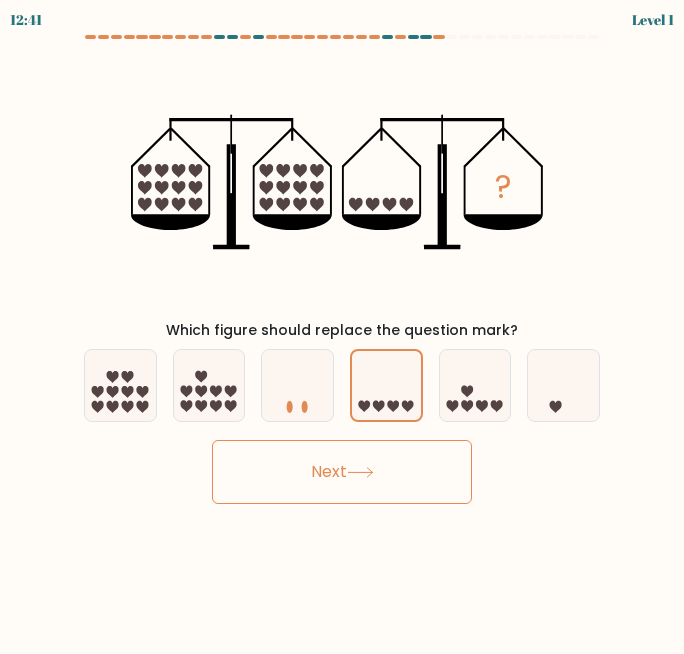 click on "Next" at bounding box center (342, 472) 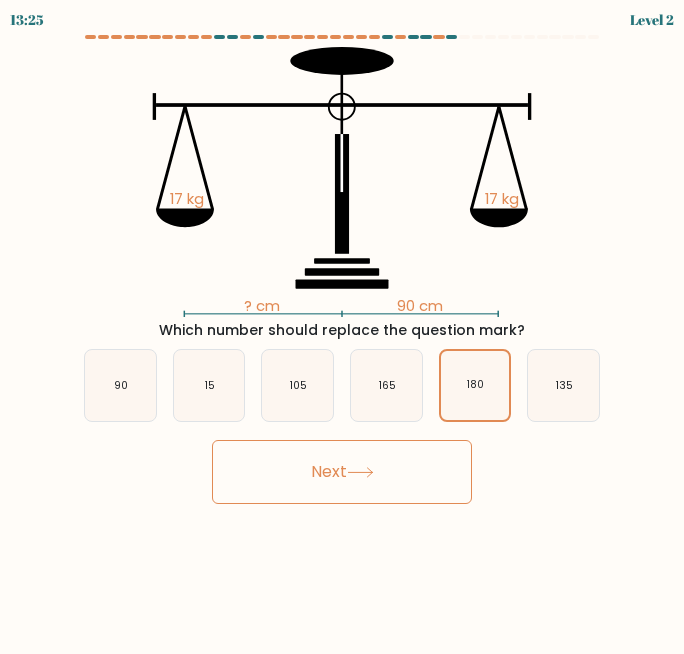 click on "Next" at bounding box center [342, 472] 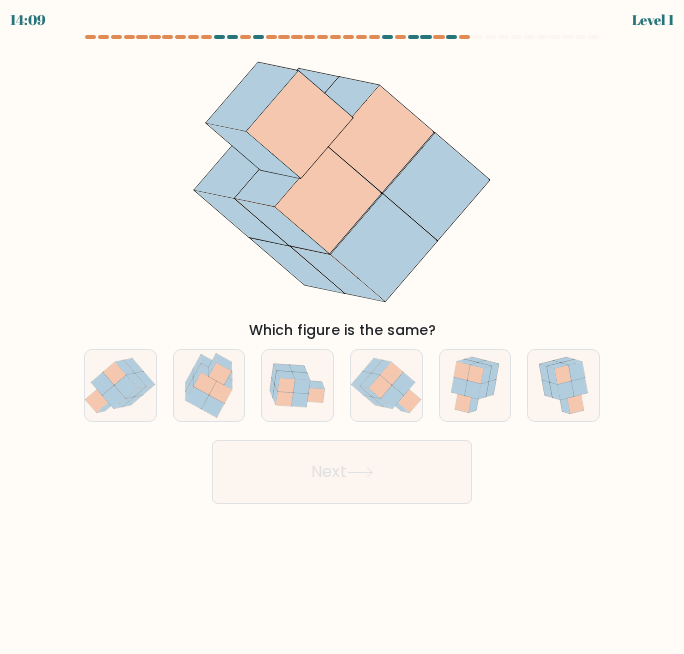 click on "f." at bounding box center [563, 385] 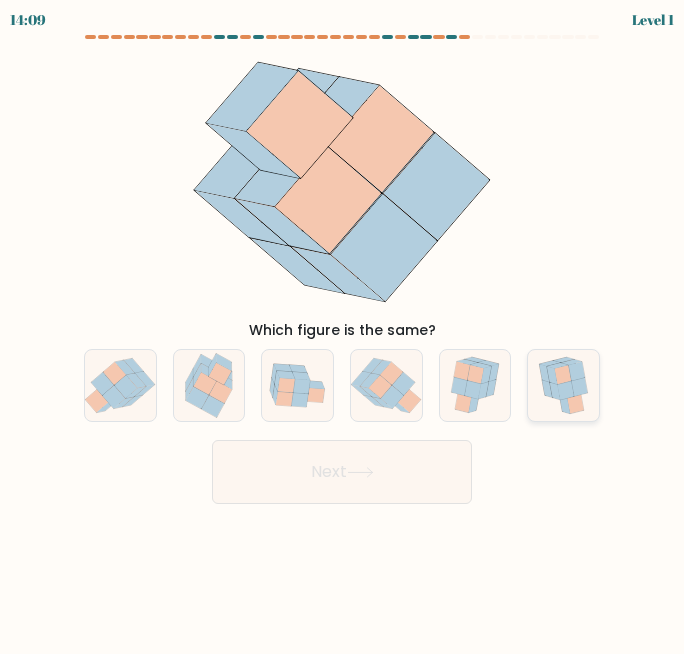 click 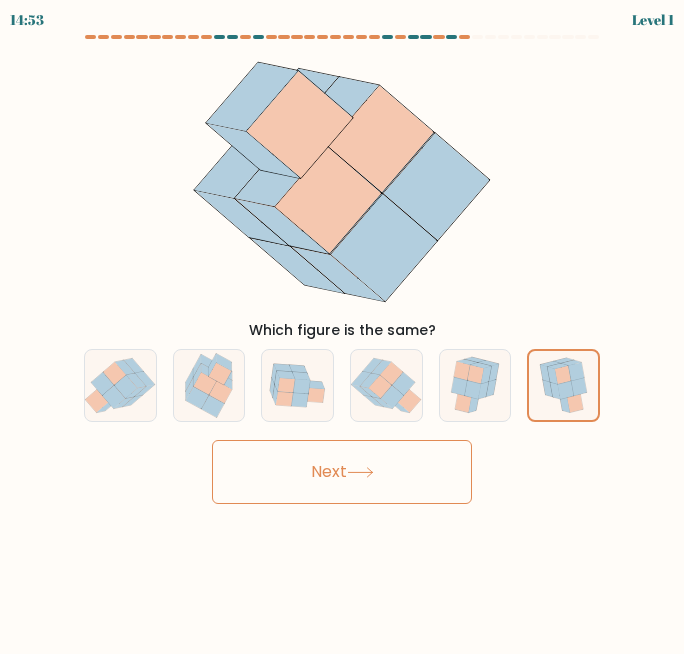 click on "Next" at bounding box center [342, 472] 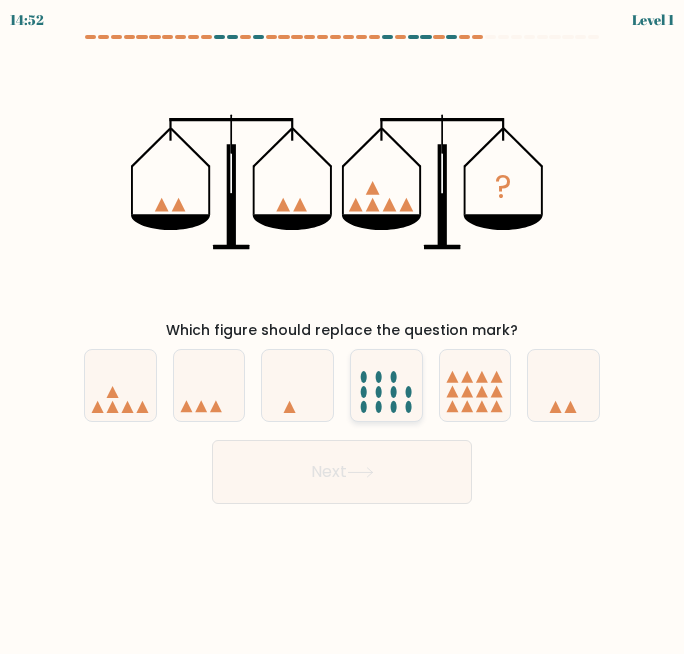 click 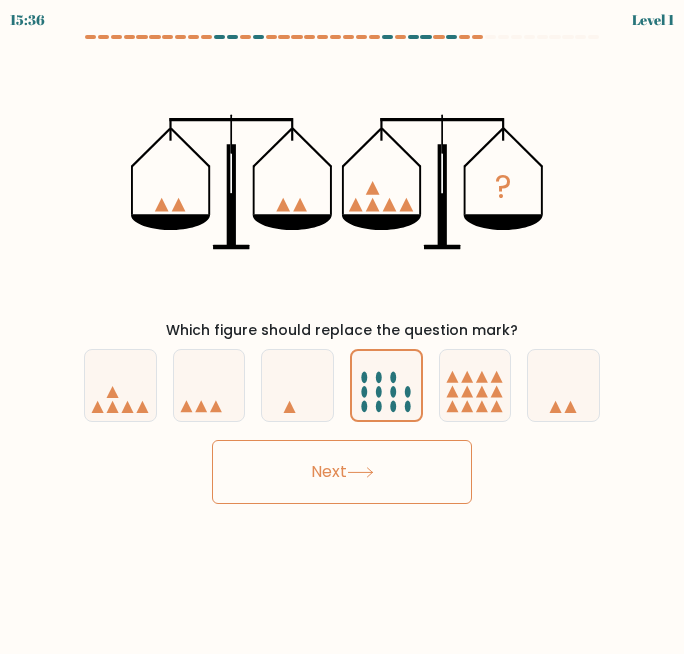 click on "Next" at bounding box center [342, 472] 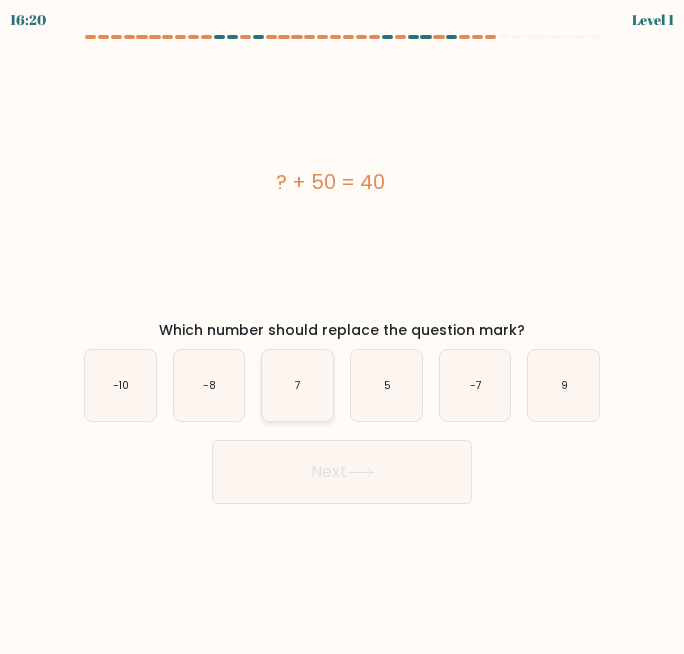 click on "7" 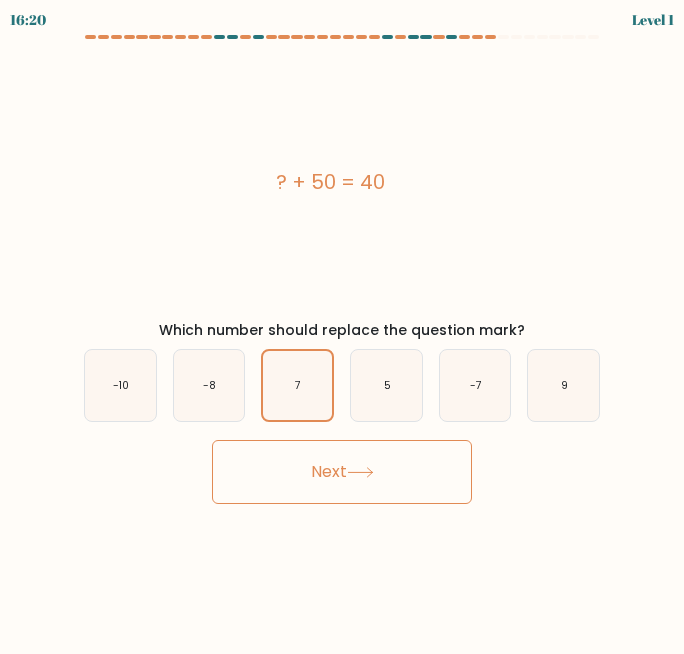 click on "Next" at bounding box center [342, 472] 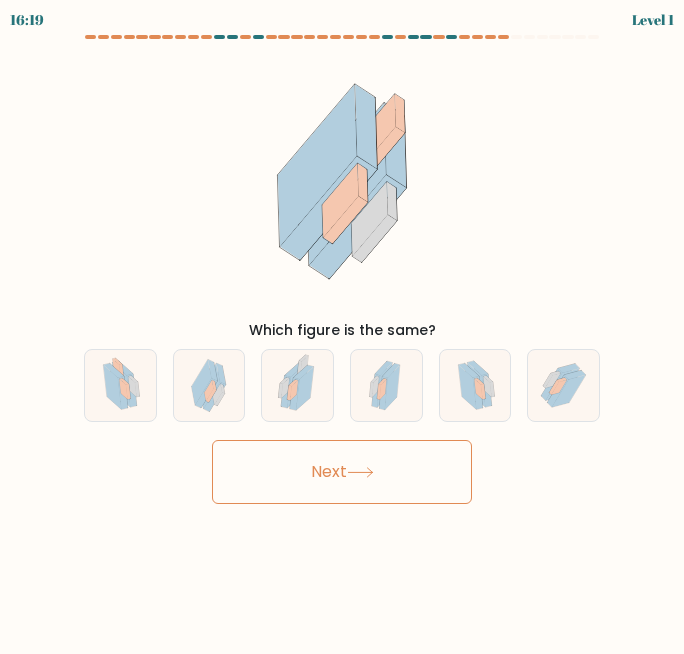 click 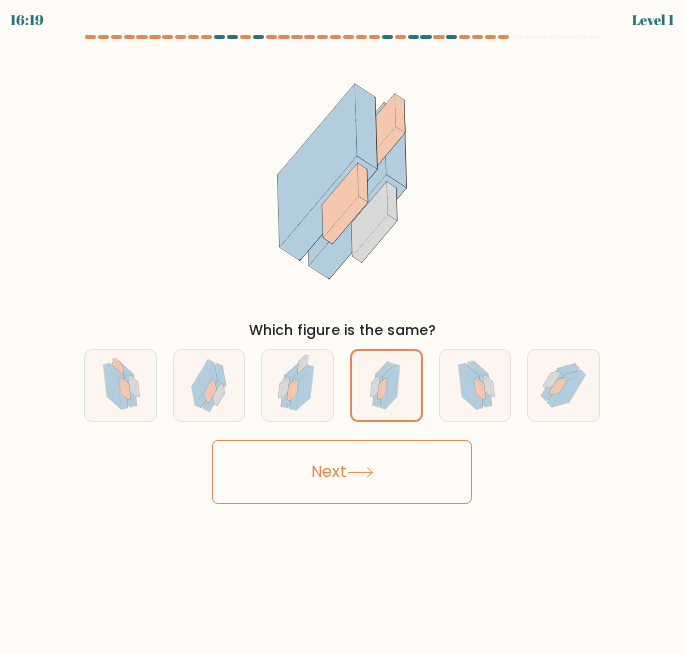 click 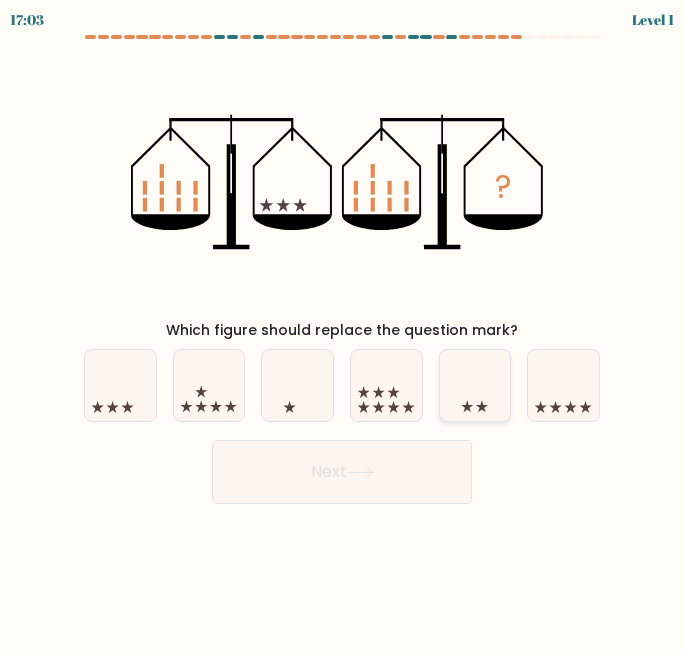 click 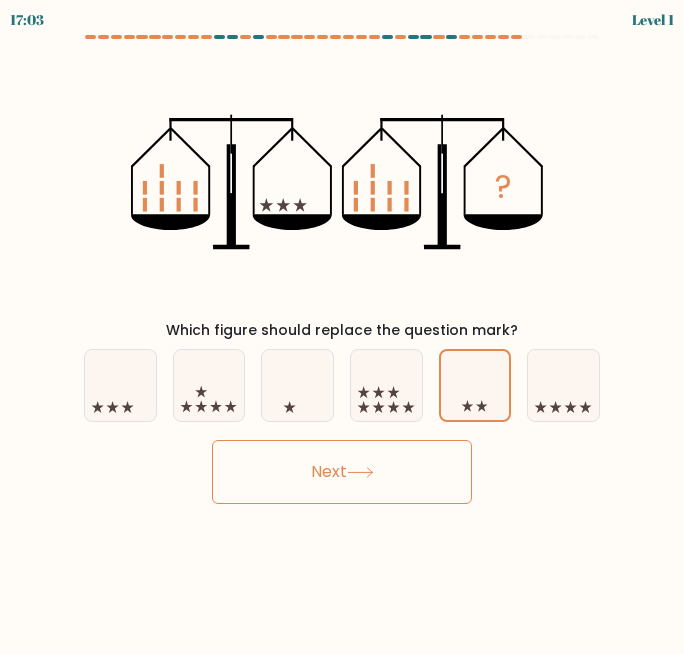 click on "Next" at bounding box center [342, 472] 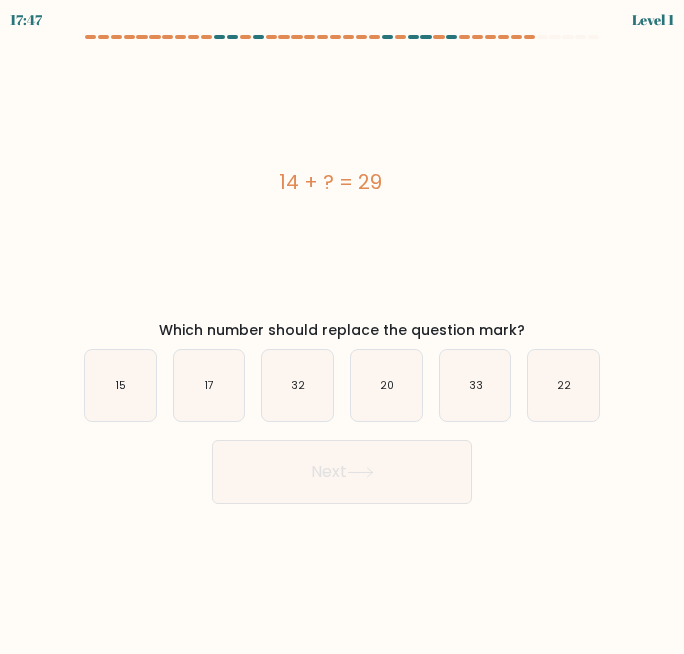 click on "20" 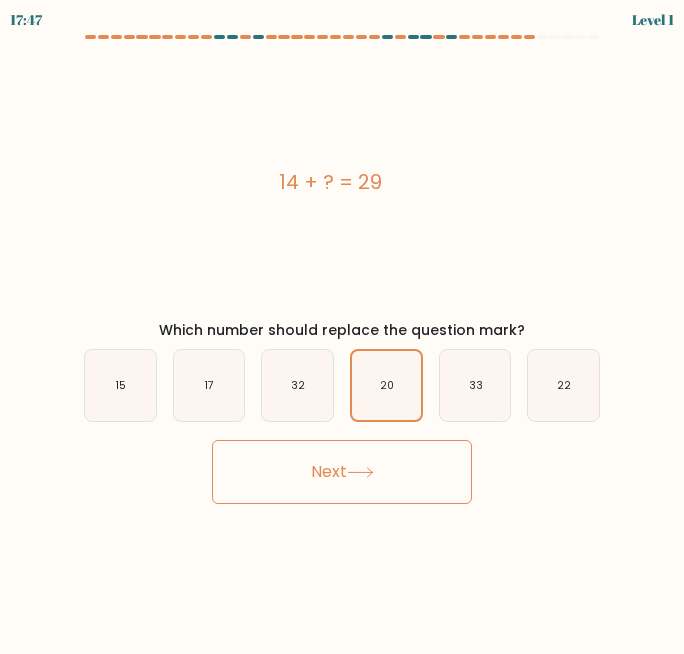 click on "Next" at bounding box center (342, 472) 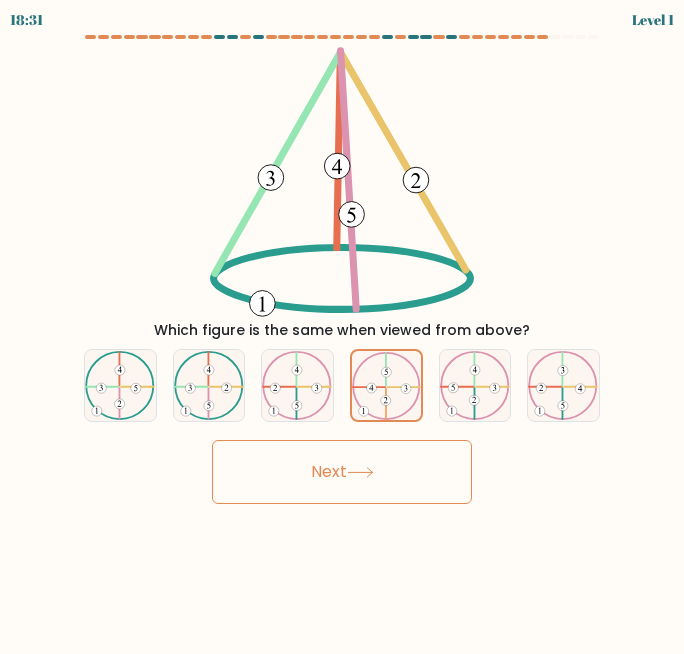 click on "Next" at bounding box center (342, 472) 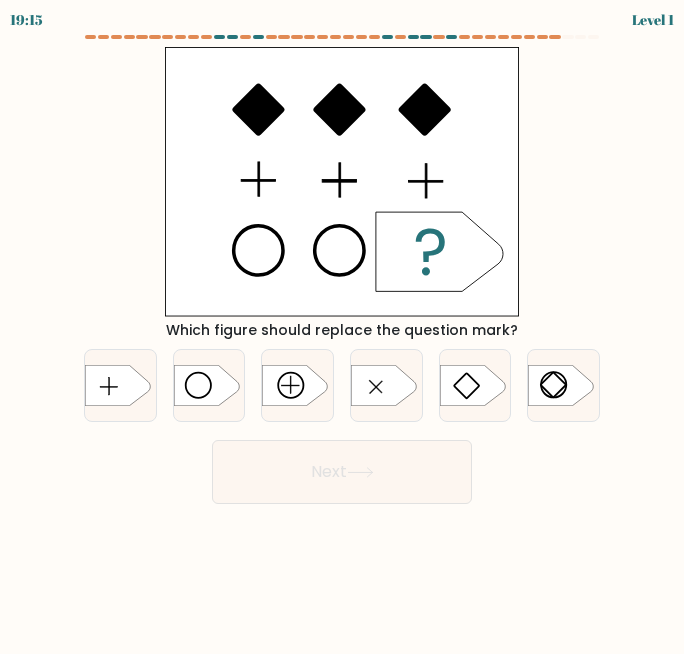click 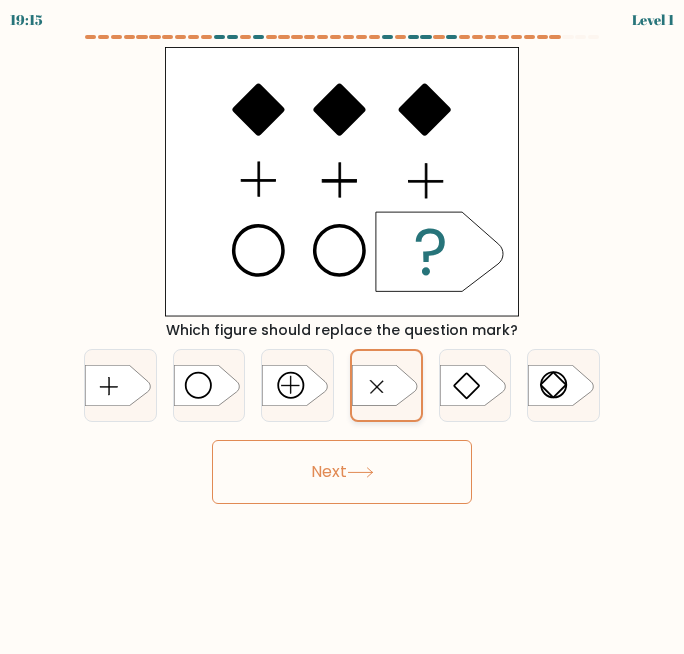 drag, startPoint x: 380, startPoint y: 474, endPoint x: 379, endPoint y: 420, distance: 54.00926 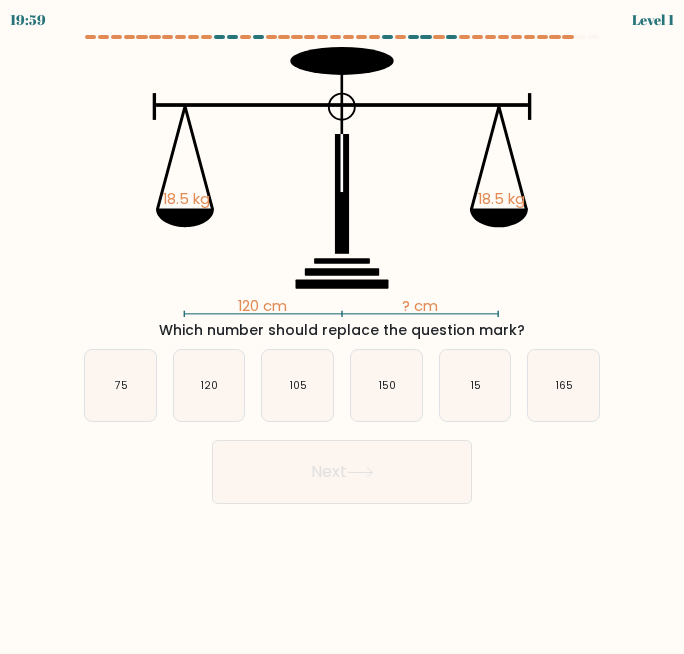 click on "150" 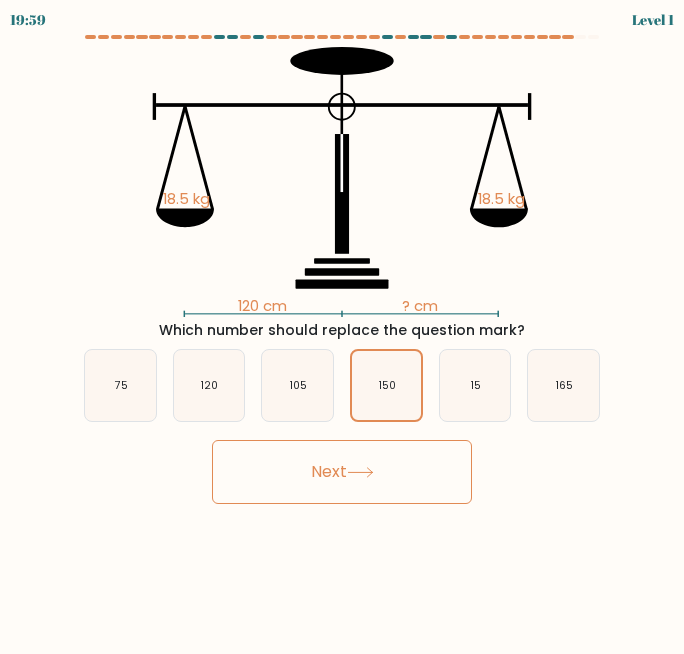 click on "Next" at bounding box center [342, 472] 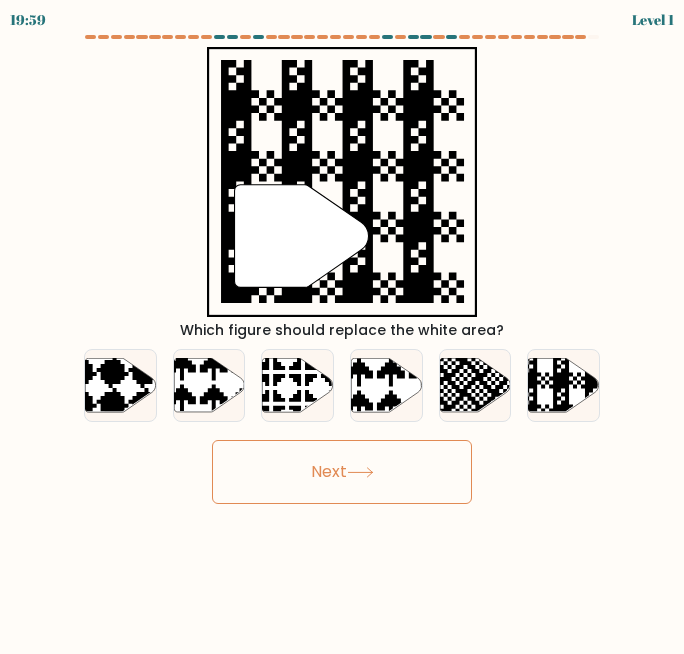 click 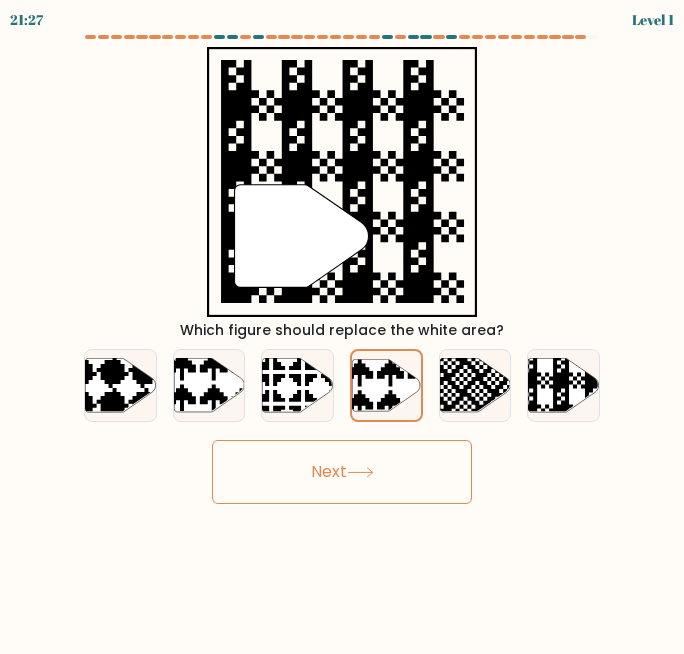 click on "Next" at bounding box center (342, 472) 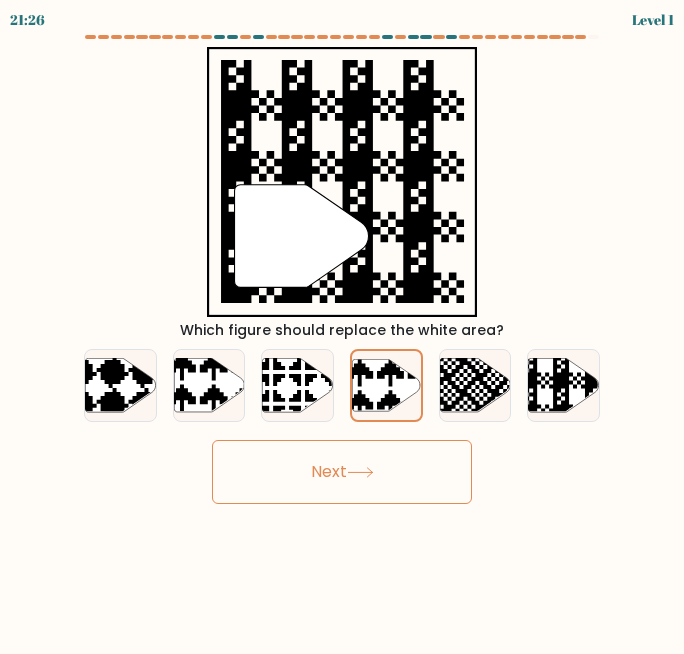 click 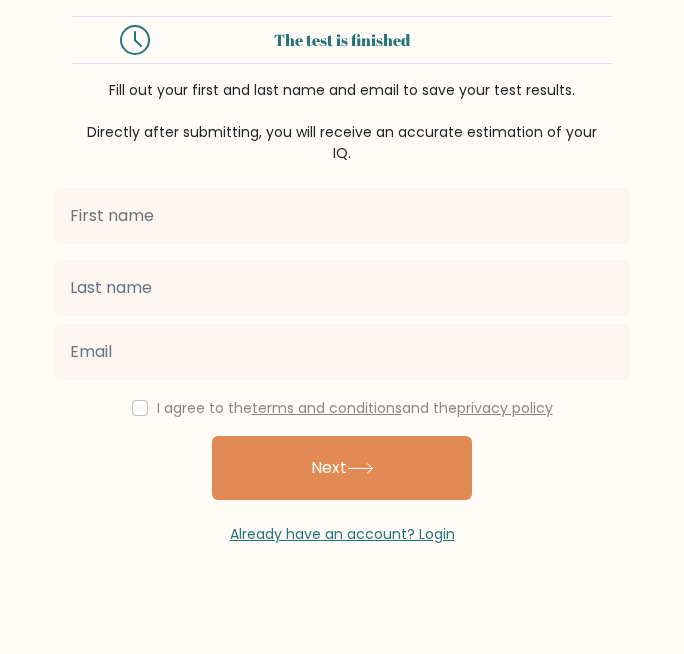 scroll, scrollTop: 0, scrollLeft: 0, axis: both 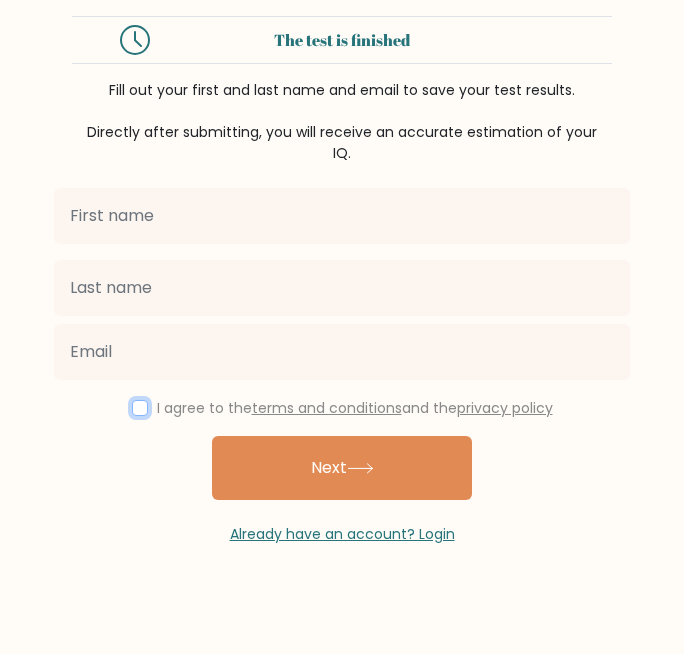 click at bounding box center [140, 408] 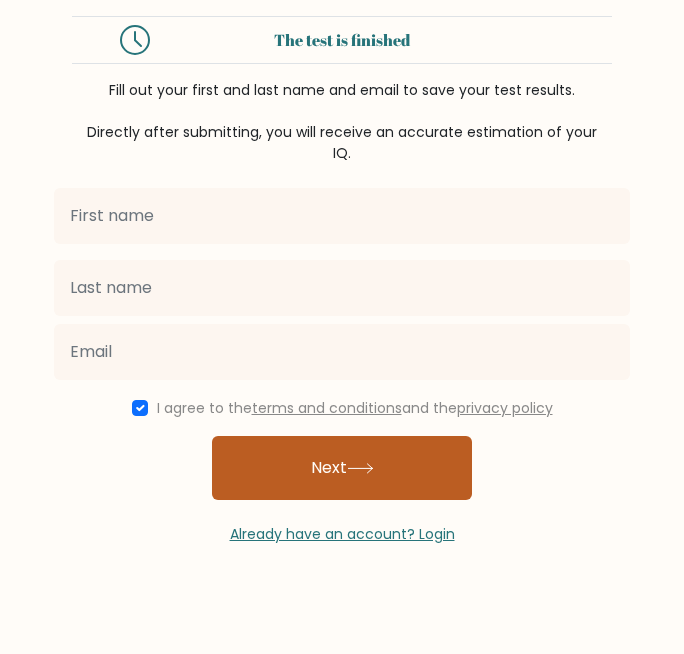 click on "Next" at bounding box center (342, 468) 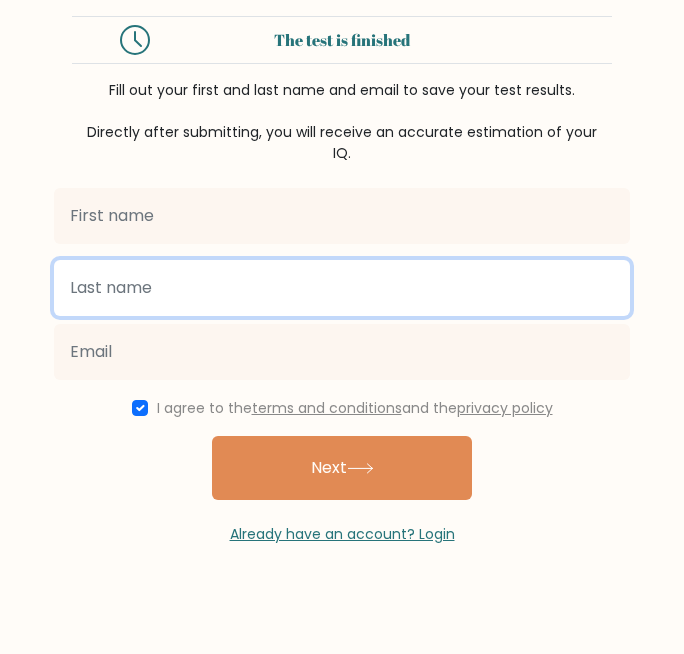 click at bounding box center [342, 288] 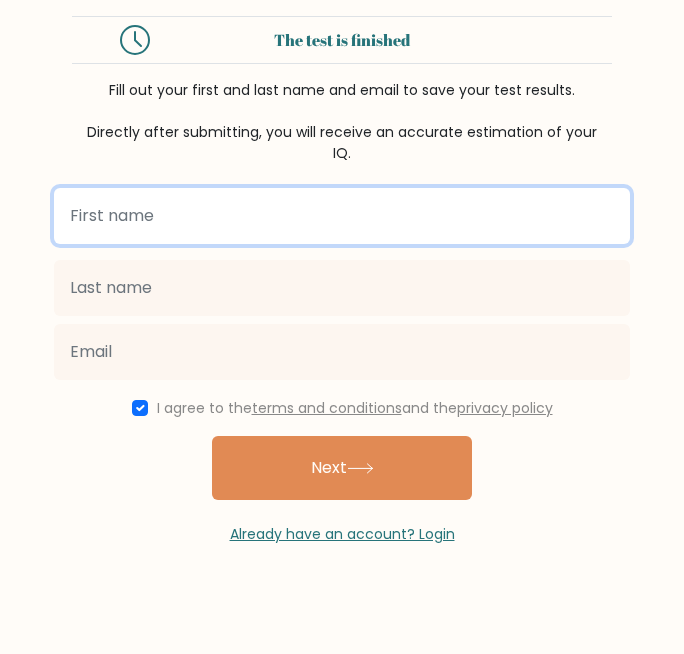 click at bounding box center [342, 216] 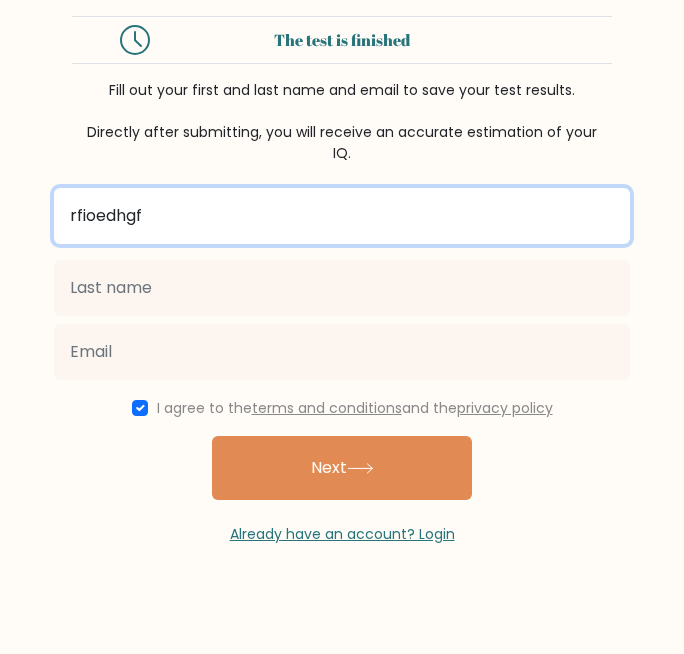 type on "rfioedhgf" 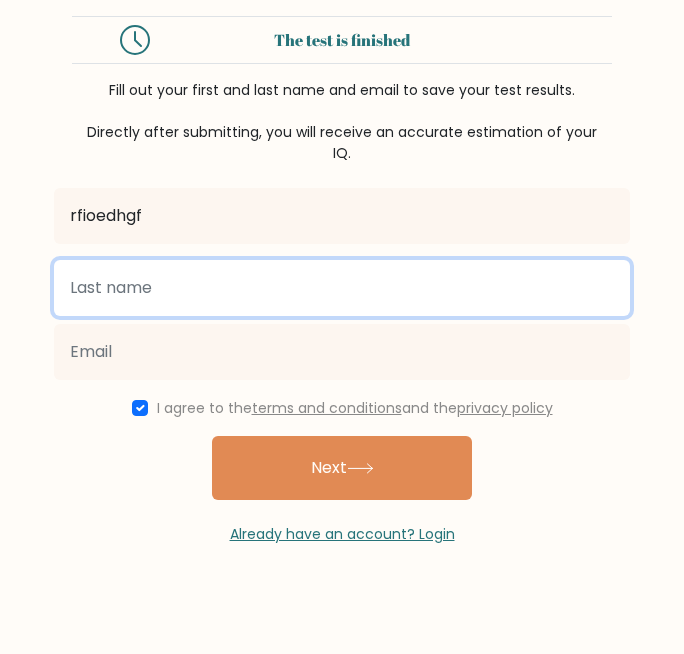 click at bounding box center [342, 288] 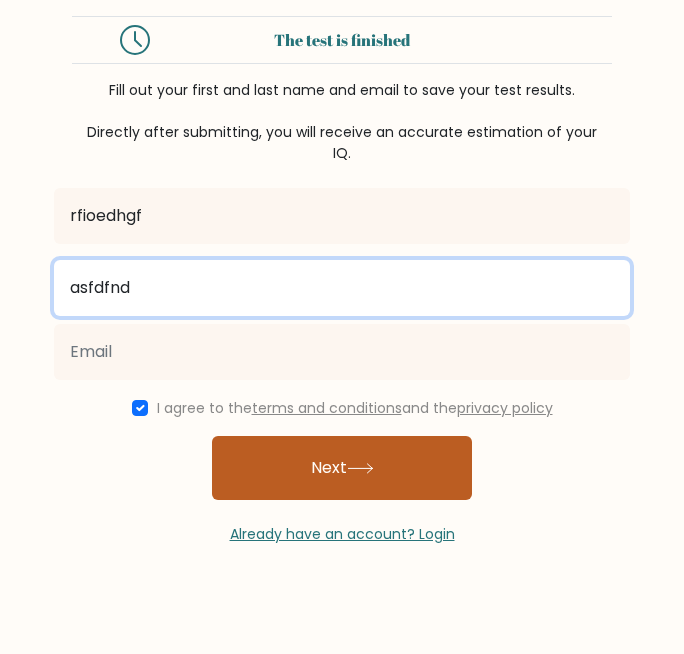 type on "asfdfnd" 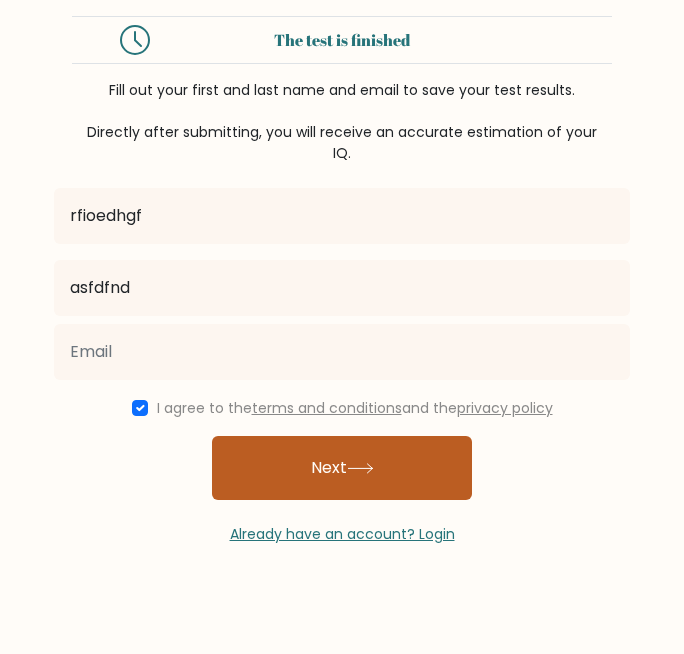 click on "Next" at bounding box center [342, 468] 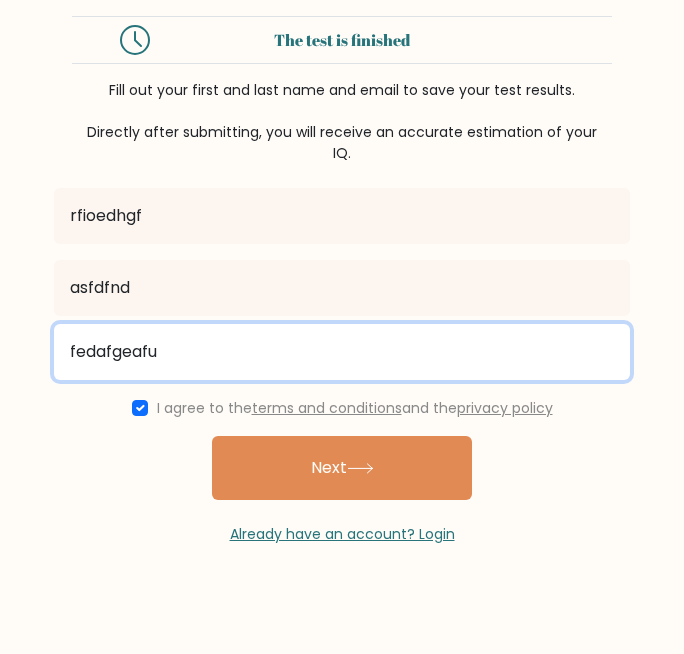 click on "fedafgeafu" at bounding box center [342, 352] 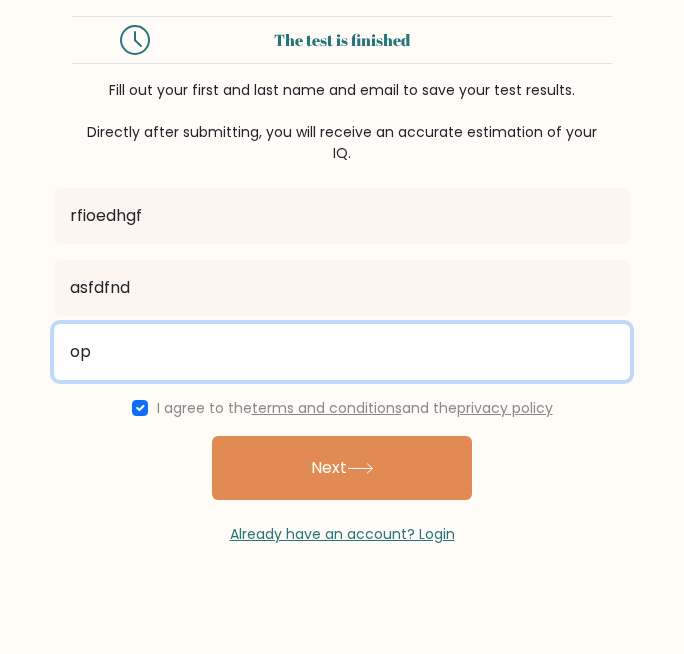 type on "o" 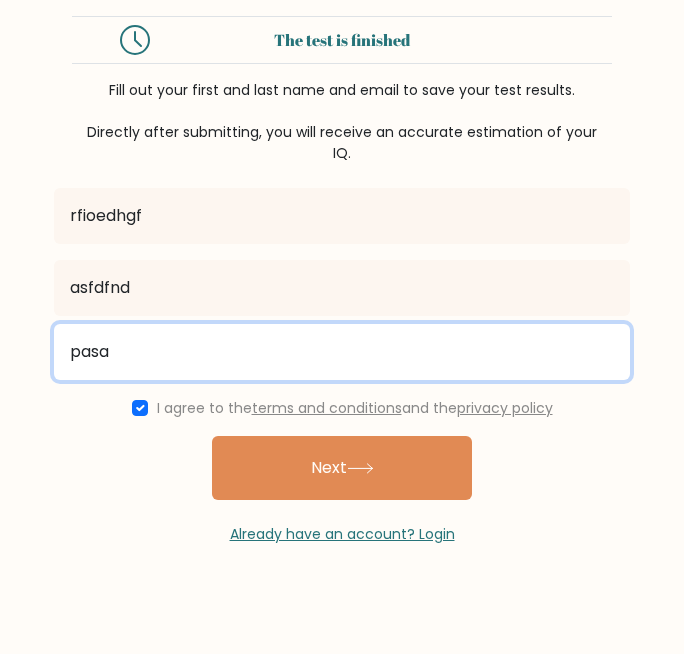 type on "pasaquijasmine@gmail.com" 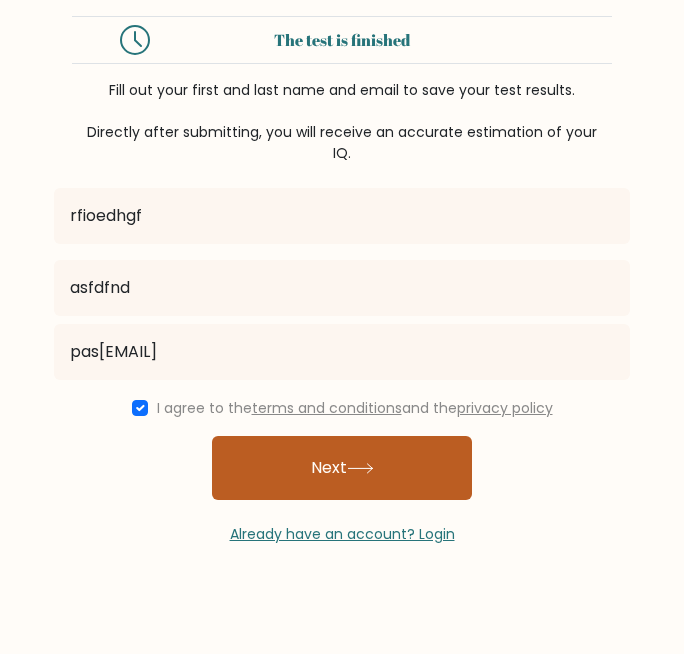click on "Next" at bounding box center (342, 468) 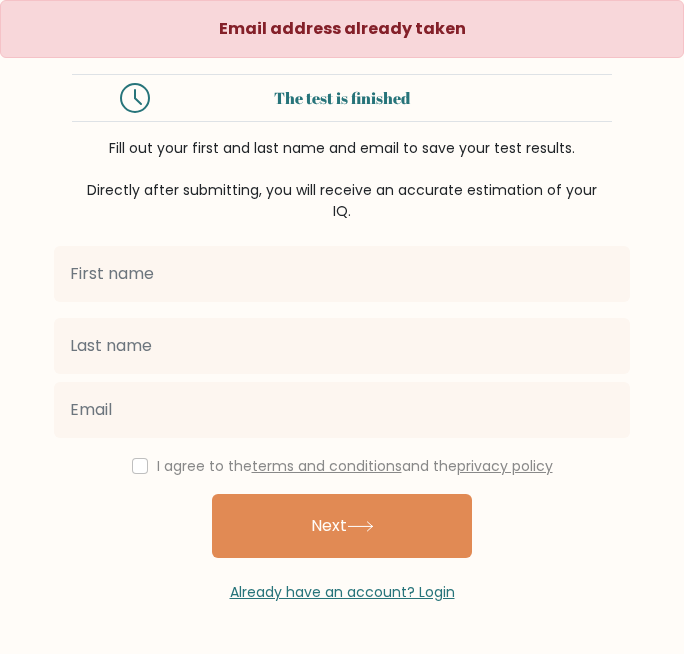scroll, scrollTop: 0, scrollLeft: 0, axis: both 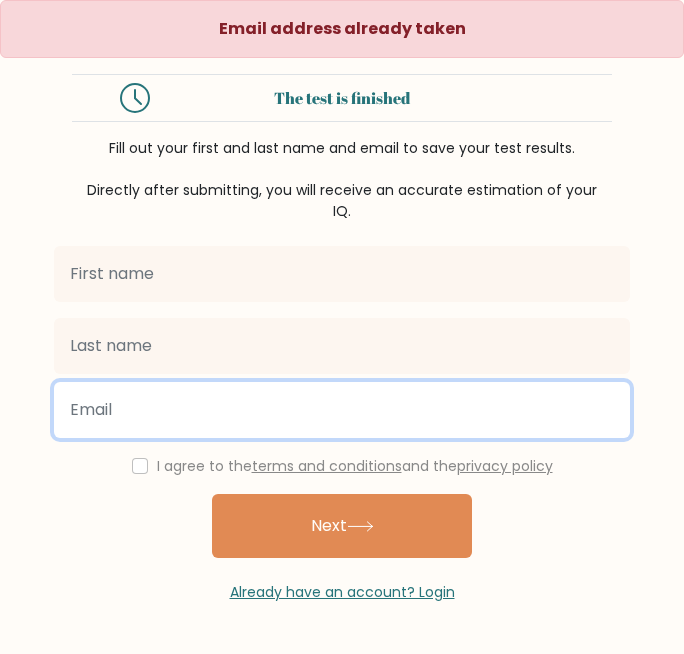 click at bounding box center (342, 410) 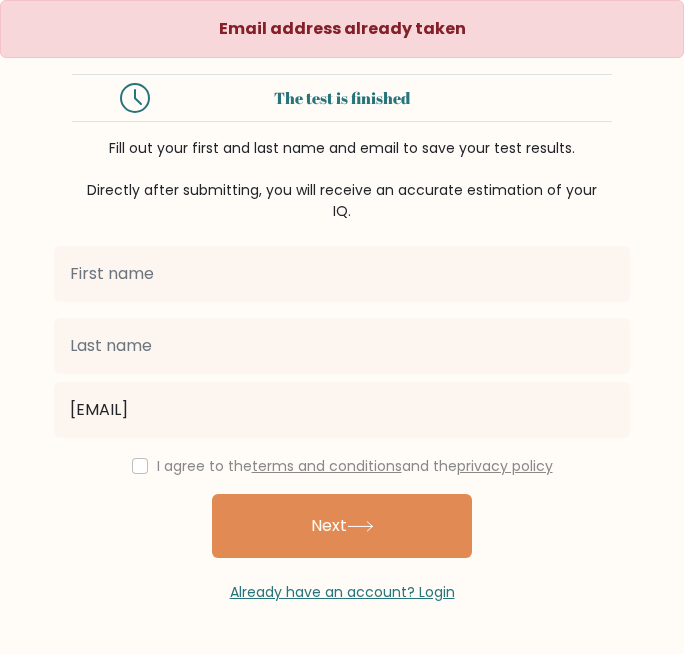 drag, startPoint x: 278, startPoint y: 232, endPoint x: 274, endPoint y: 269, distance: 37.215588 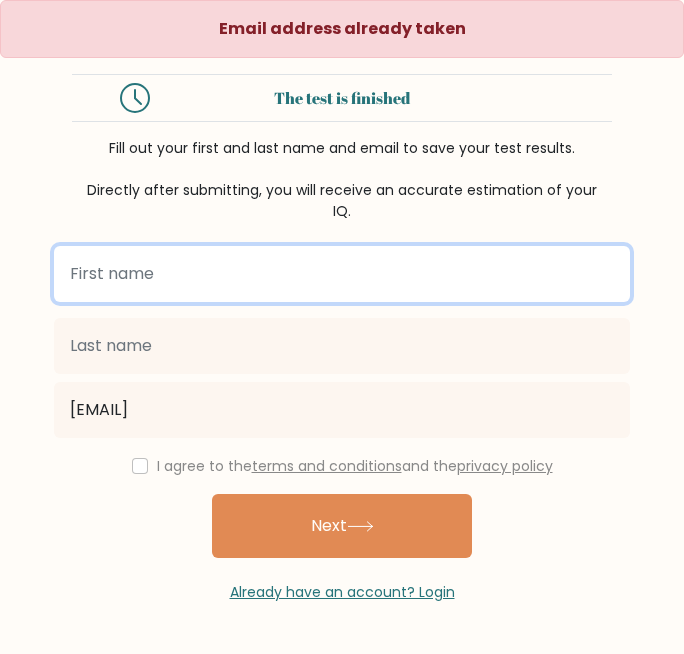 click at bounding box center [342, 274] 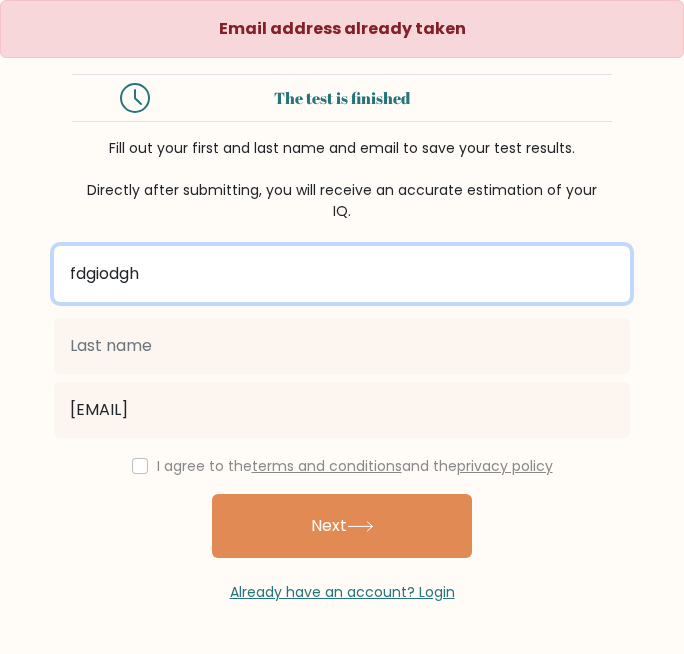 type on "fdgiodgh" 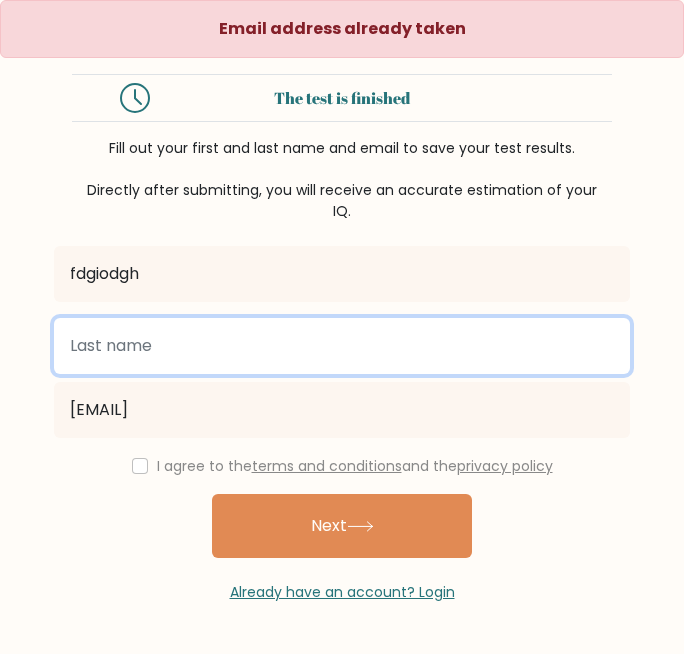 drag, startPoint x: 280, startPoint y: 346, endPoint x: 295, endPoint y: 345, distance: 15.033297 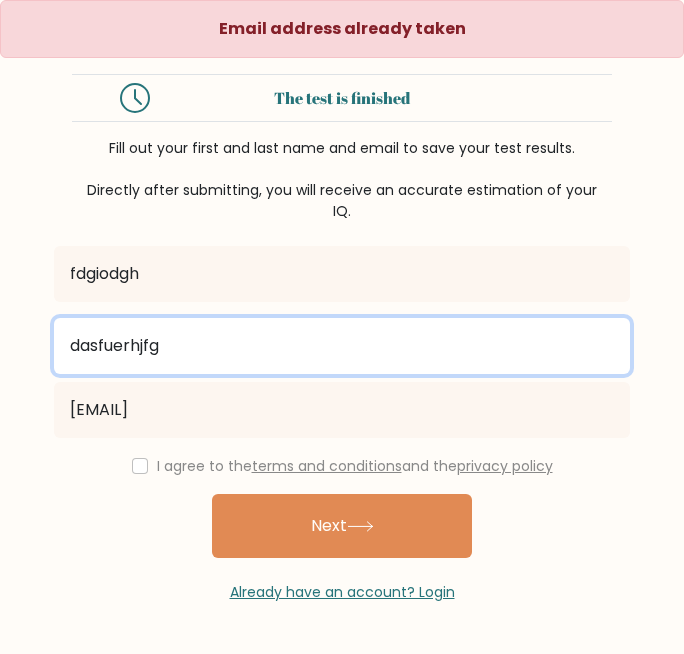 type on "dasfuerhjfg" 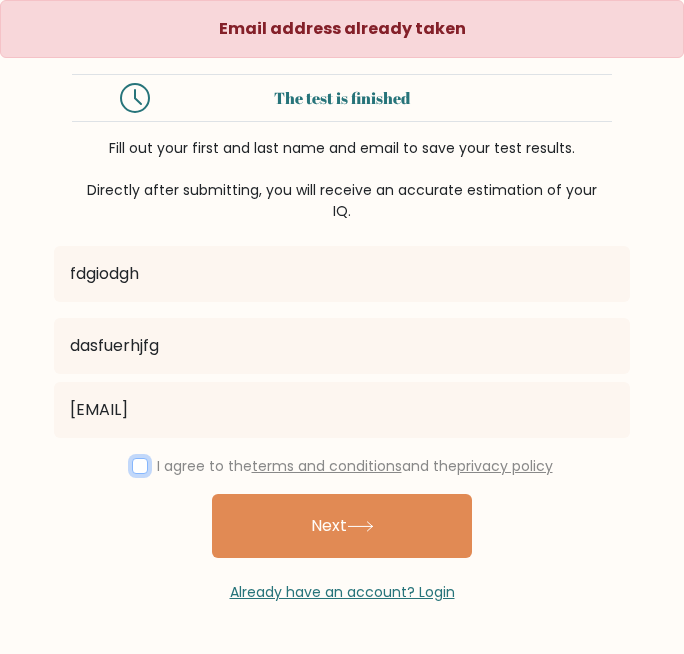 click at bounding box center (140, 466) 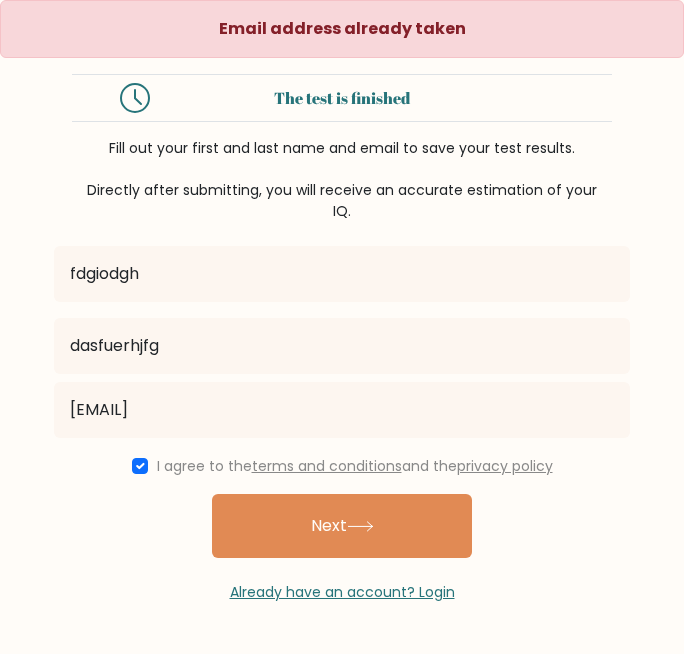 click on "Next" at bounding box center [342, 526] 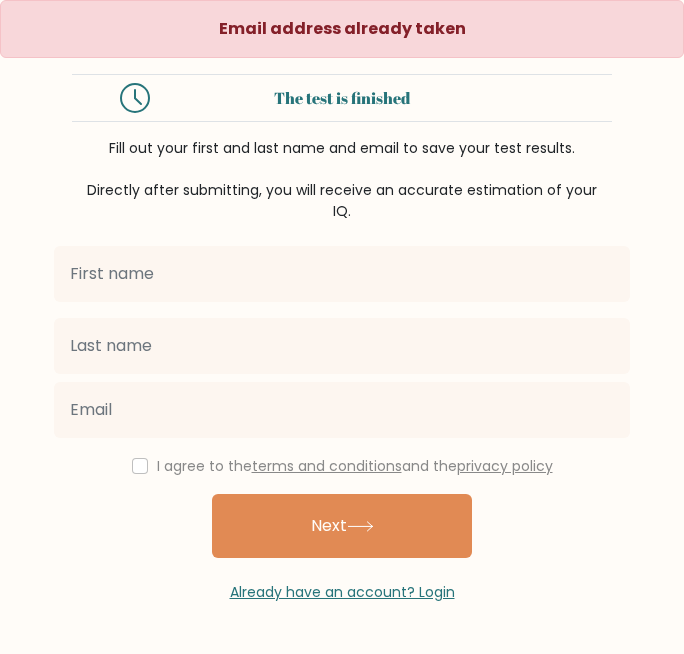 scroll, scrollTop: 0, scrollLeft: 0, axis: both 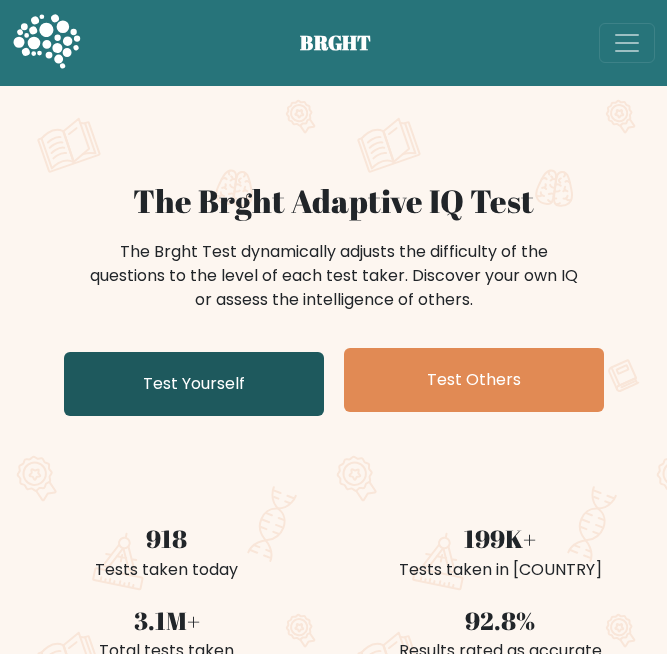 click on "Test Yourself" at bounding box center (194, 384) 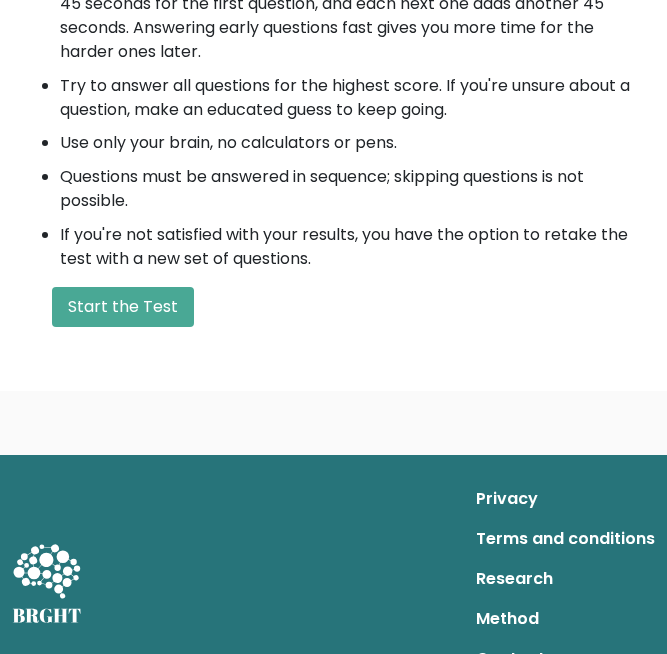 scroll, scrollTop: 768, scrollLeft: 0, axis: vertical 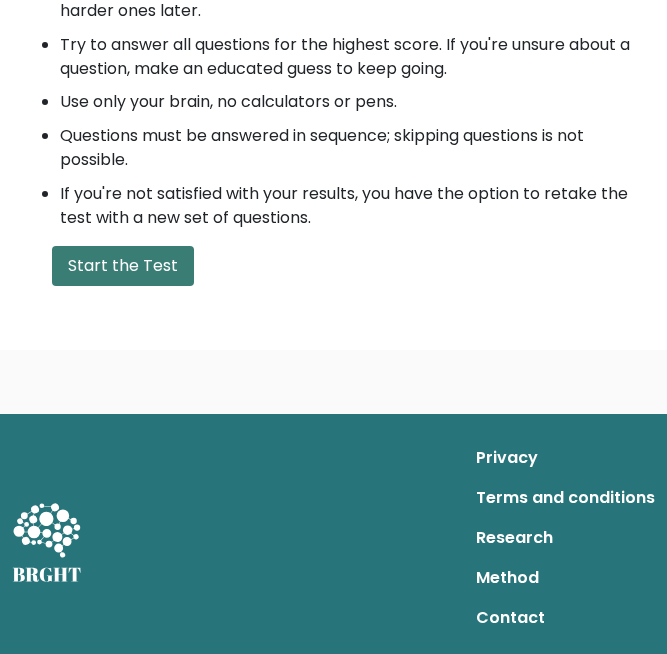 click on "Start the Test" at bounding box center (123, 266) 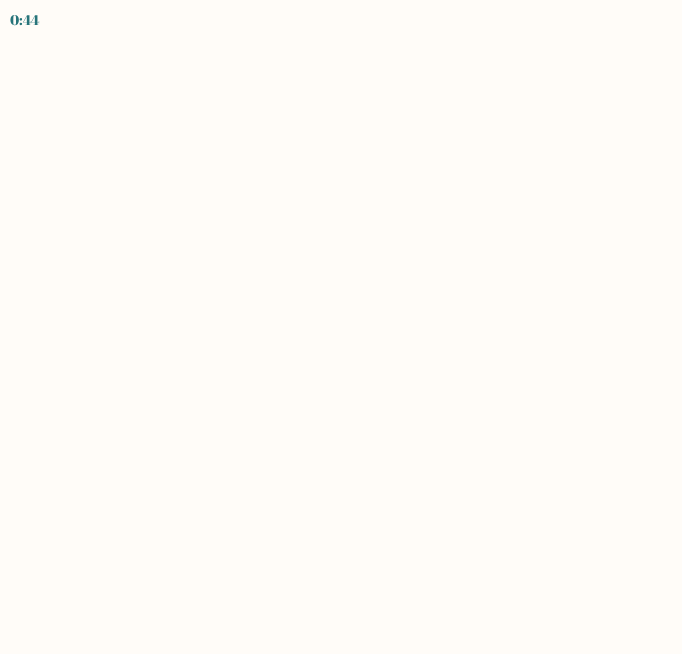 scroll, scrollTop: 0, scrollLeft: 0, axis: both 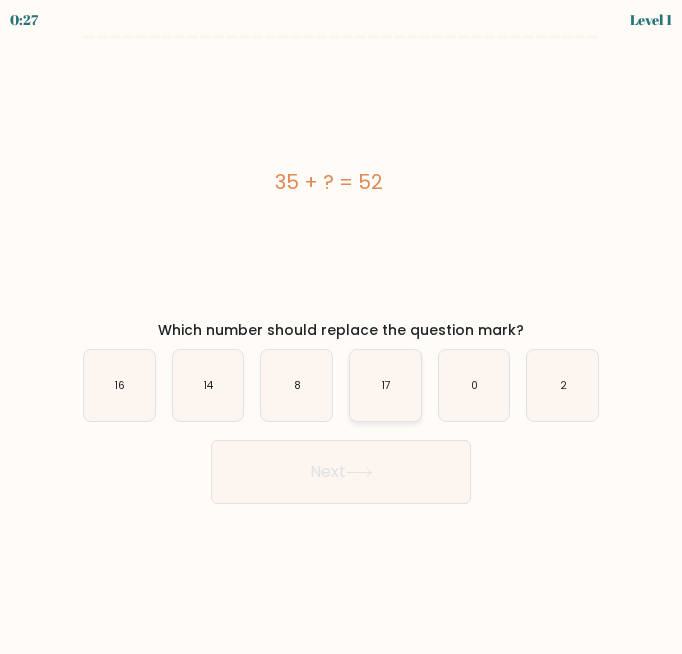 click on "17" 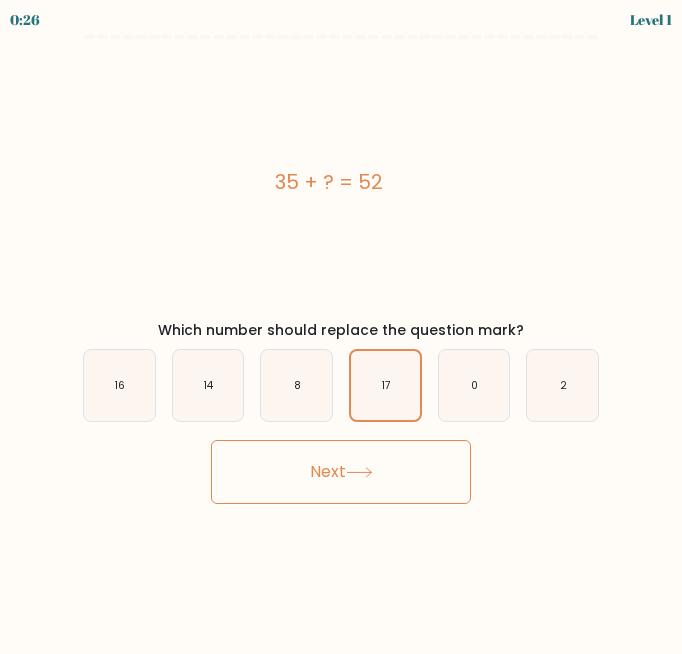 click on "Next" at bounding box center (341, 472) 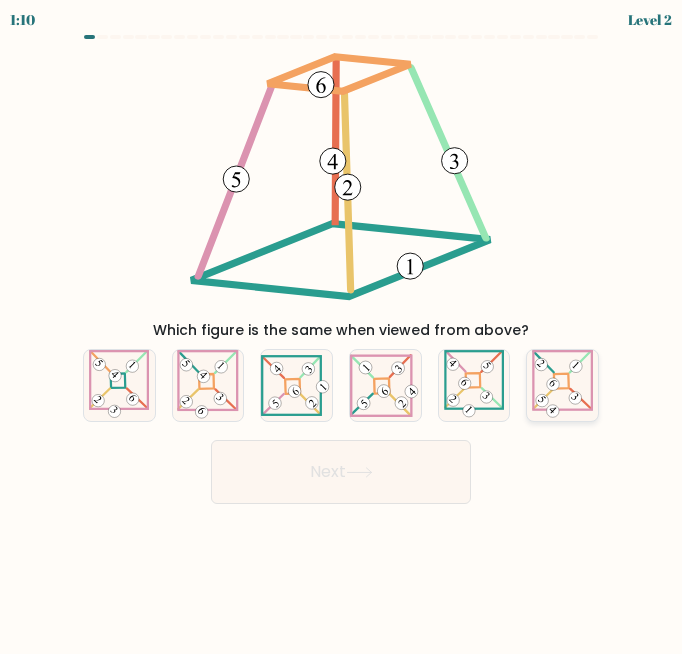 type 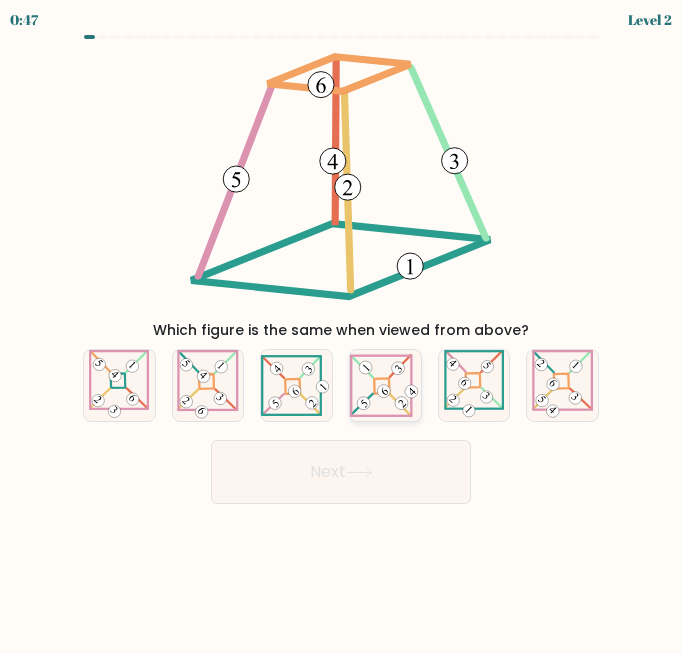 click 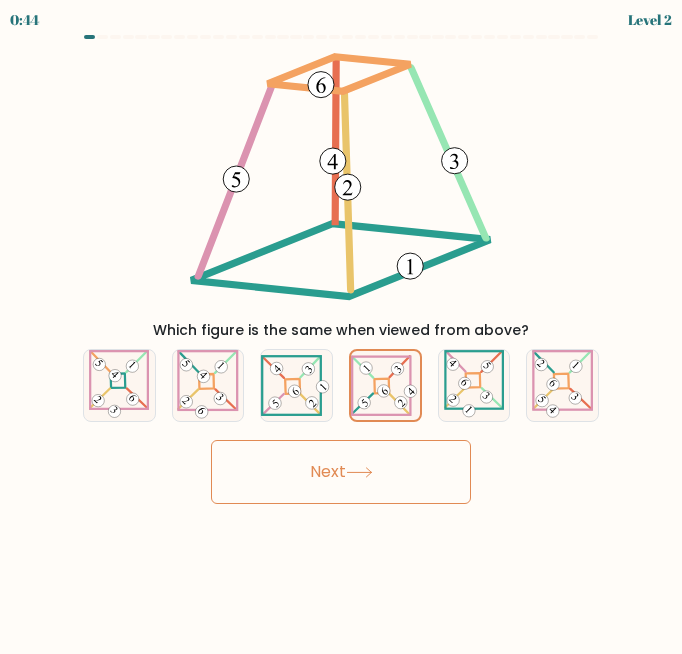 click on "Next" at bounding box center [341, 472] 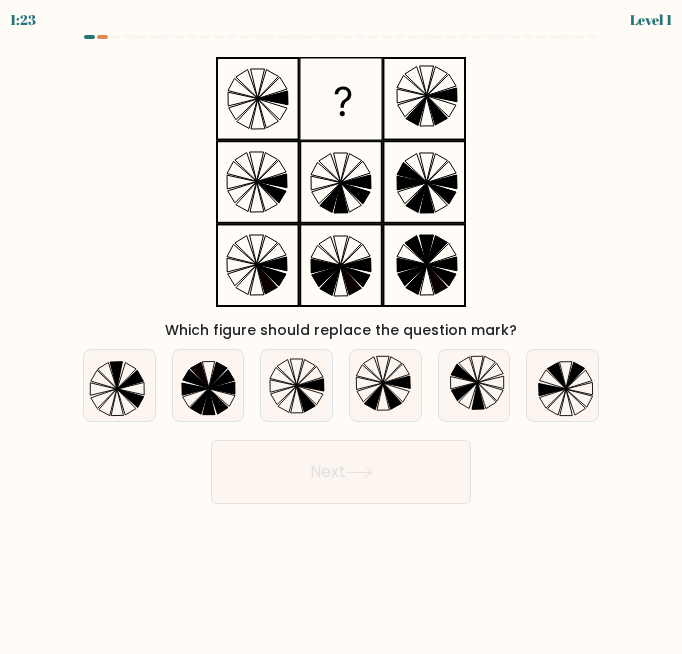 type 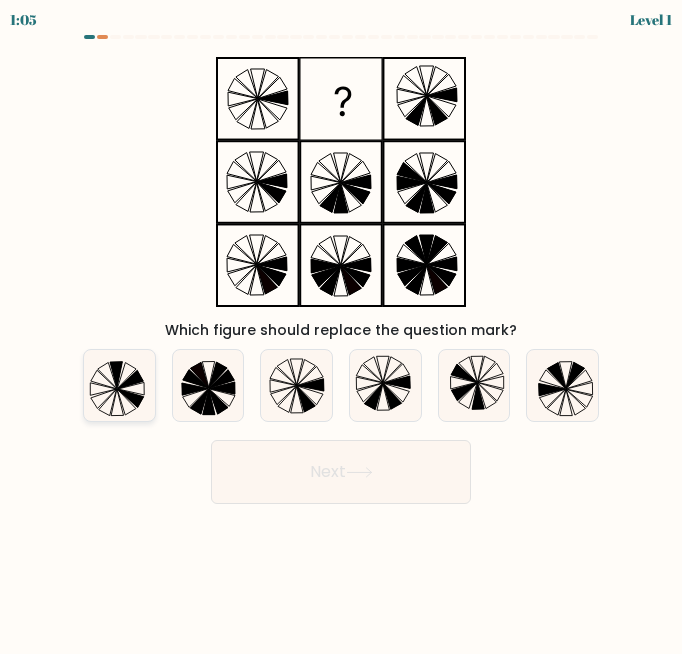 drag, startPoint x: 121, startPoint y: 372, endPoint x: 146, endPoint y: 373, distance: 25.019993 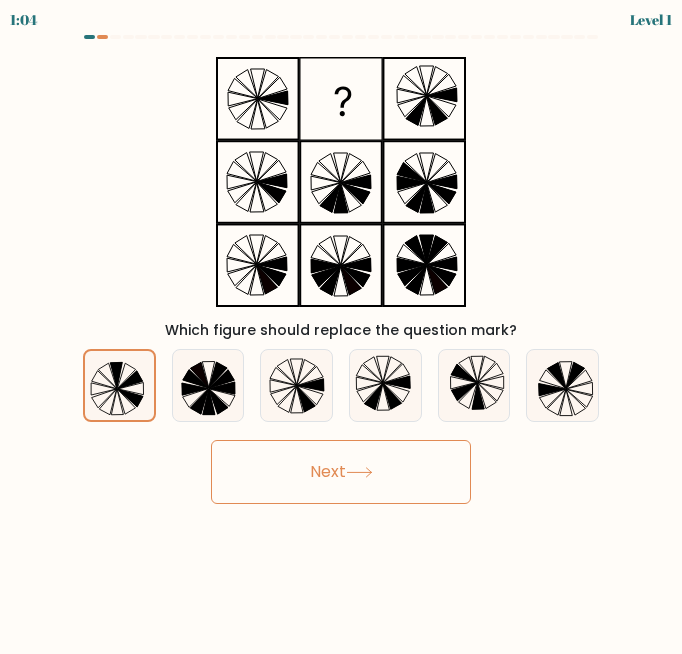click 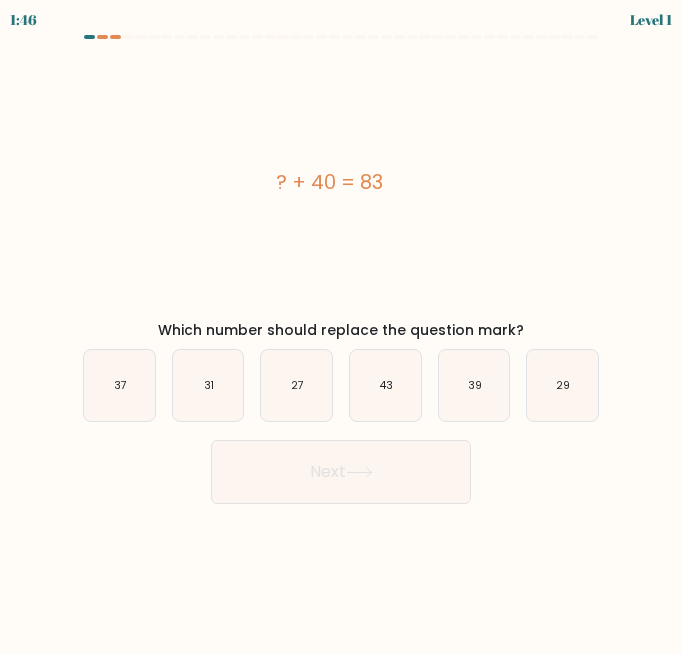 type 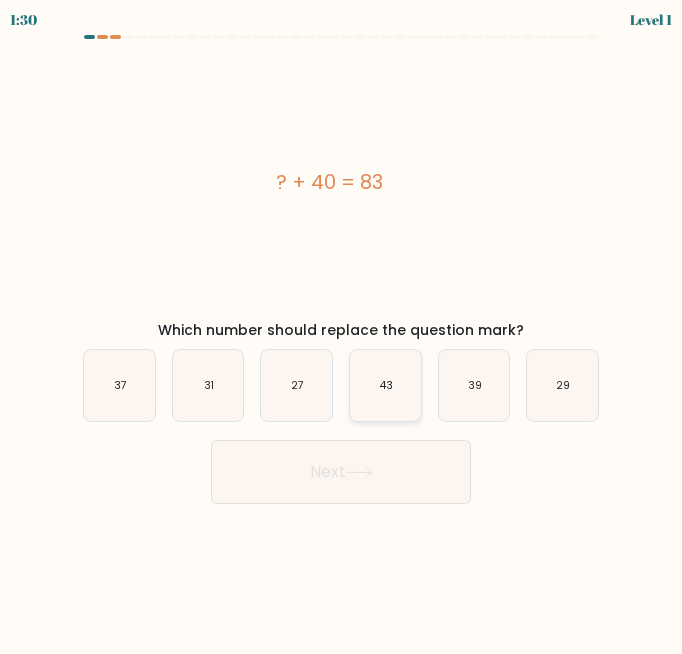 click on "43" 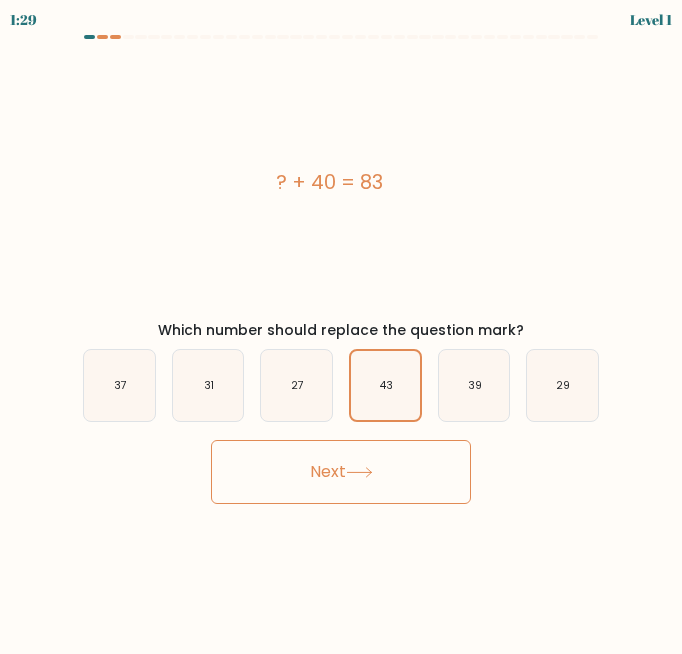 click on "Next" at bounding box center (341, 472) 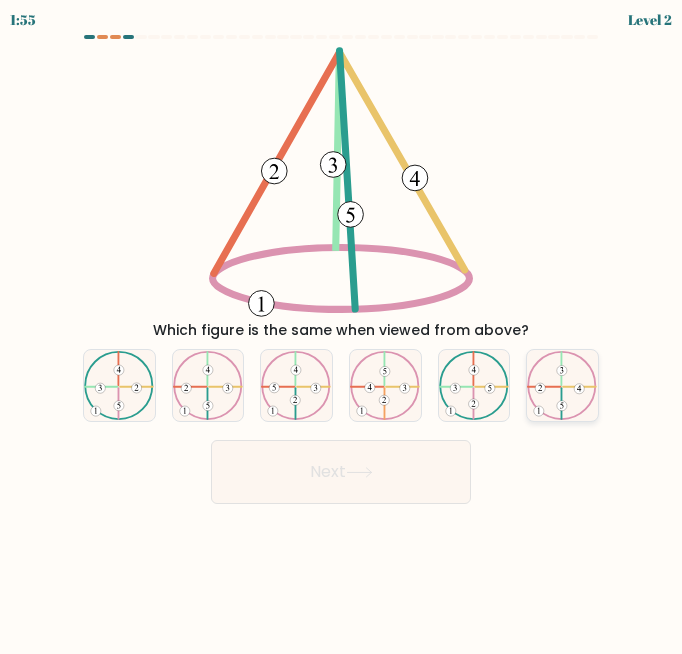 click 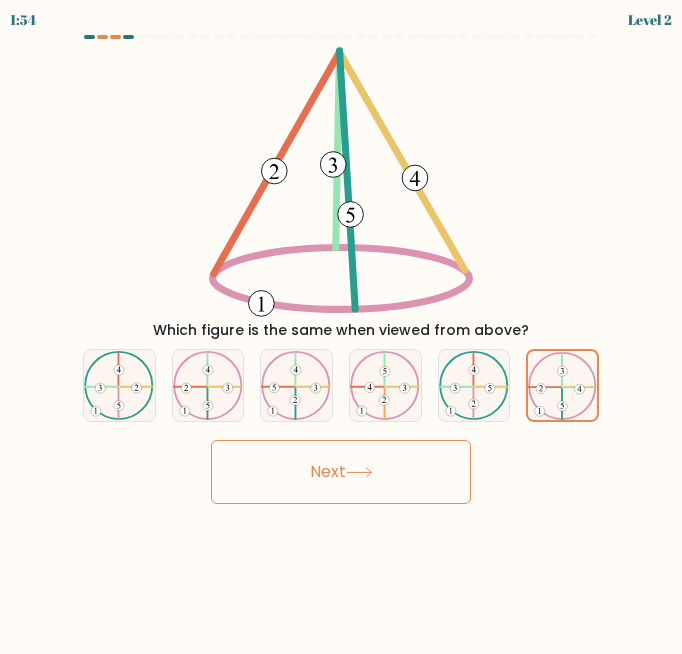 click on "Next" at bounding box center (341, 472) 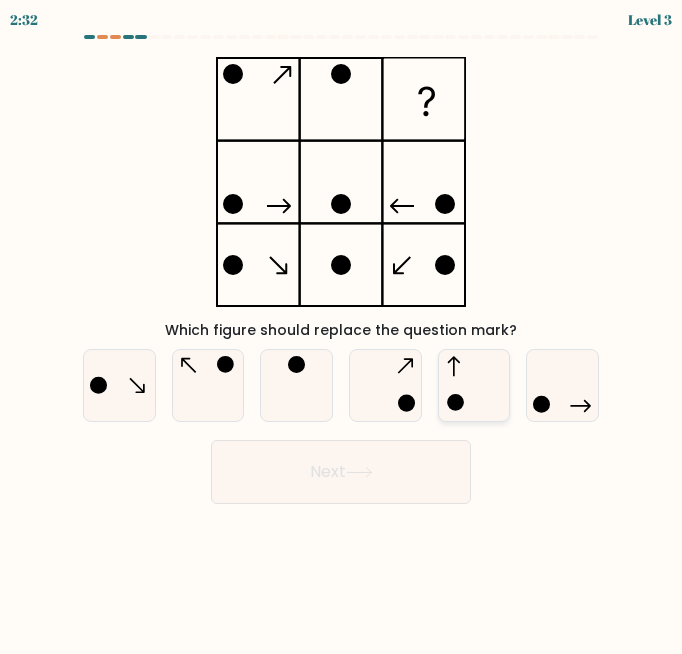click 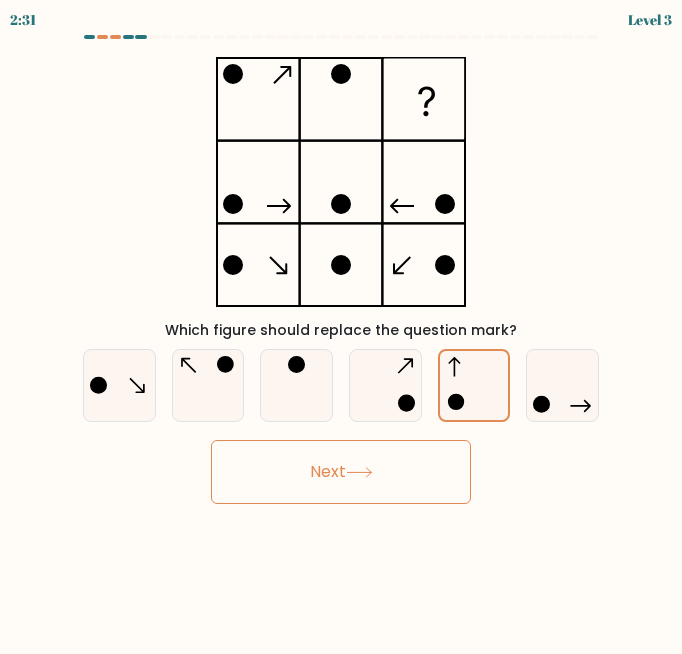click on "Next" at bounding box center [341, 472] 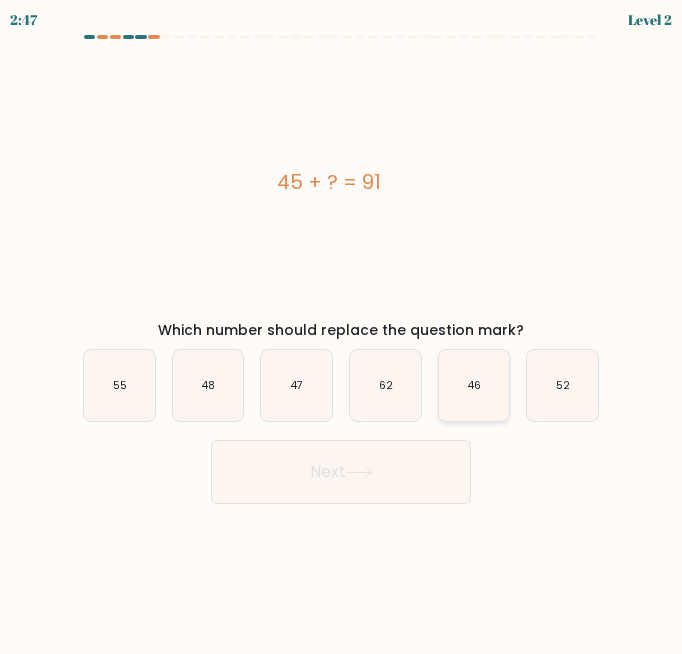 click on "46" 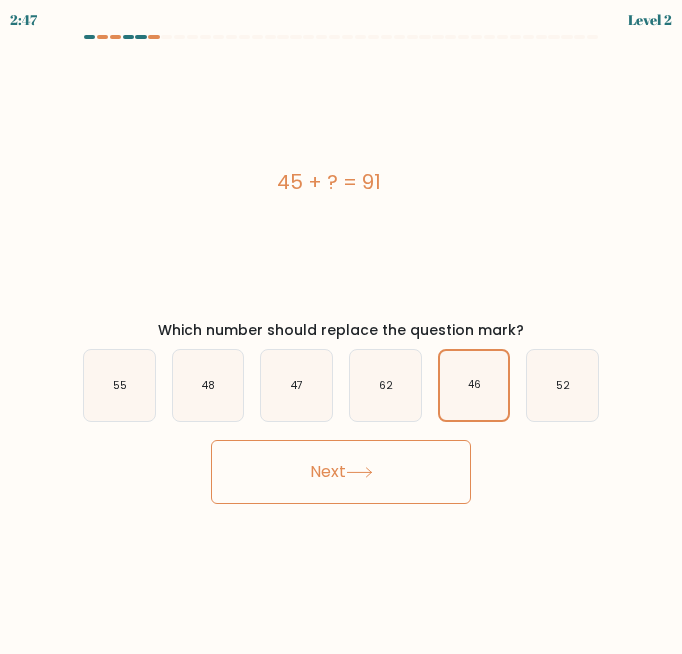 click on "Next" at bounding box center (341, 472) 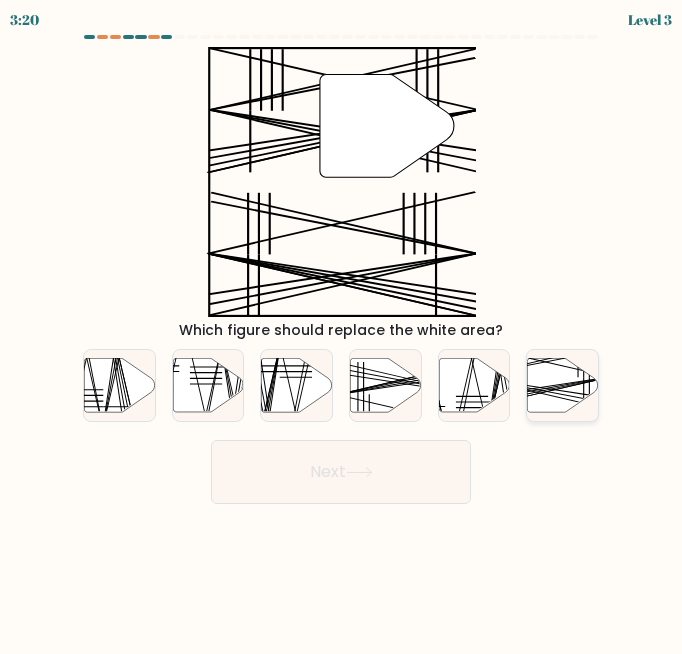 click 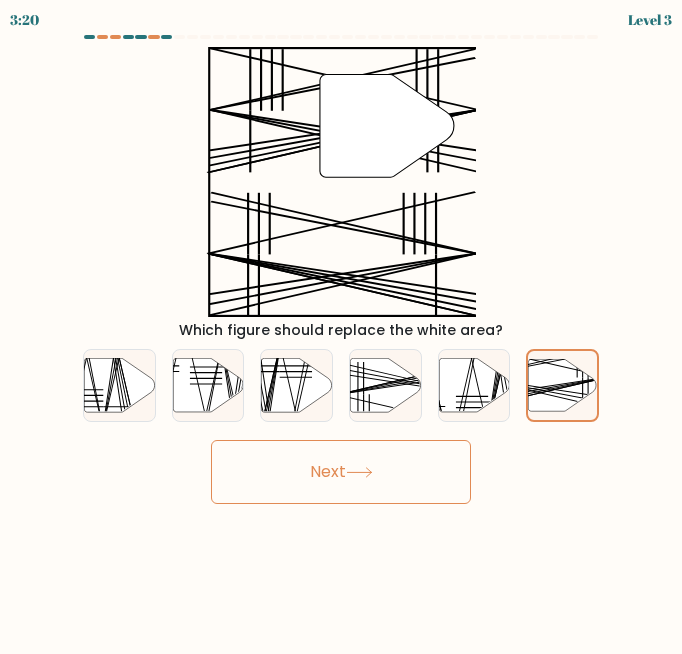 click on "Next" at bounding box center (341, 472) 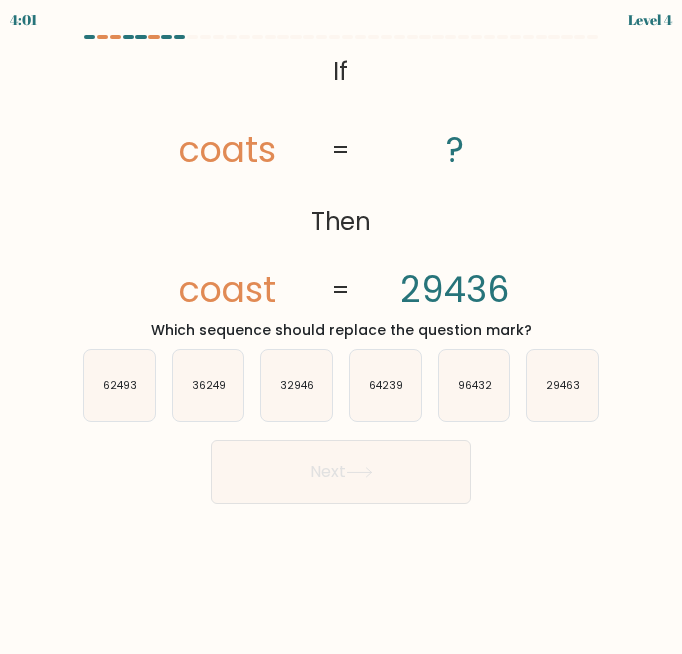 type 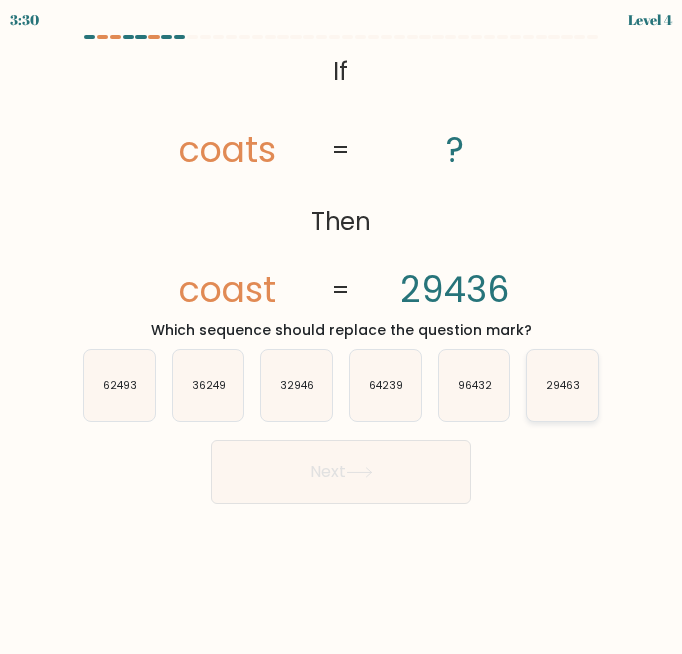click on "29463" 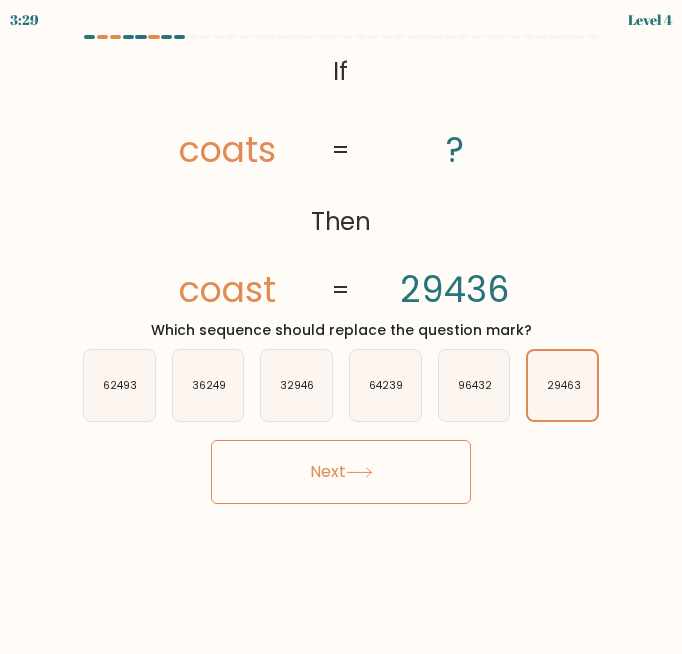 click on "Next" at bounding box center (341, 472) 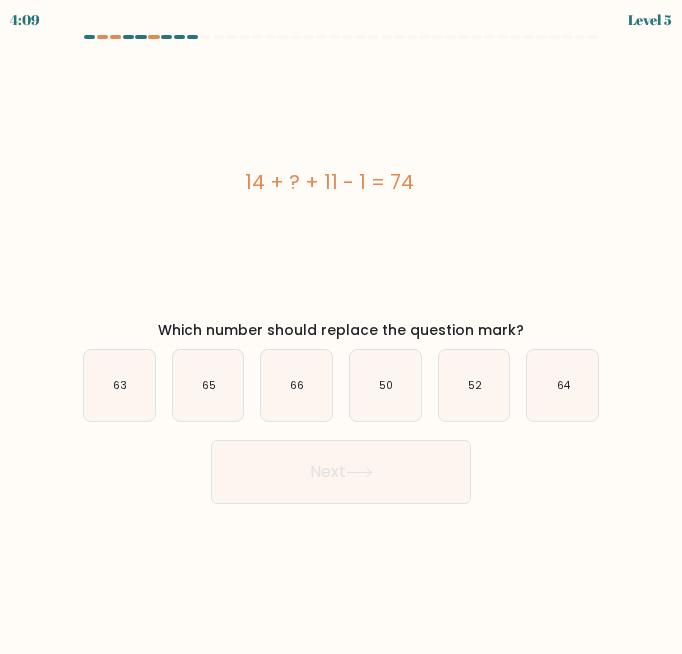 type 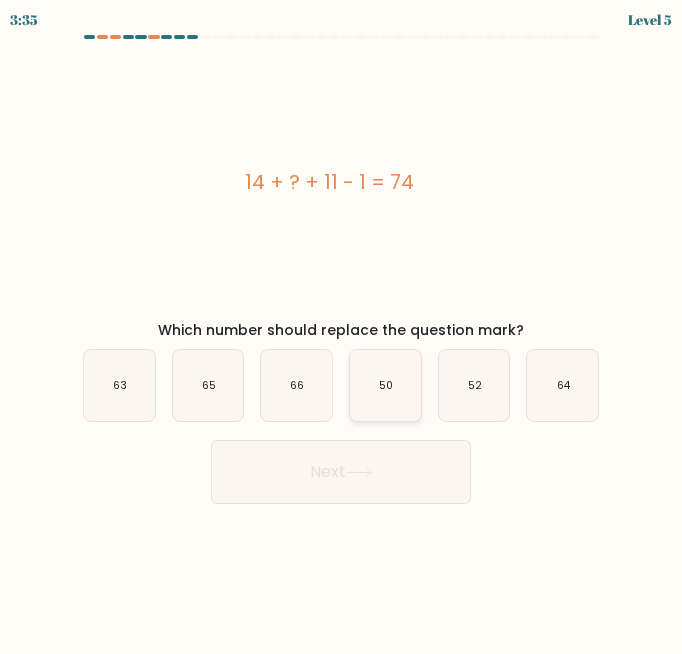 click on "50" 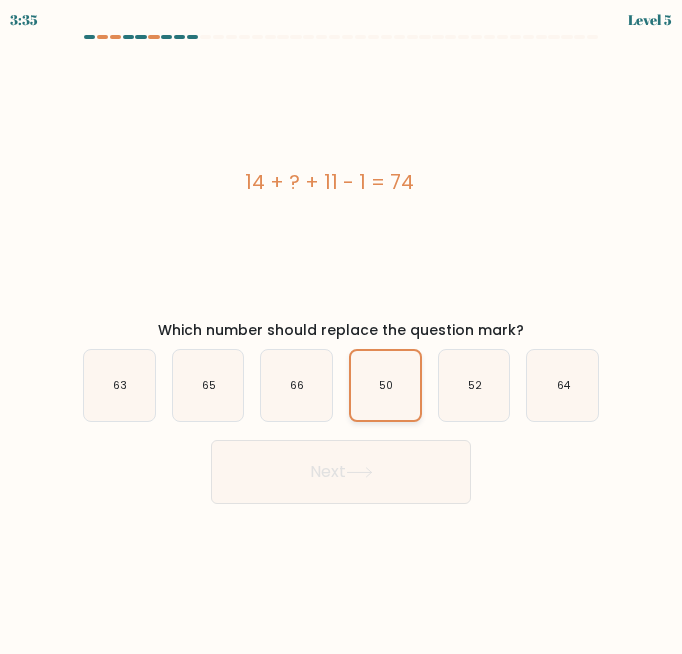 drag, startPoint x: 376, startPoint y: 388, endPoint x: 382, endPoint y: 412, distance: 24.738634 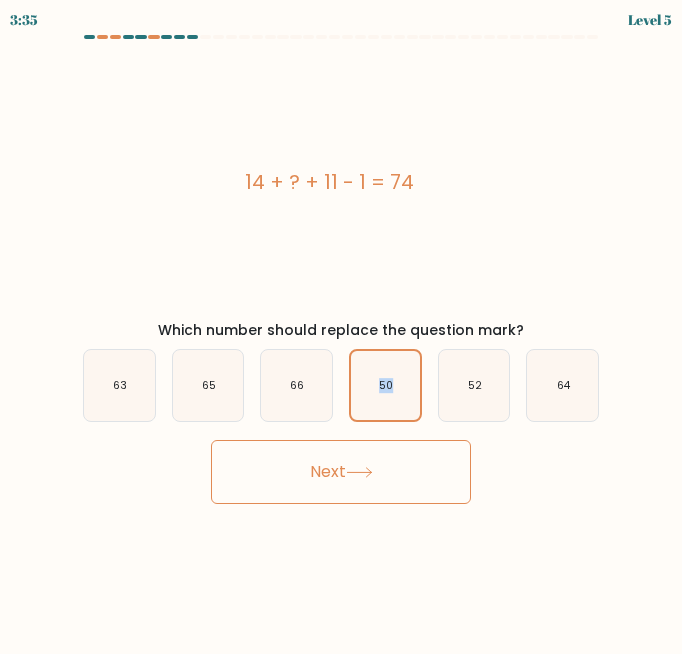 click on "Next" at bounding box center [341, 472] 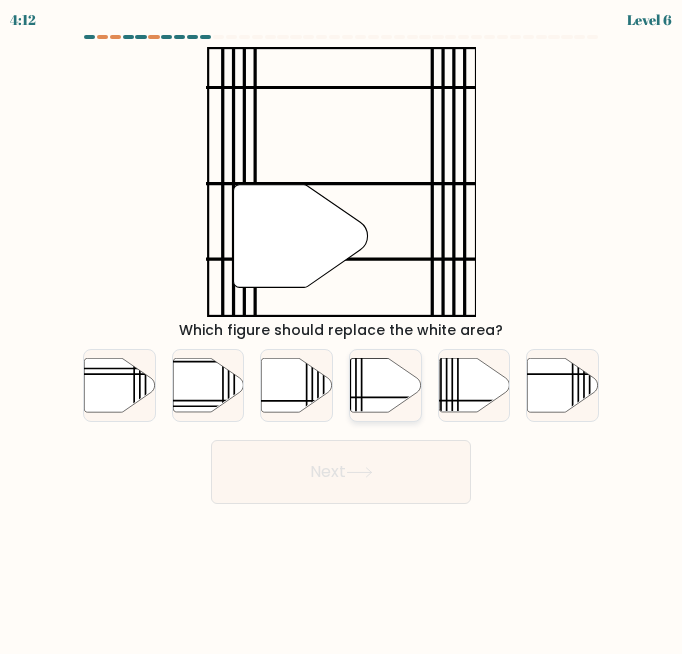 click 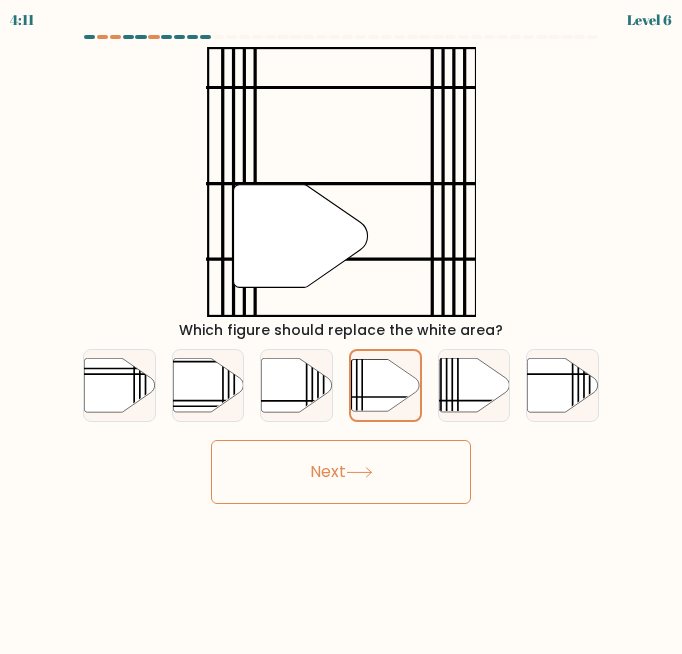 click on "Next" at bounding box center (341, 472) 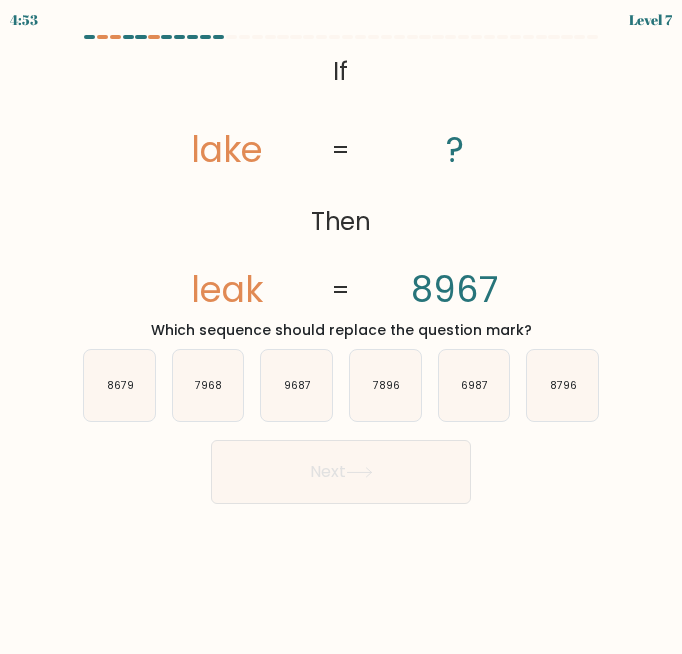 type 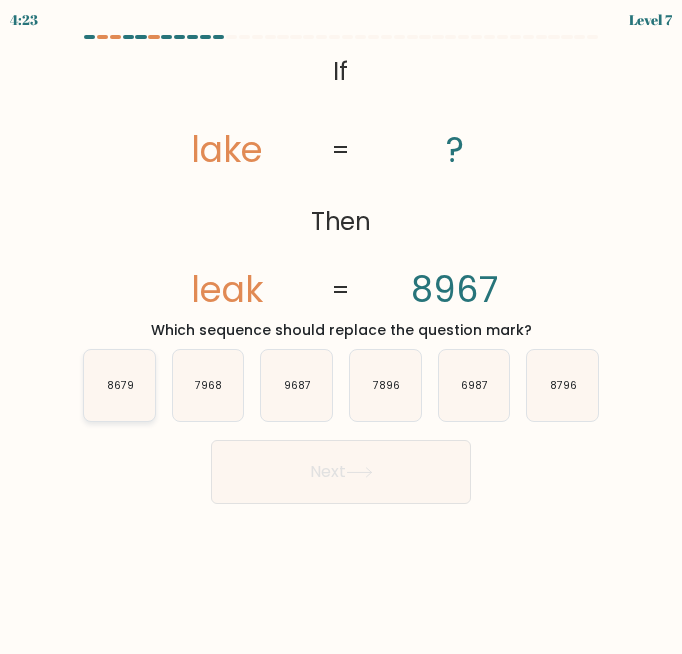 click on "8679" 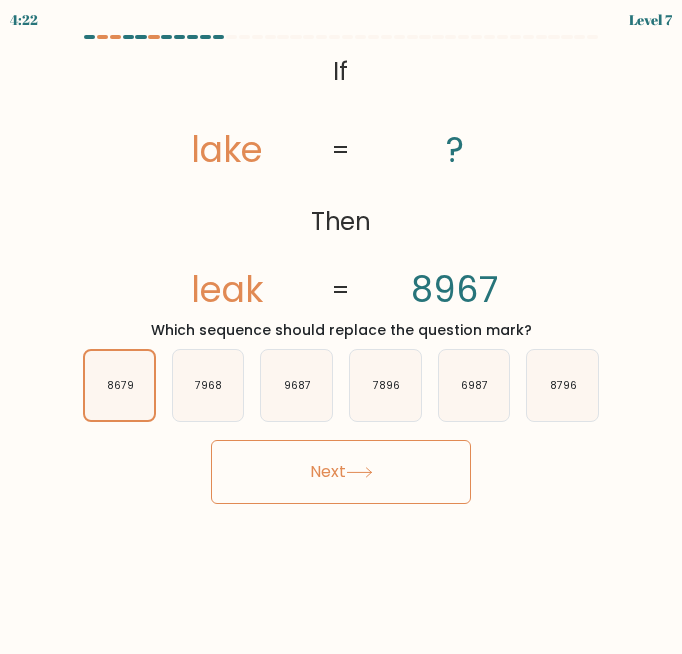click on "Next" at bounding box center [341, 472] 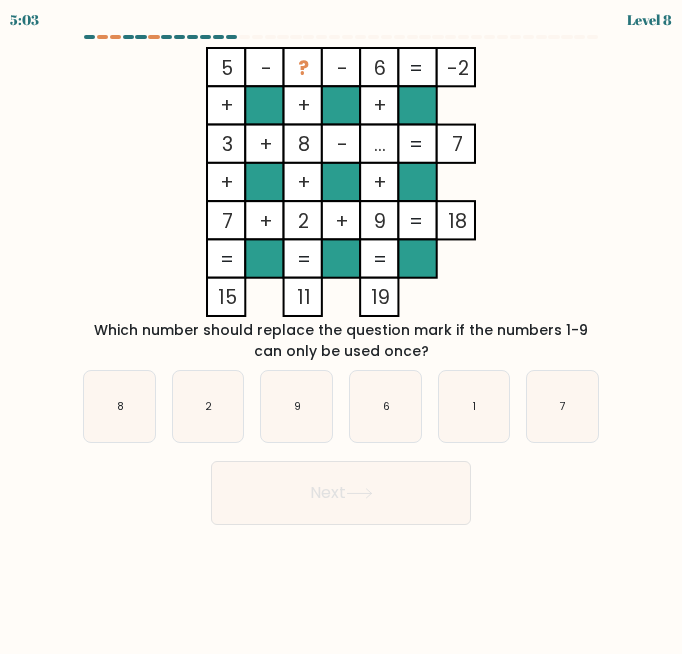 type 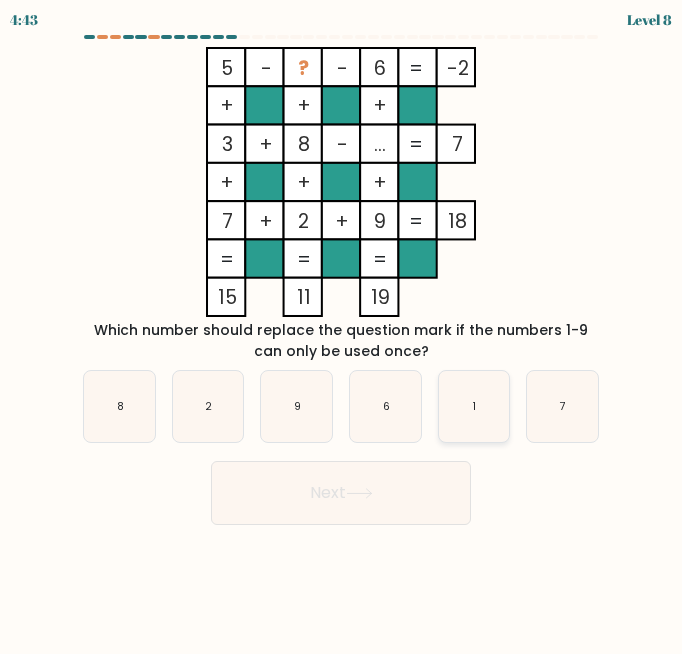 click on "1" 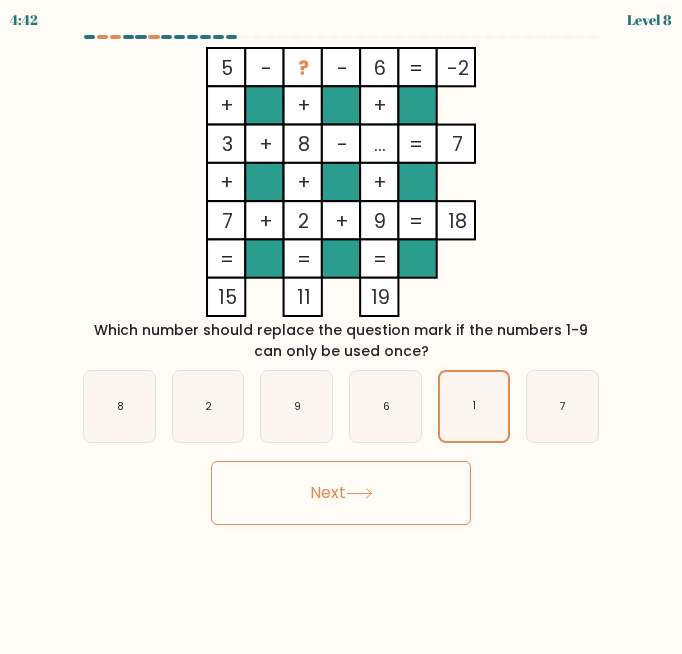 click on "Next" at bounding box center [341, 493] 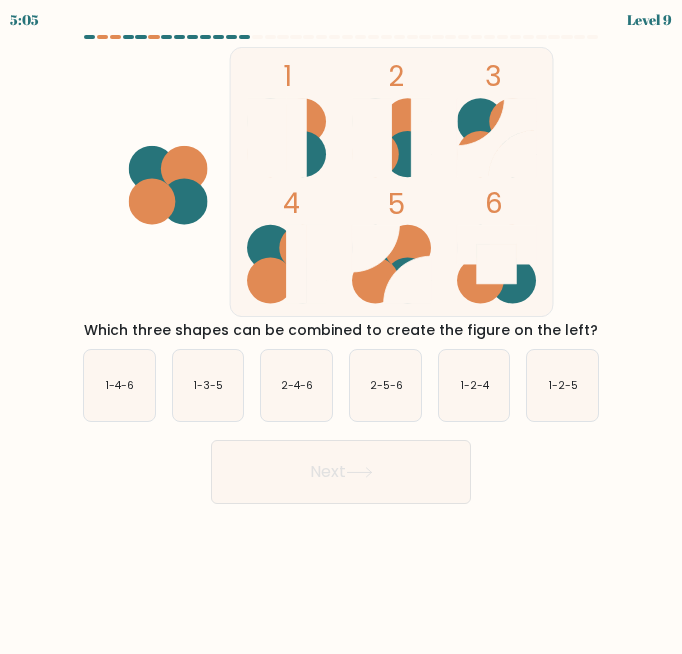 type 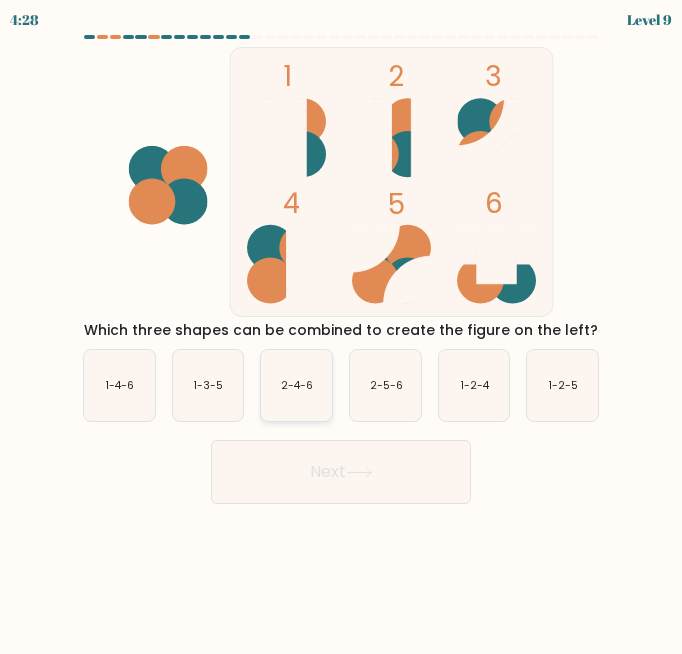 click on "2-4-6" 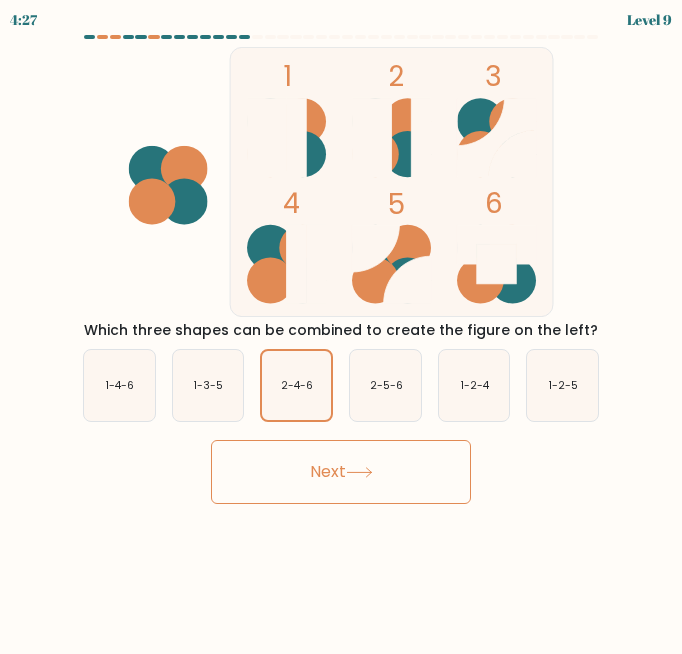click on "Next" at bounding box center [341, 472] 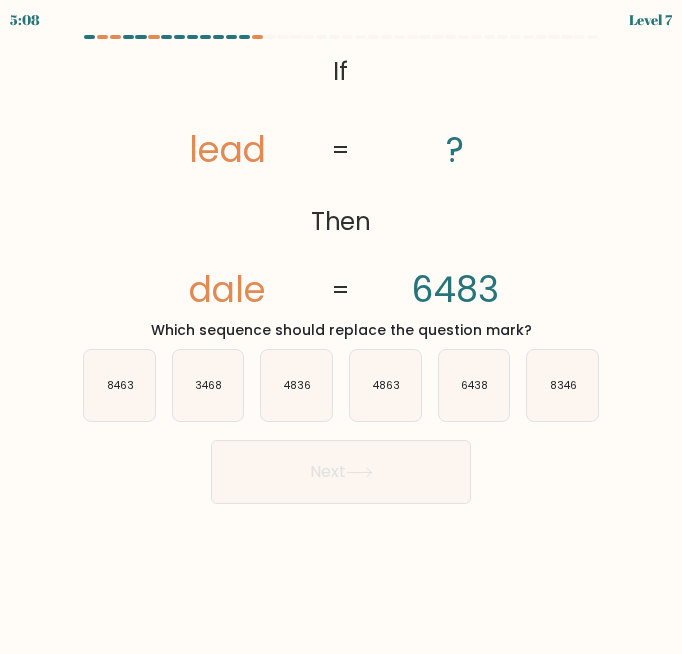 type 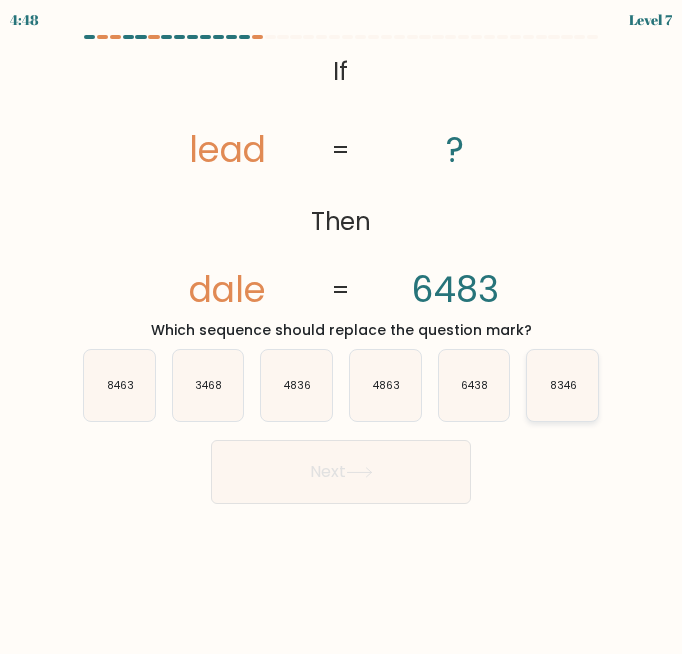 click on "8346" 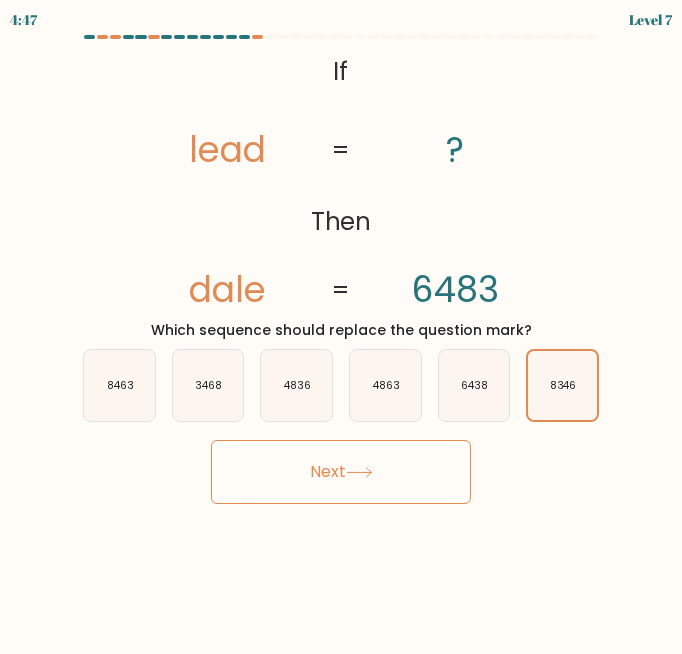 click on "Next" at bounding box center [341, 472] 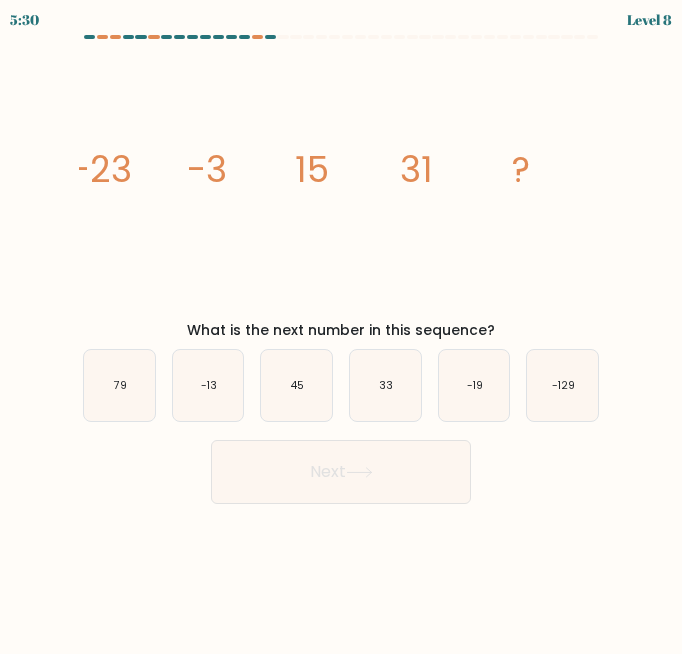 type 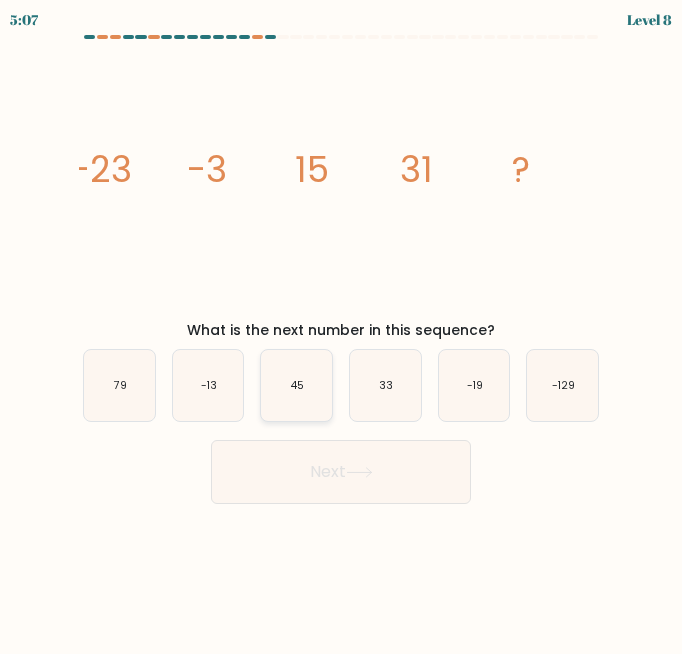 click on "45" 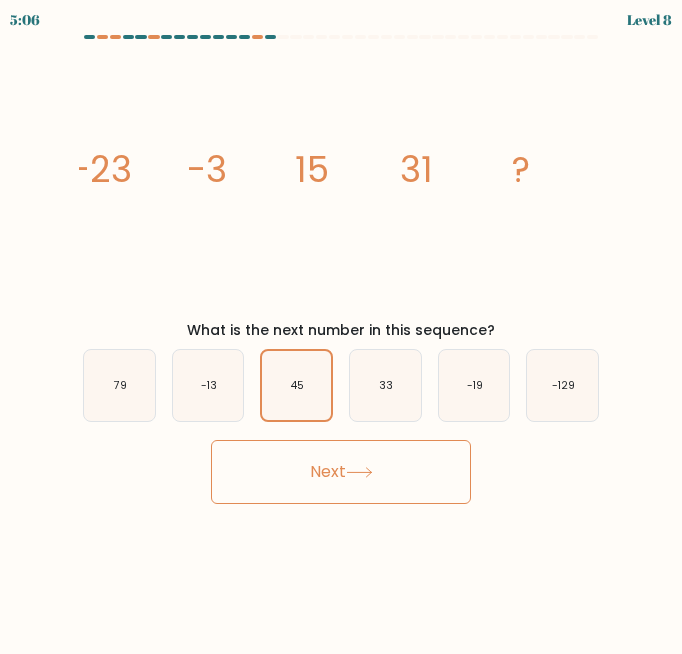 click 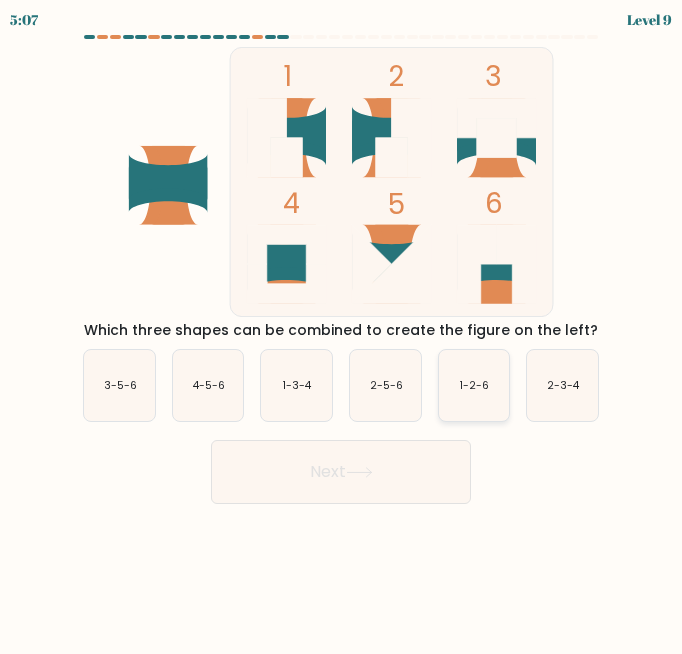 click on "1-2-6" 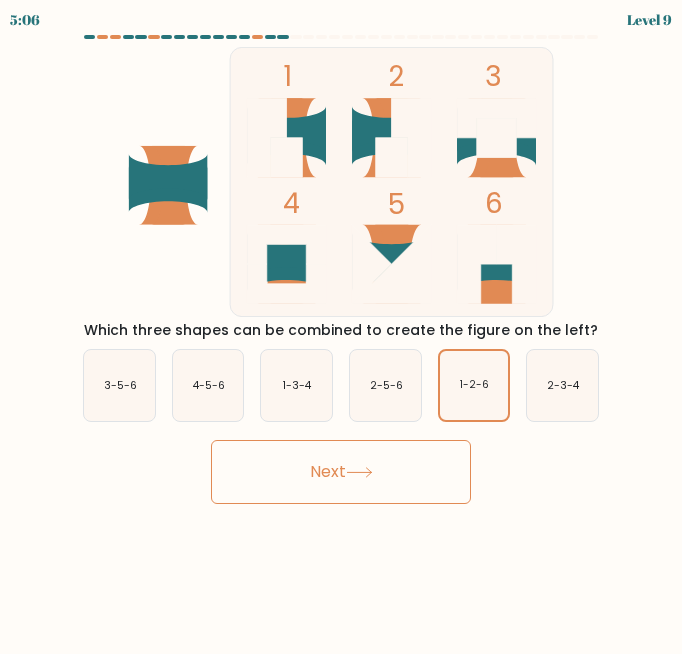 click on "Next" at bounding box center [341, 472] 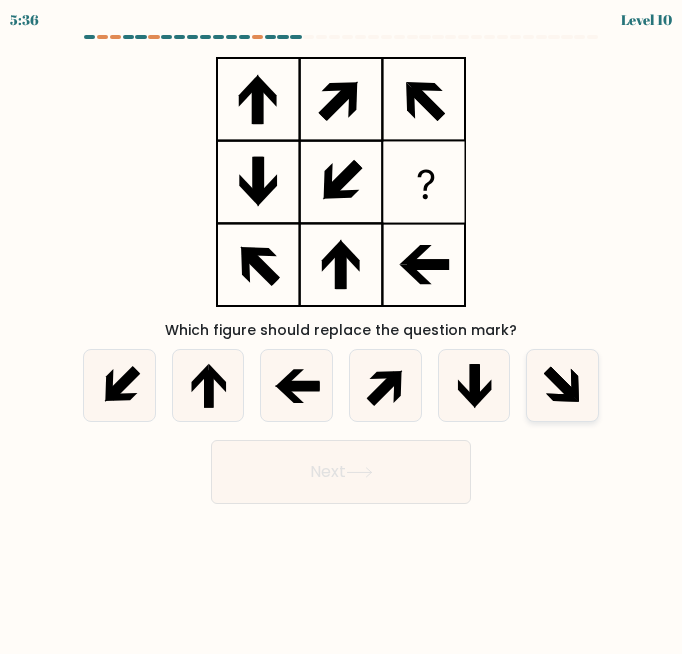 click 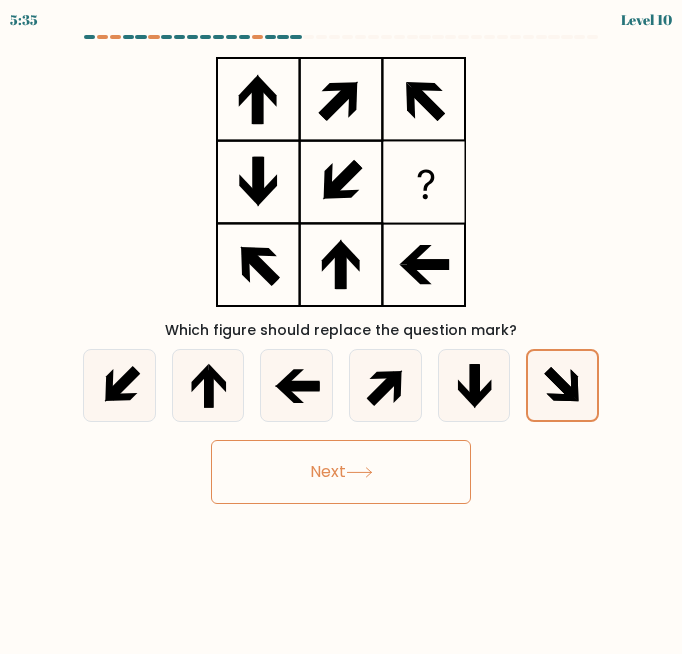 click on "Next" at bounding box center (341, 472) 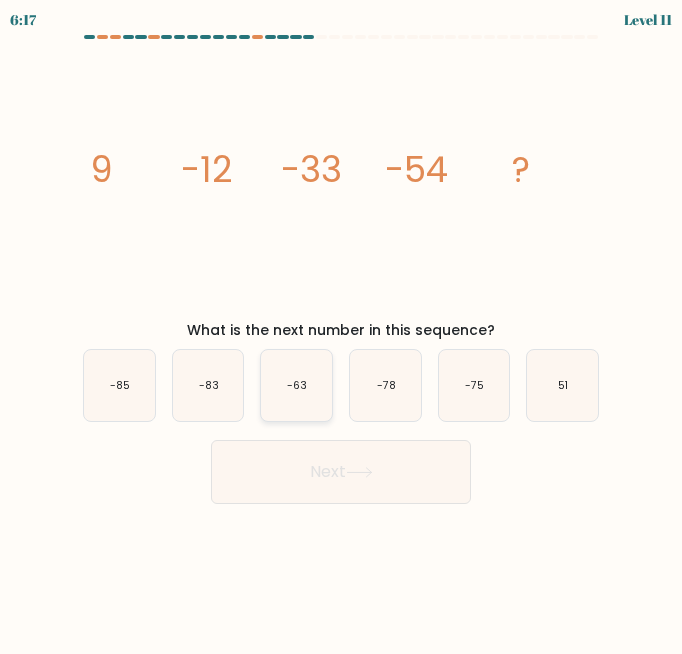 type 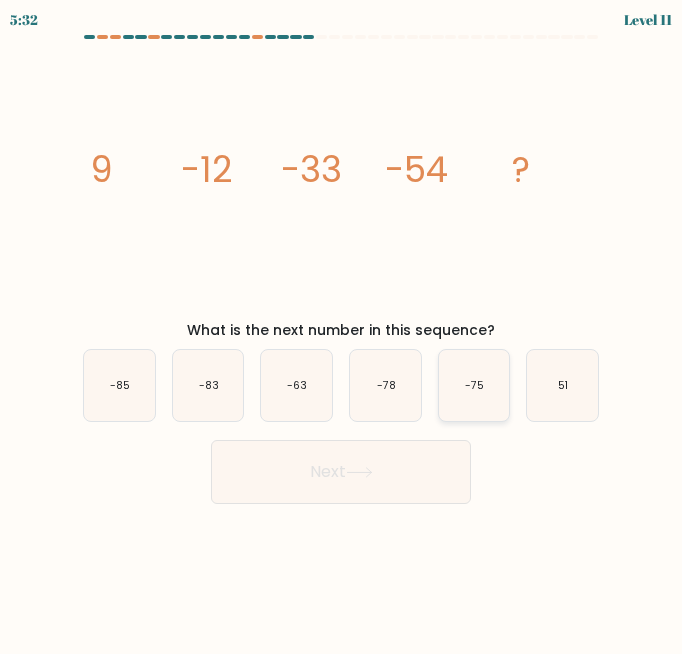 click on "-75" 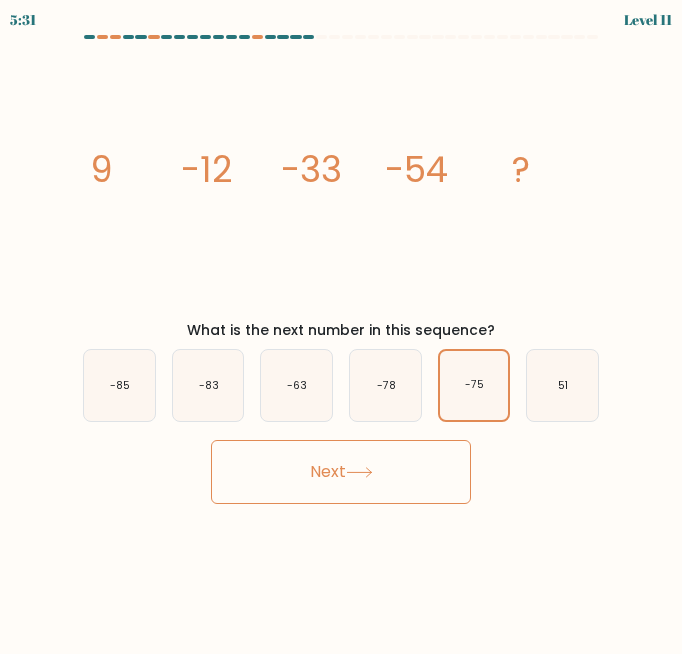 click on "Next" at bounding box center (341, 472) 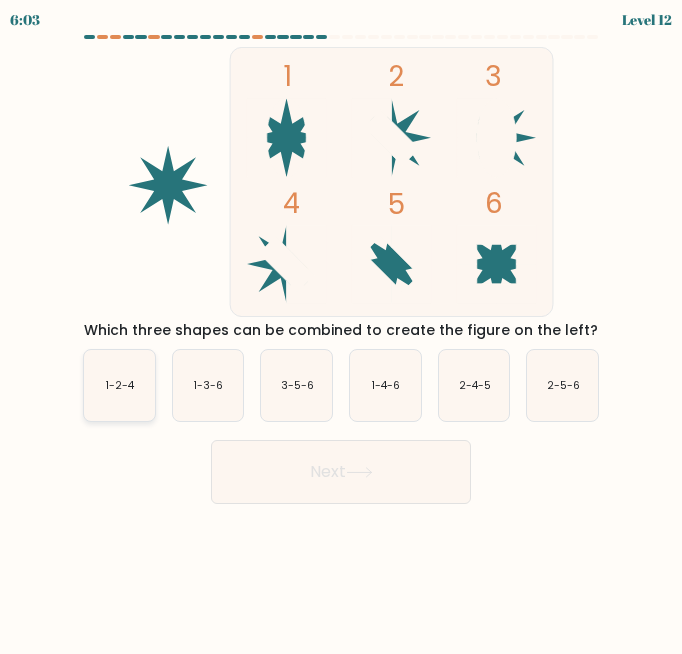 click on "1-2-4" 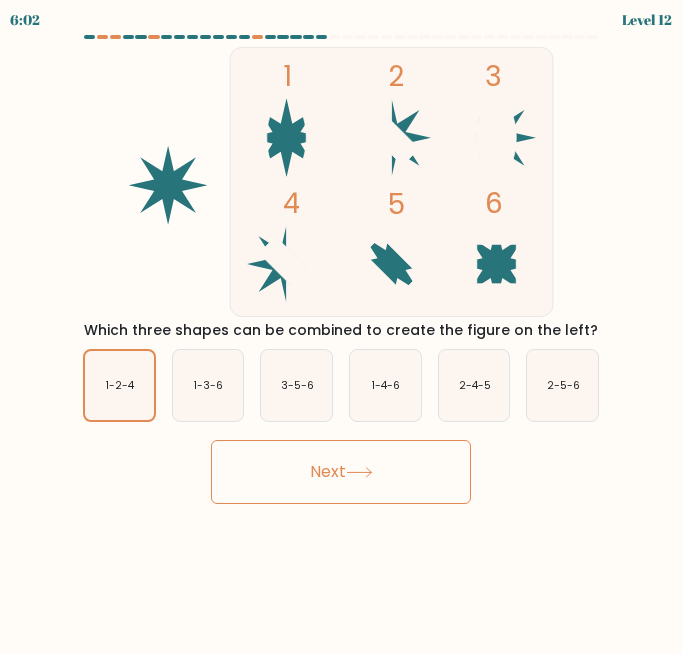 click on "Next" at bounding box center [341, 472] 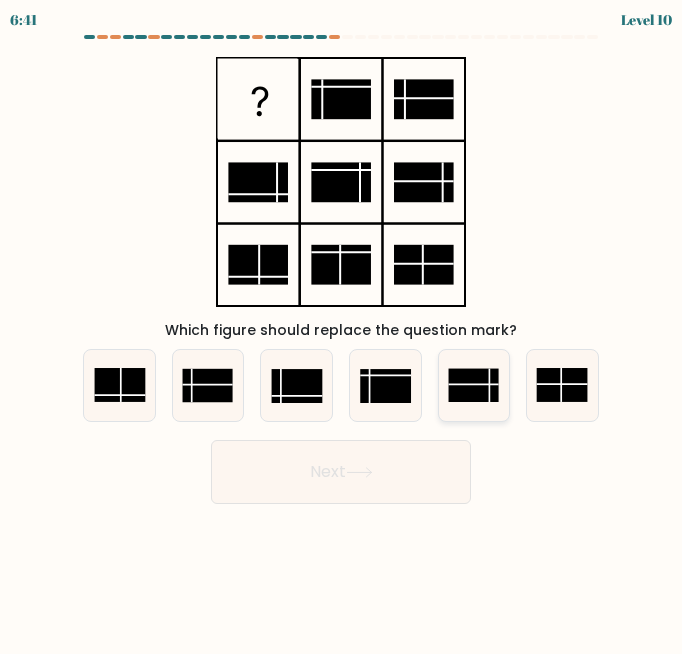 click 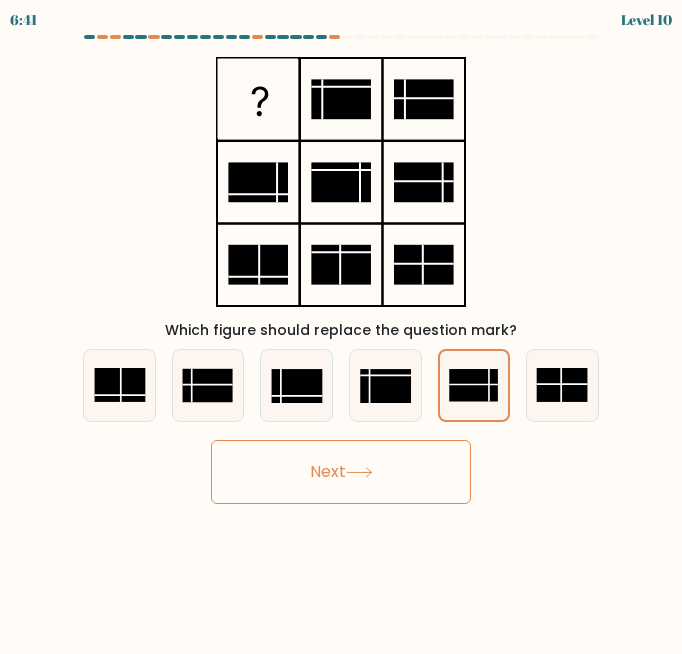 click 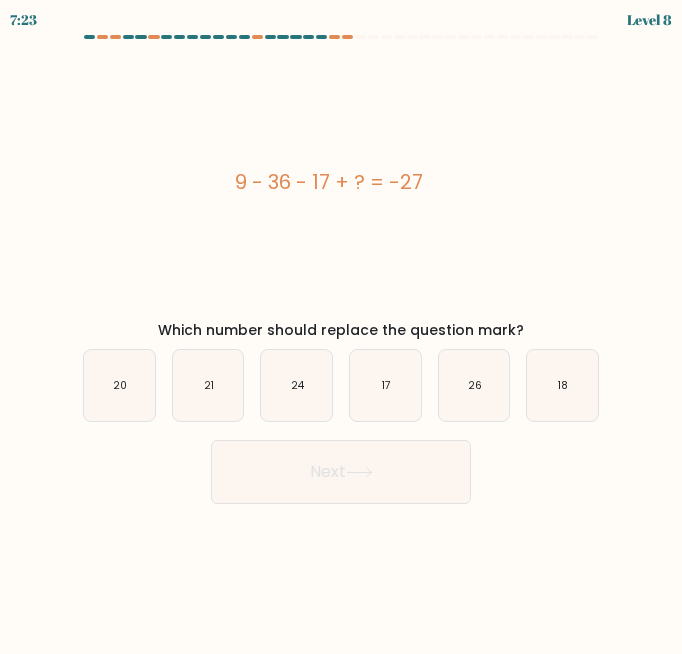 type 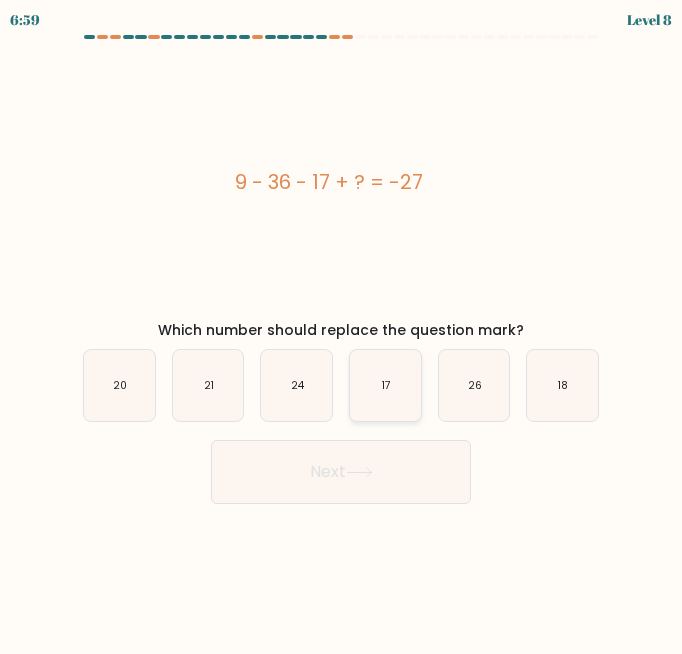 click on "17" 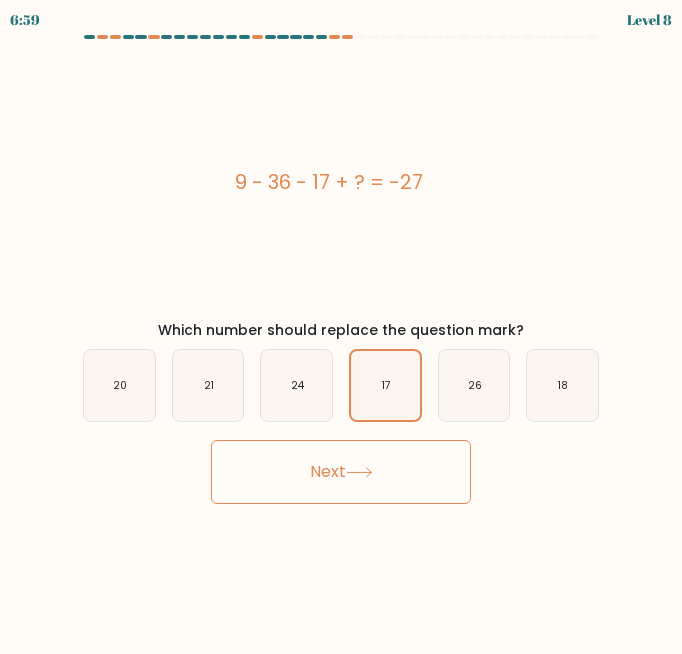 click on "Next" at bounding box center (341, 472) 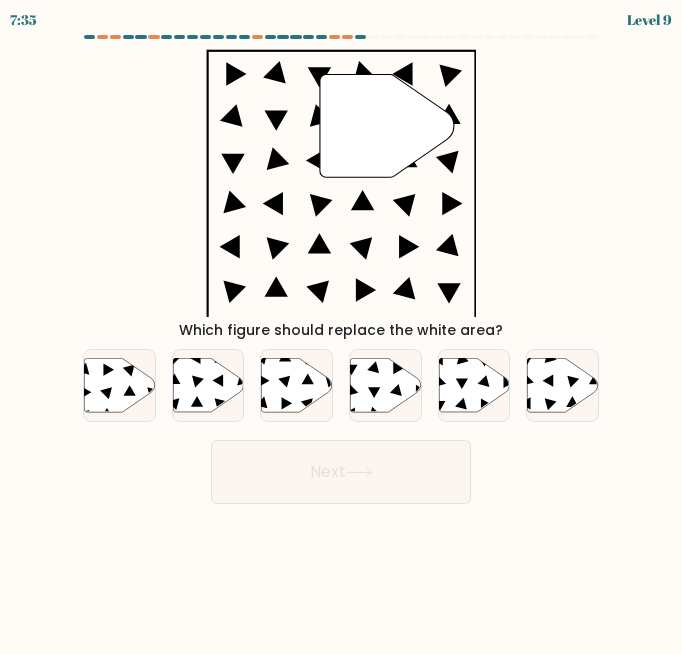 drag, startPoint x: 462, startPoint y: 382, endPoint x: 409, endPoint y: 433, distance: 73.552704 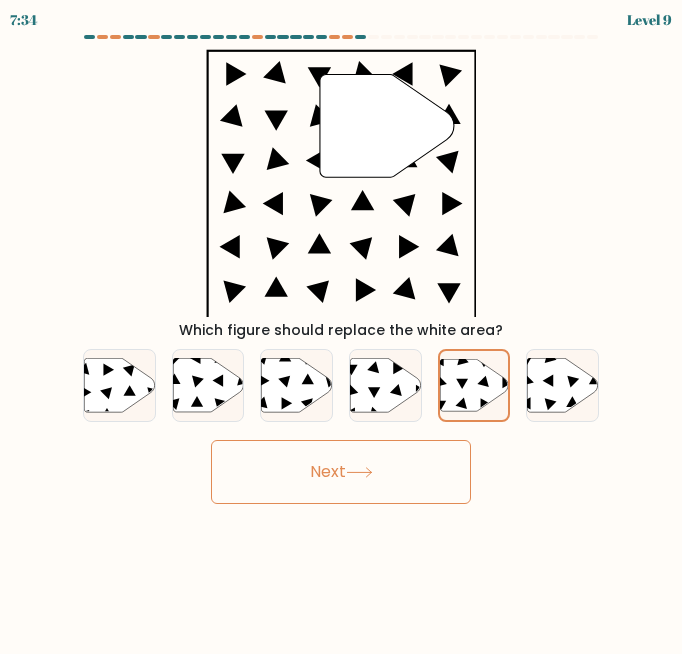 click on "Next" at bounding box center [341, 472] 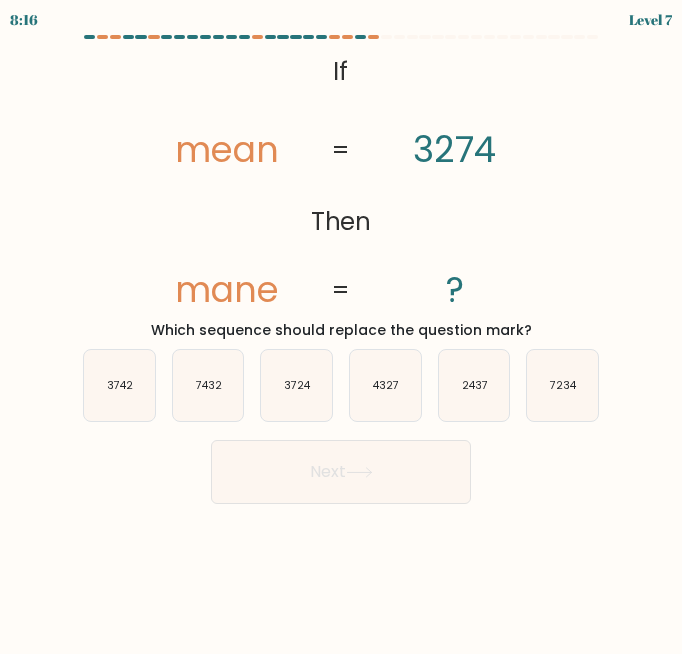 type 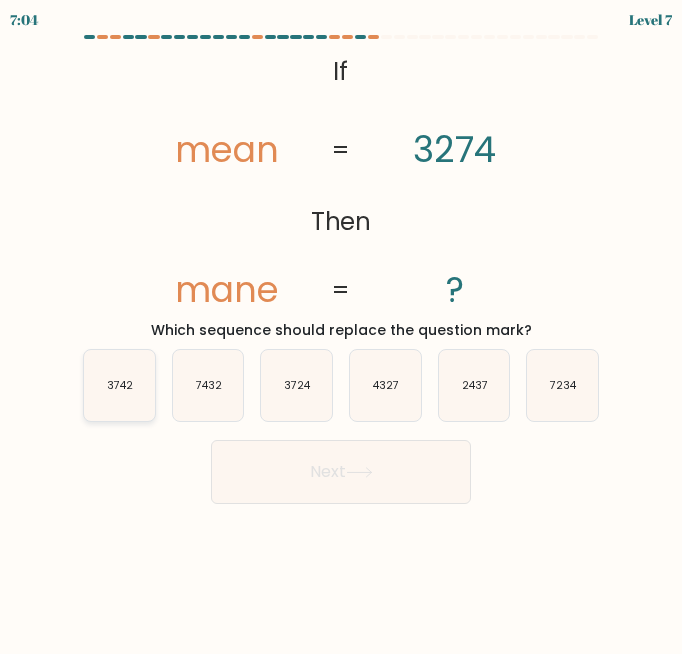 click on "3742" 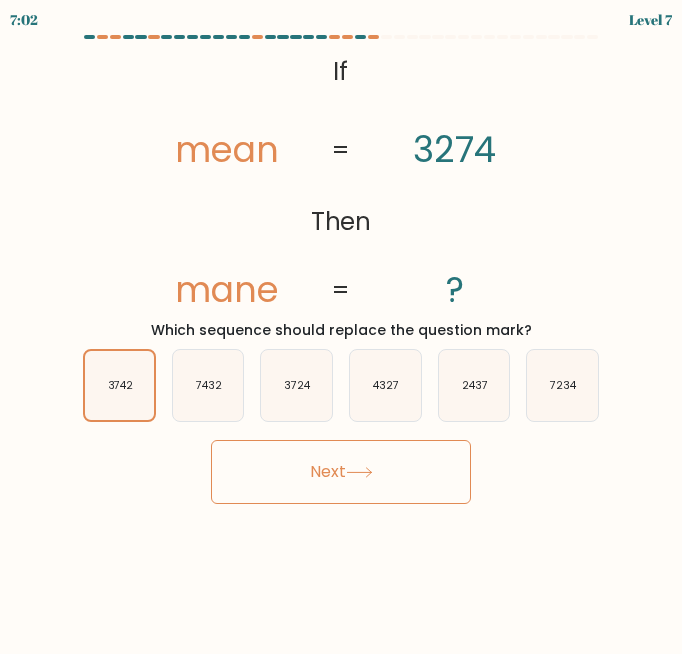 click 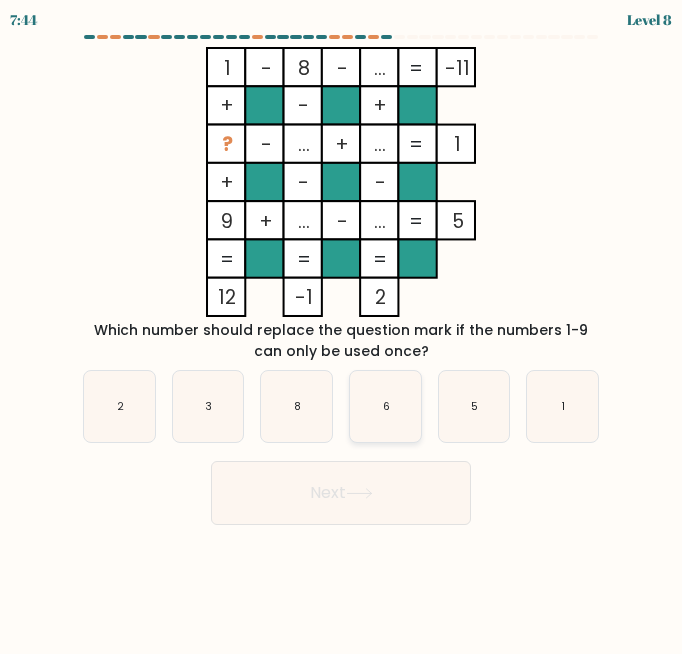 type 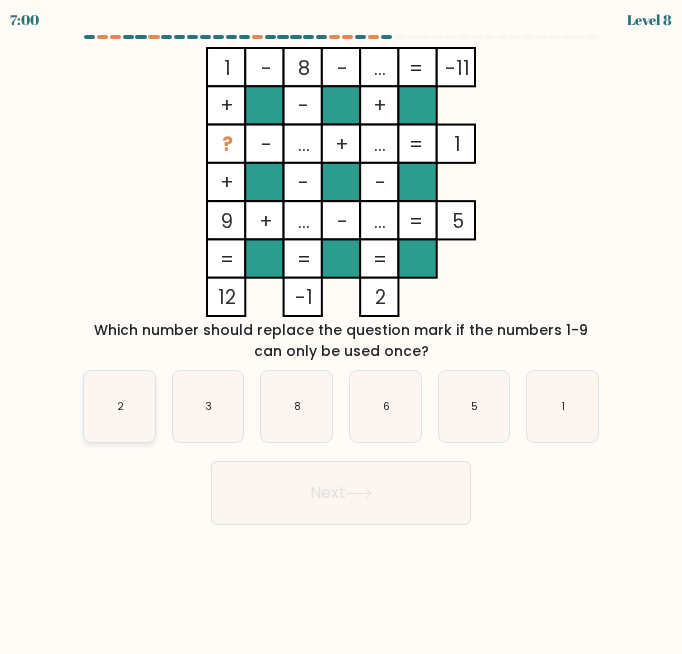drag, startPoint x: 144, startPoint y: 406, endPoint x: 154, endPoint y: 404, distance: 10.198039 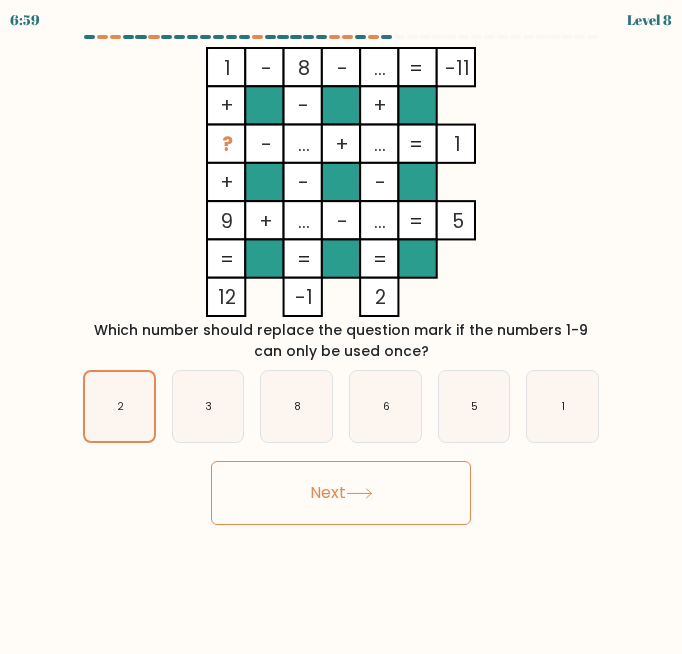 click 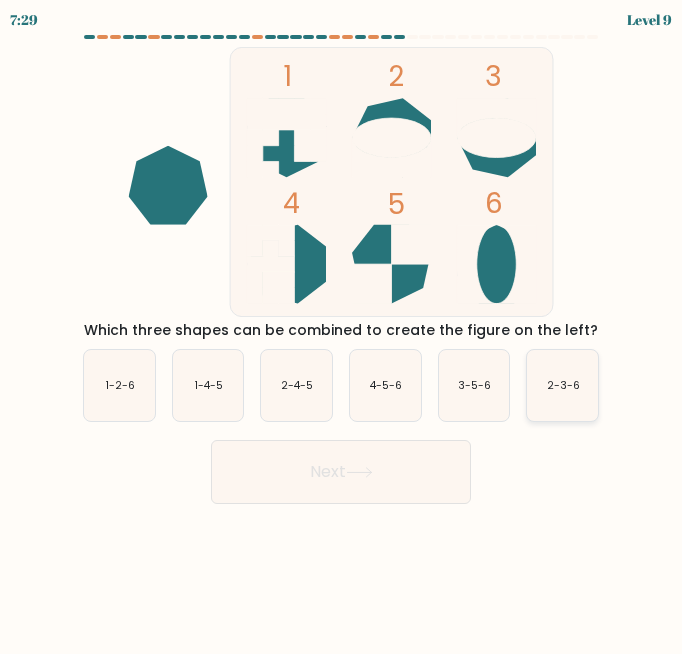 click on "2-3-6" 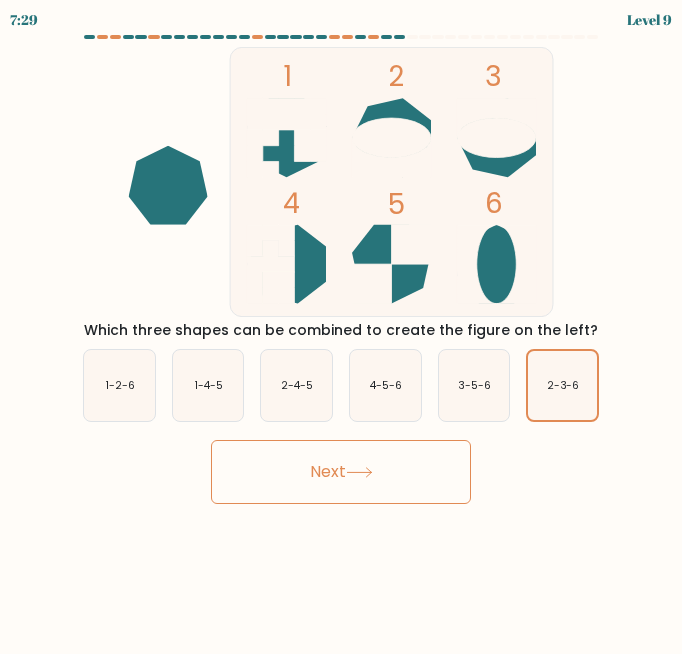 click on "Next" at bounding box center [341, 472] 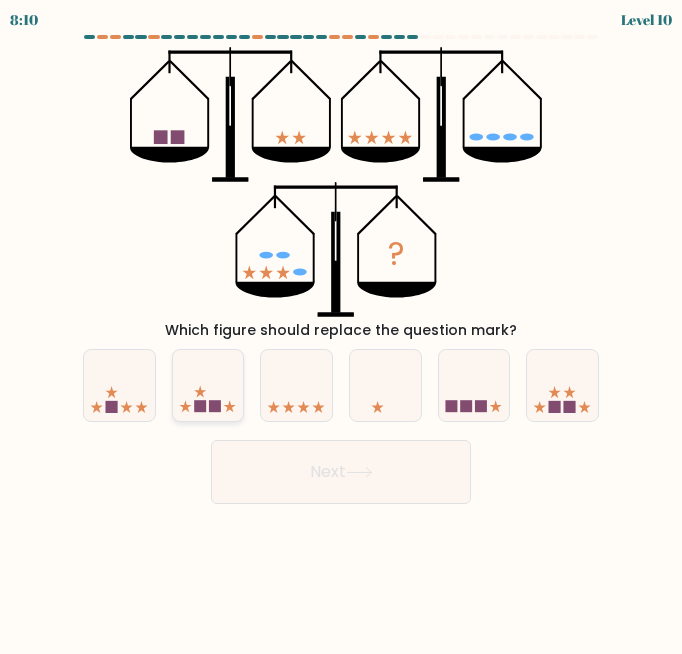click 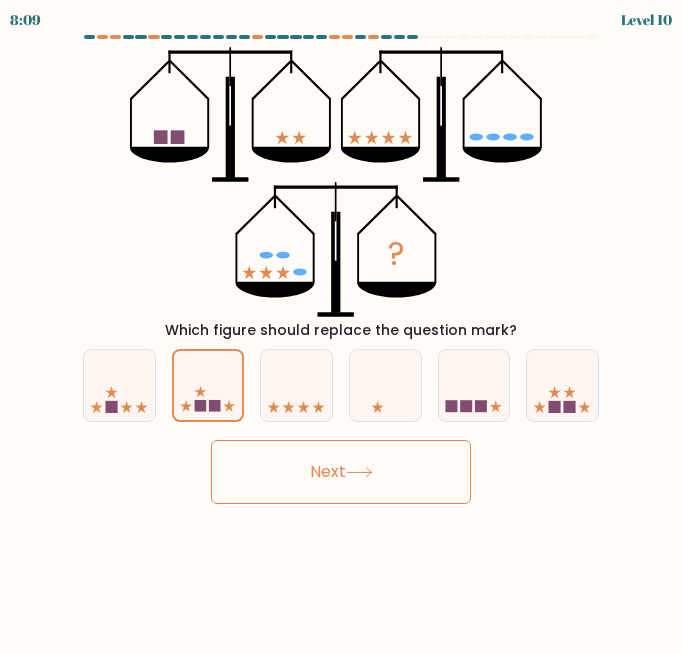 click on "Next" at bounding box center (341, 472) 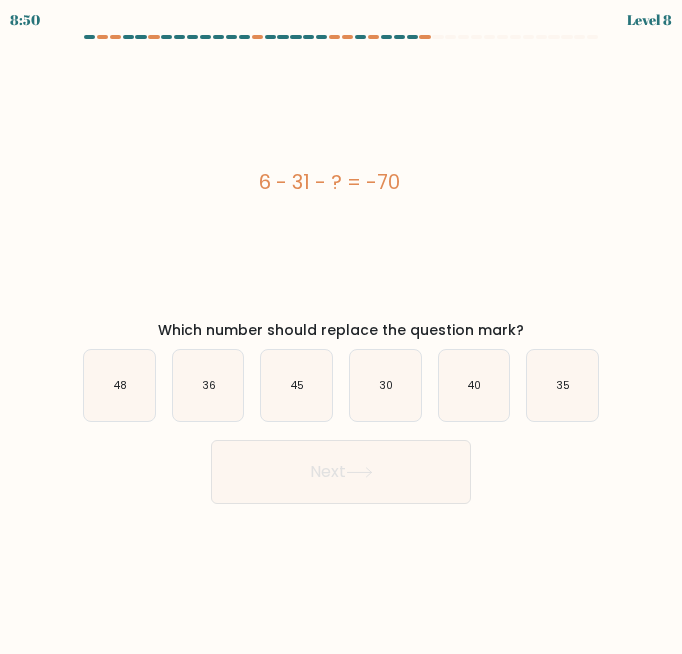 type 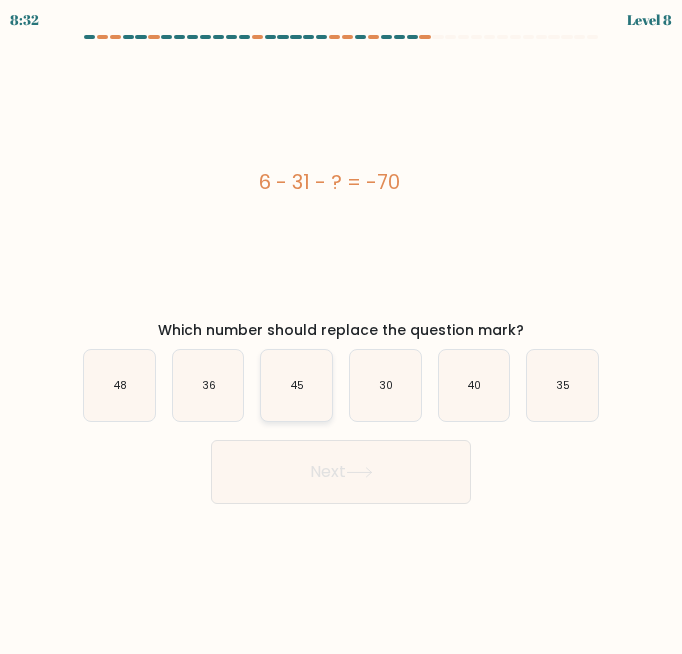 click on "45" 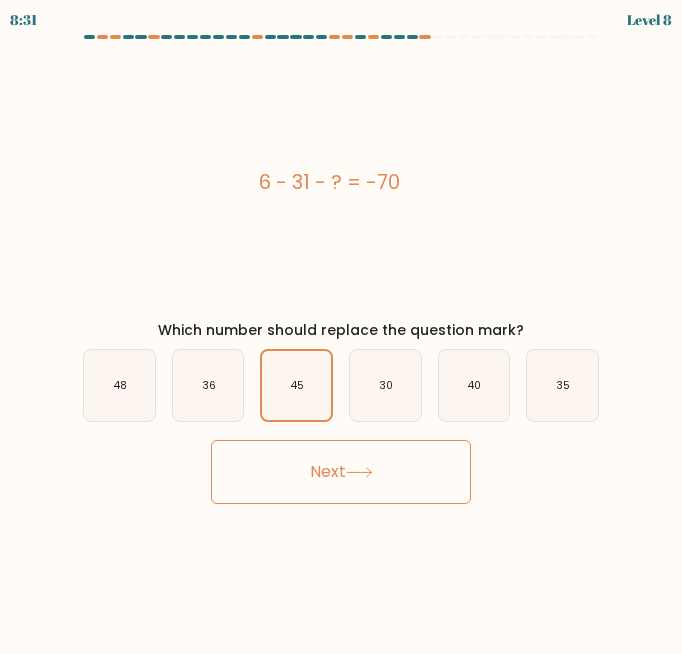 click on "Next" at bounding box center (341, 472) 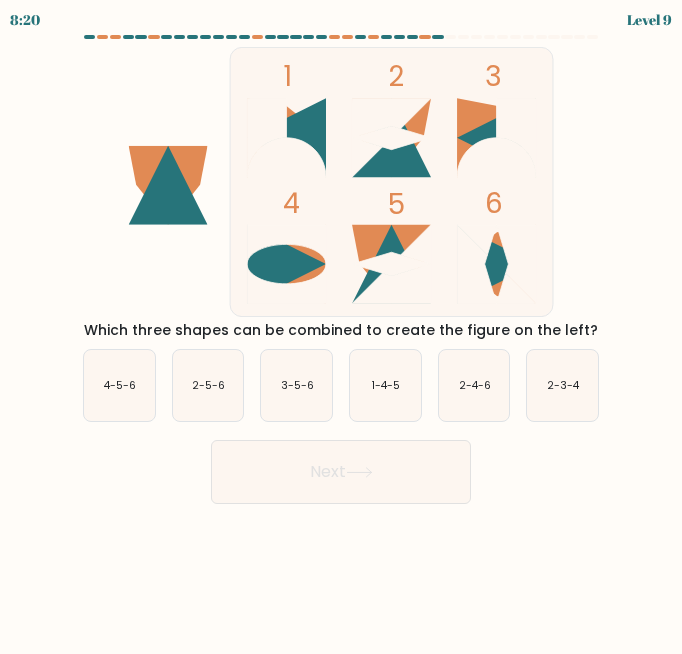 click 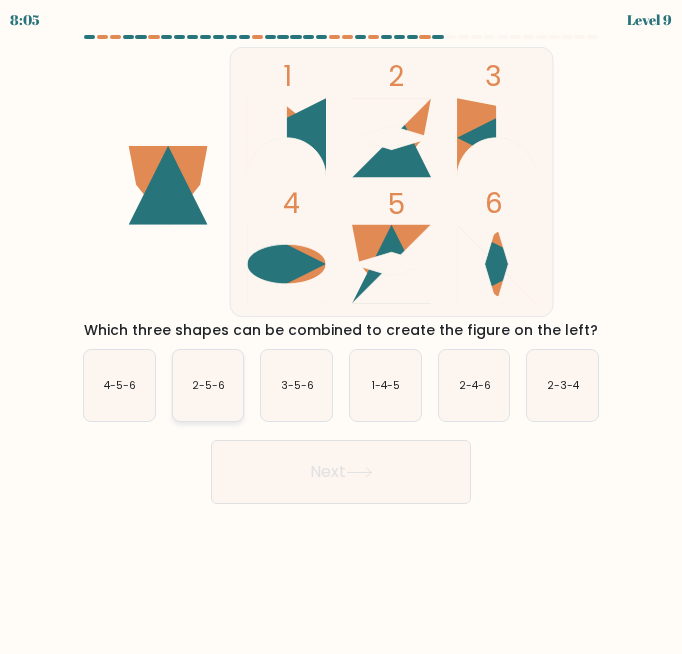 click on "2-5-6" 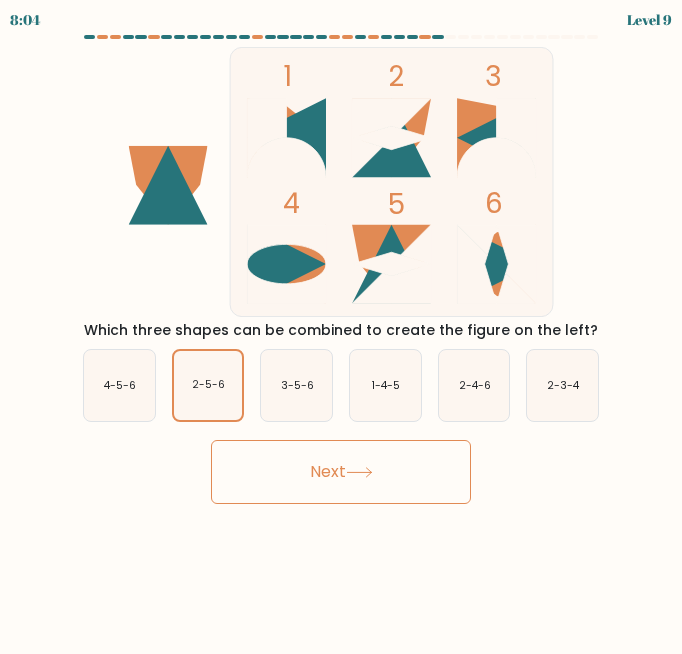 click on "Next" at bounding box center [341, 472] 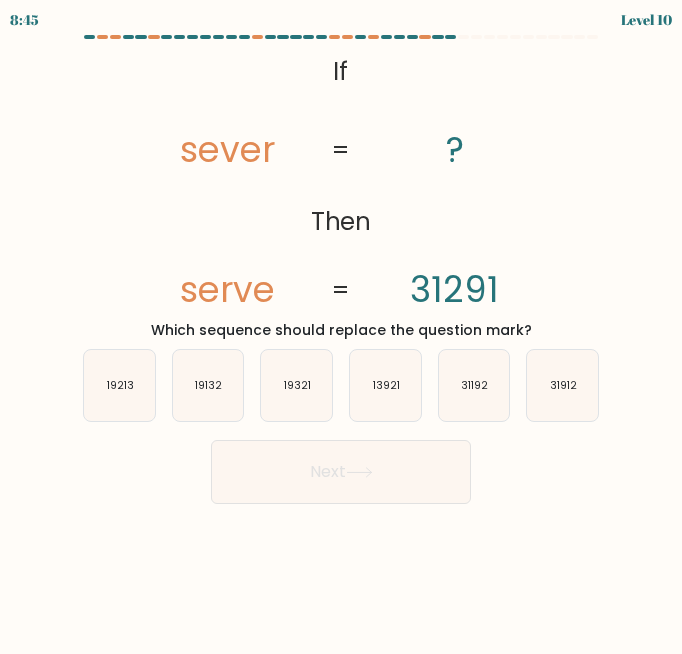 type 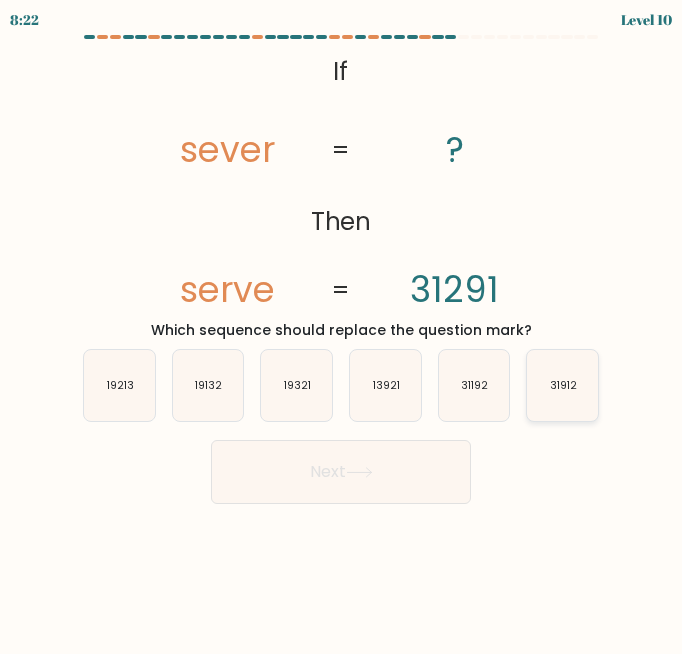 click on "31912" 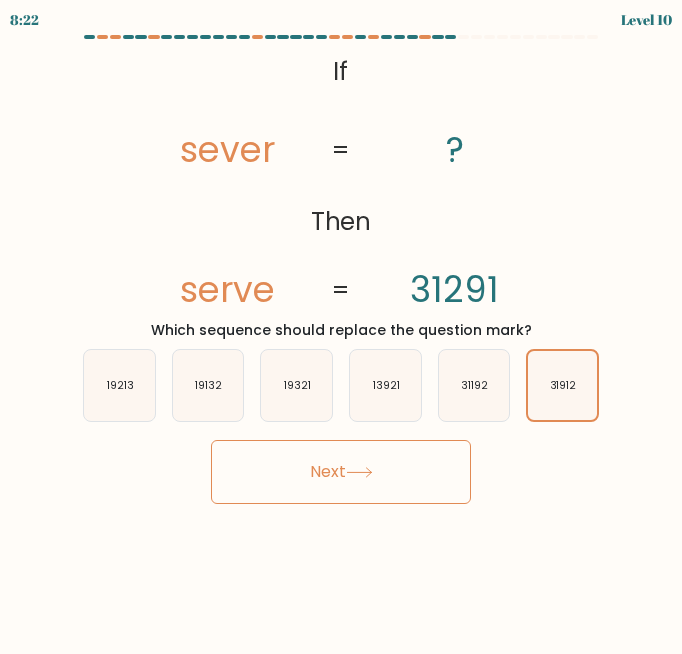 click on "Next" at bounding box center [341, 472] 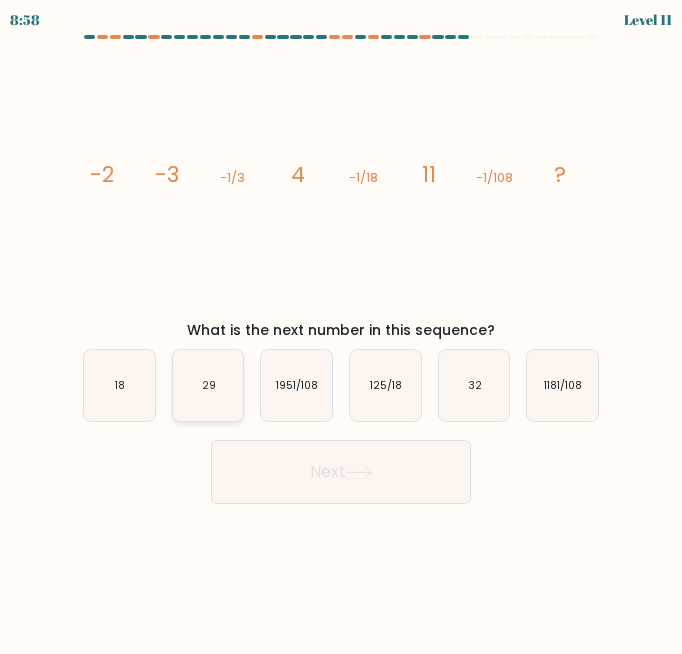 type 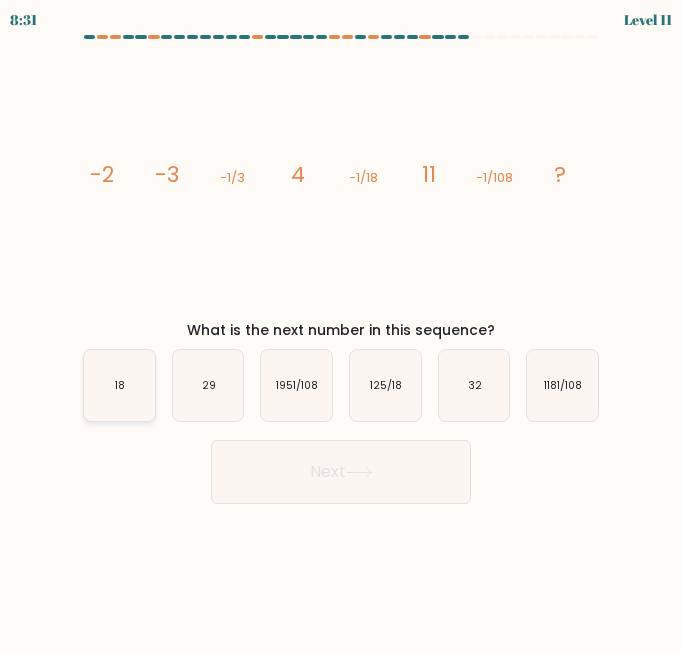 click on "18" 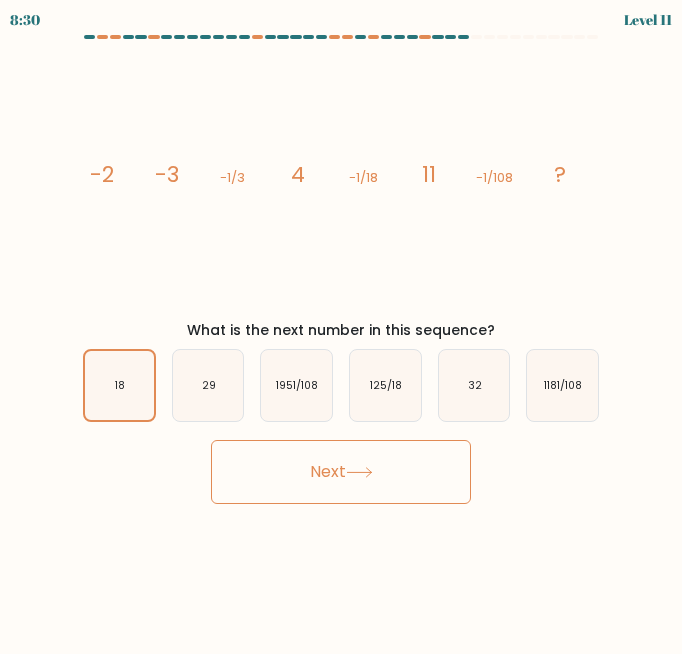 click on "Next" at bounding box center (341, 472) 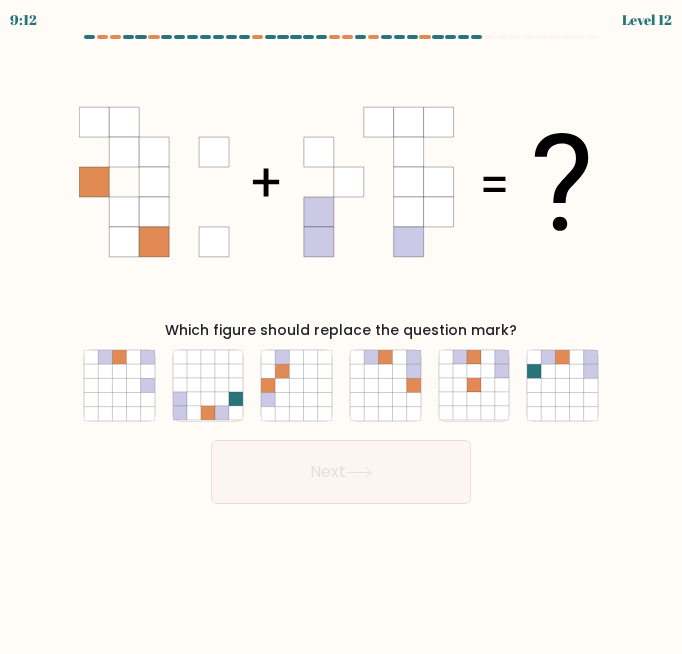 type 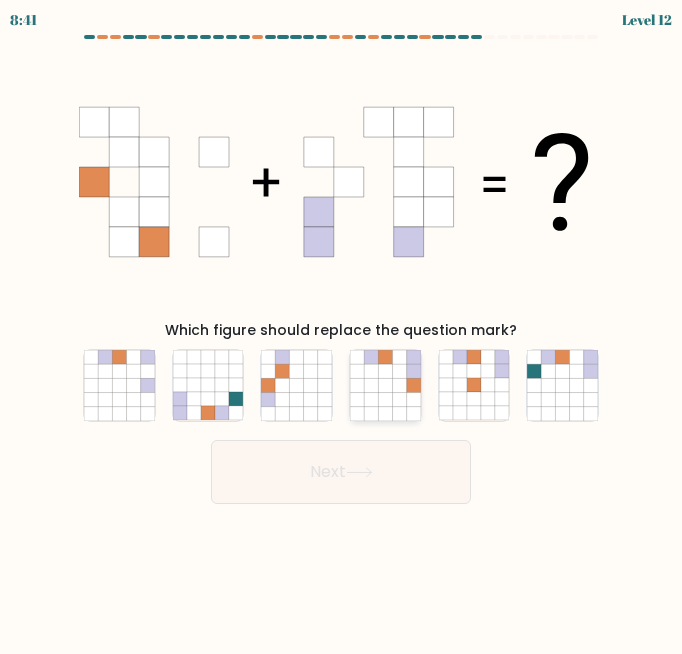click 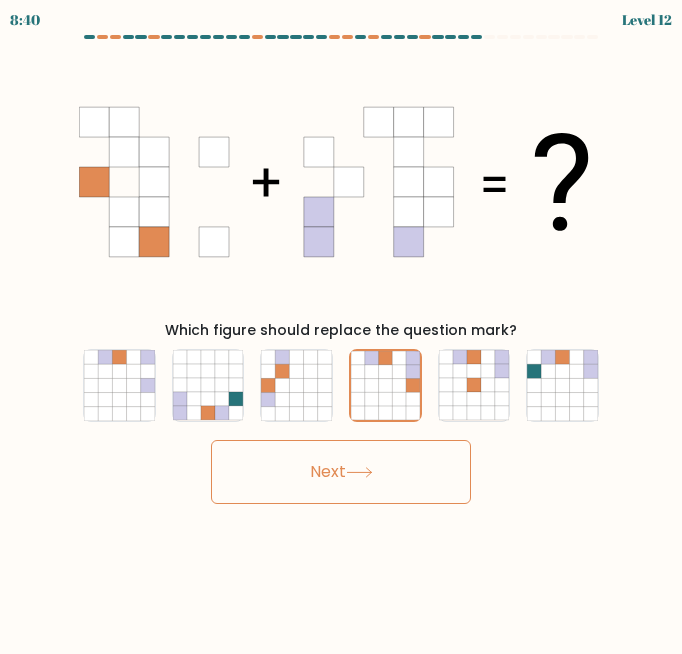 click 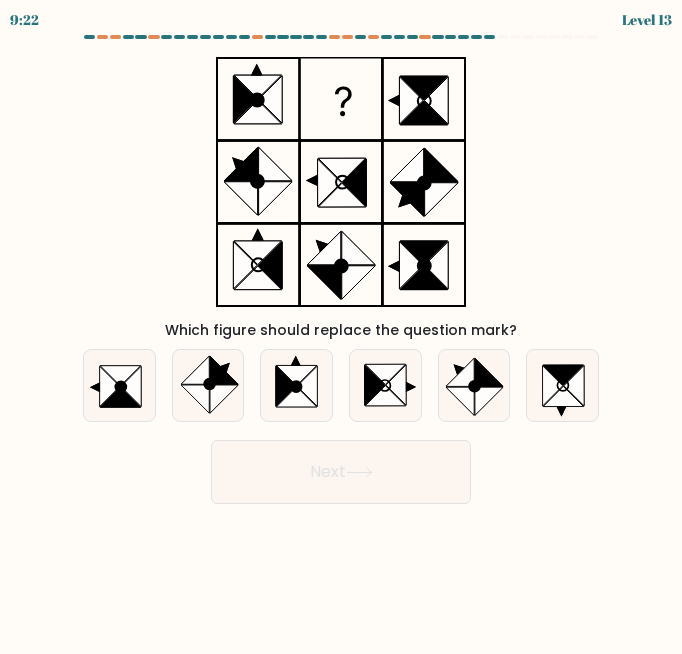 type 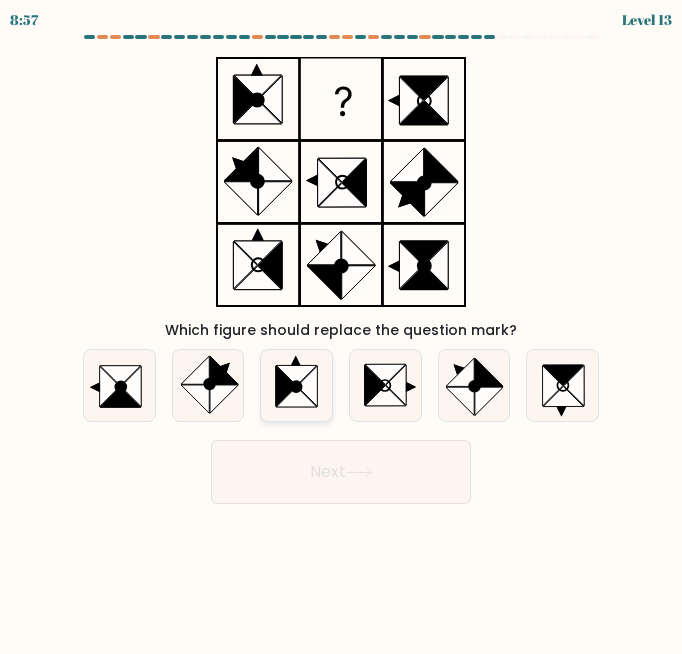 click 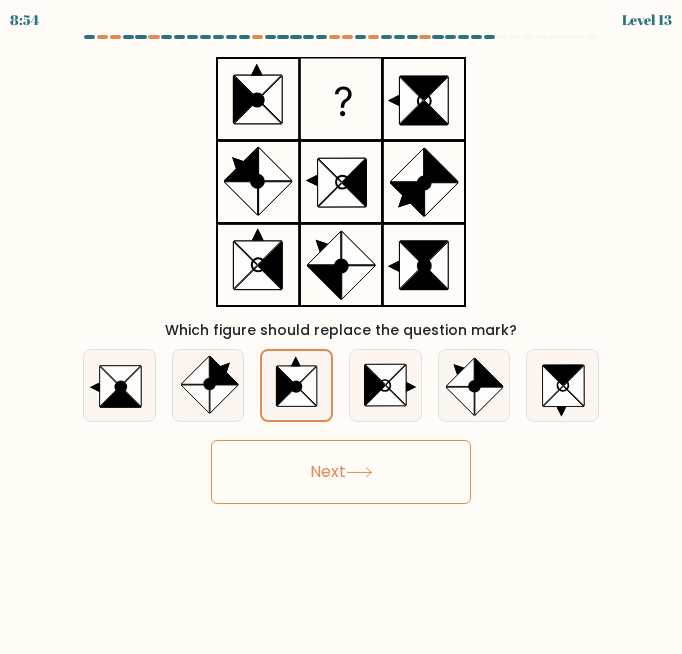 click on "Next" at bounding box center [341, 472] 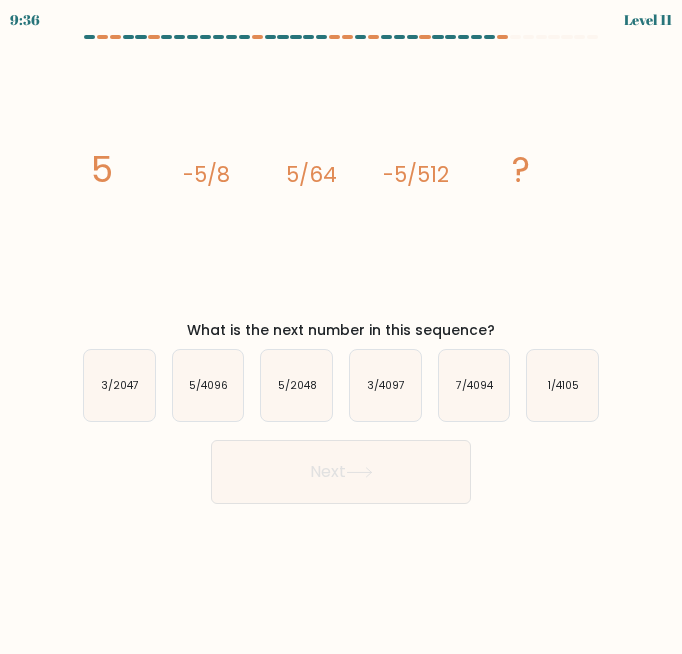 type 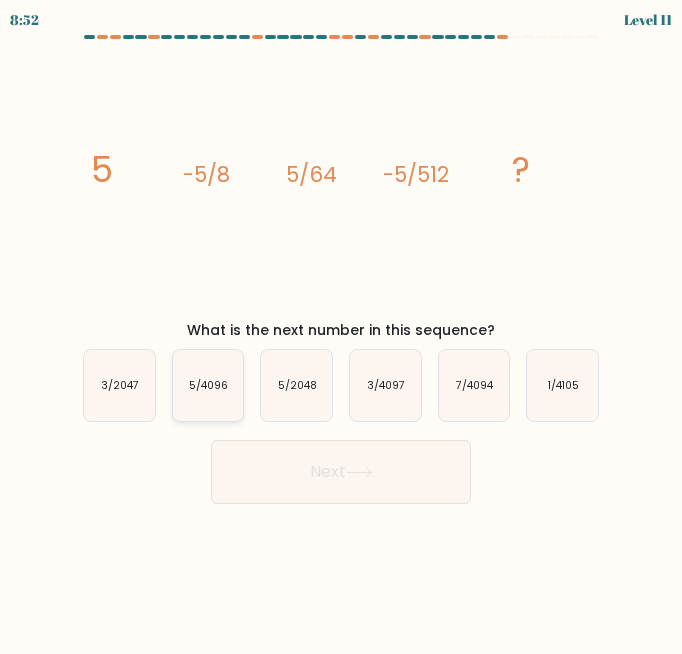 click on "5/4096" 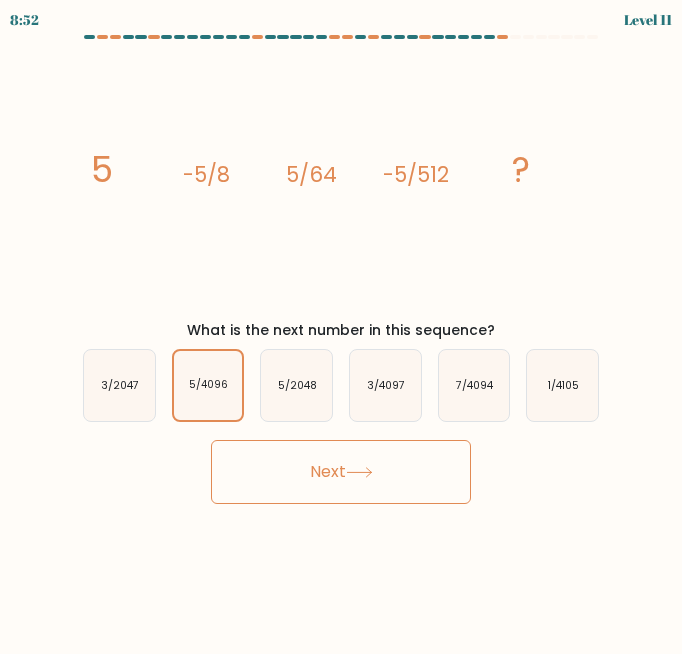 click on "Next" at bounding box center (341, 472) 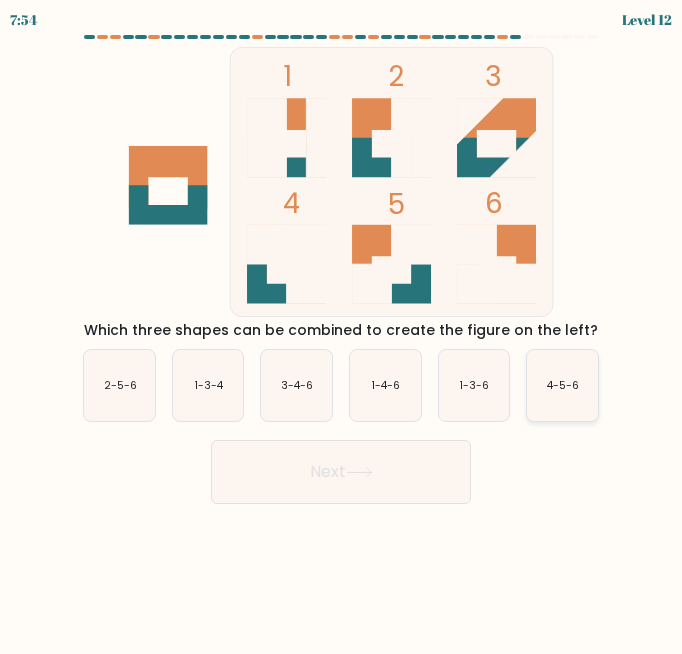 click on "4-5-6" 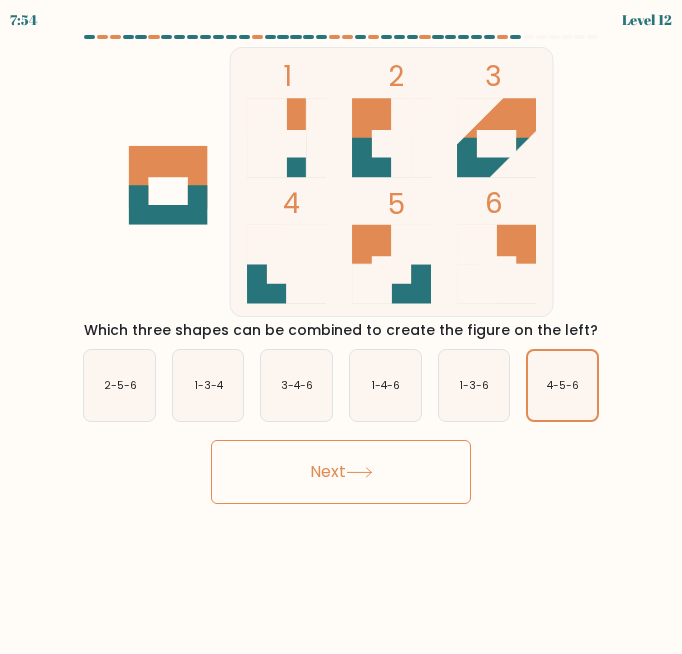 click on "Next" at bounding box center (341, 472) 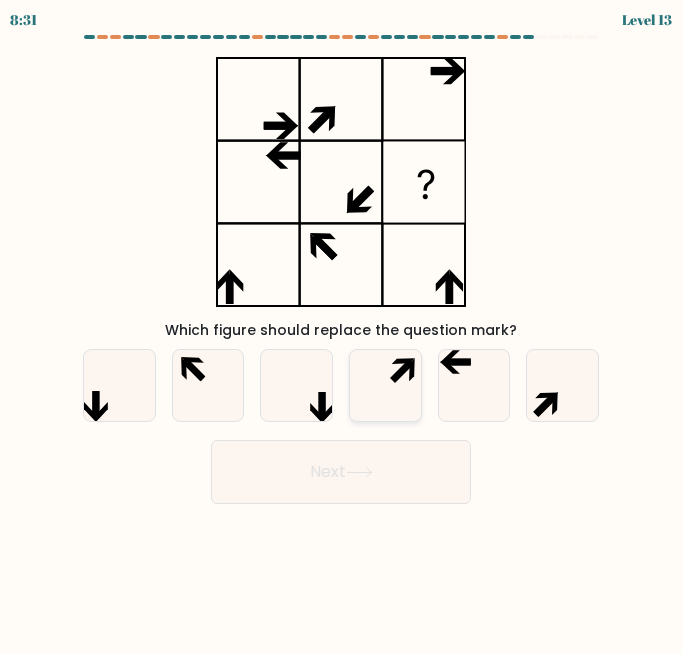 click 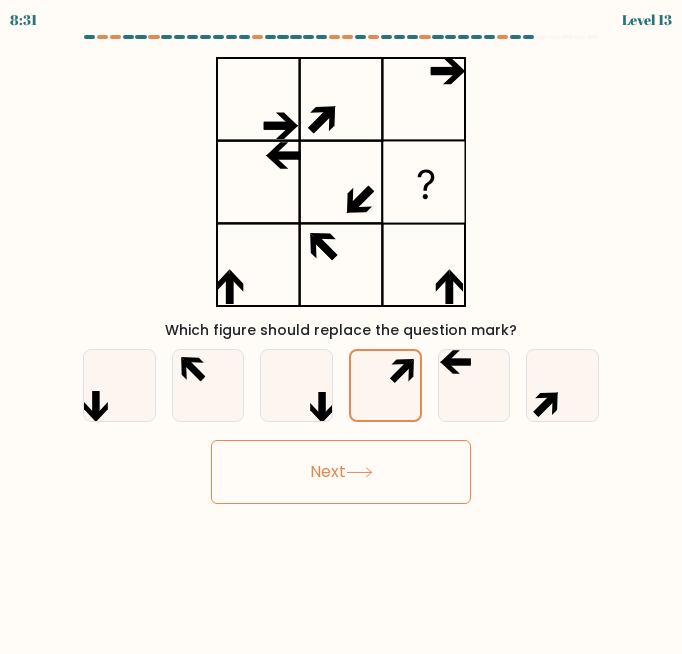 click on "Next" at bounding box center [341, 472] 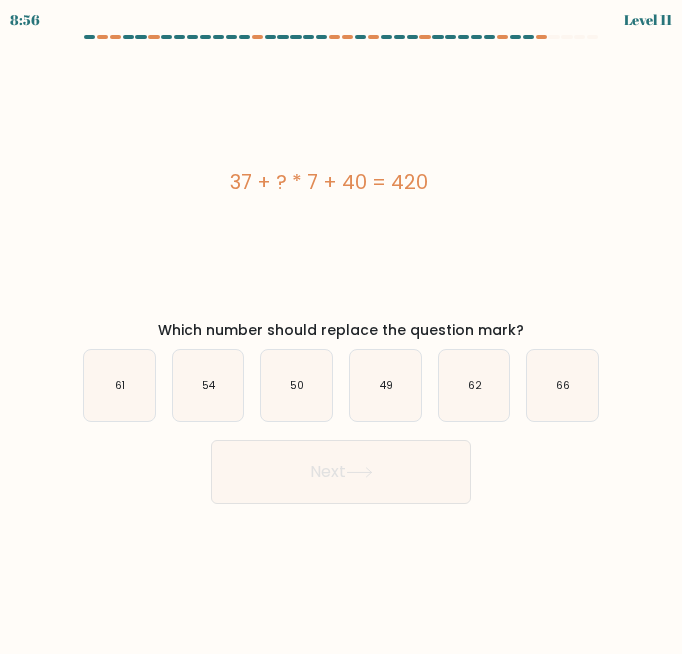 type 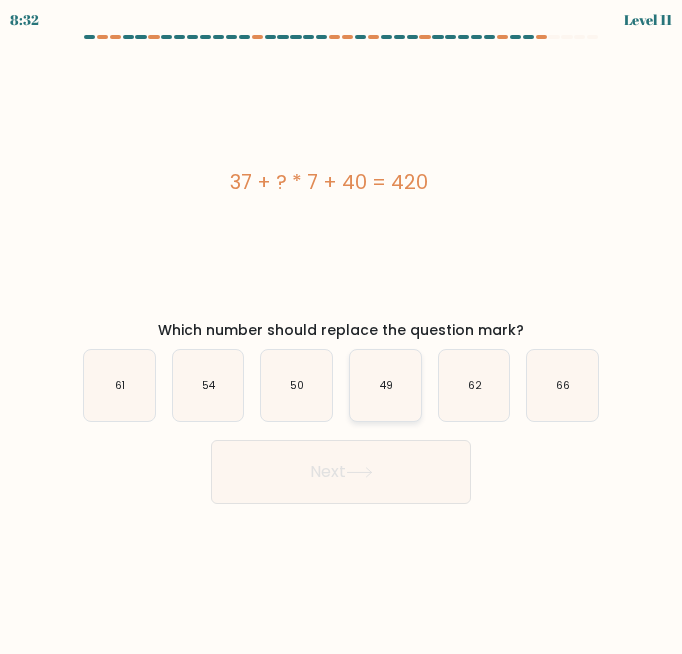 click on "49" 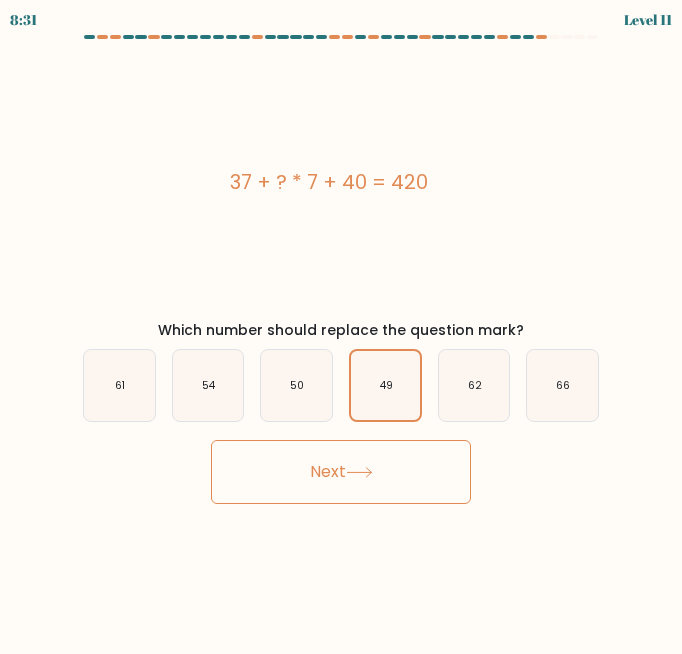 click 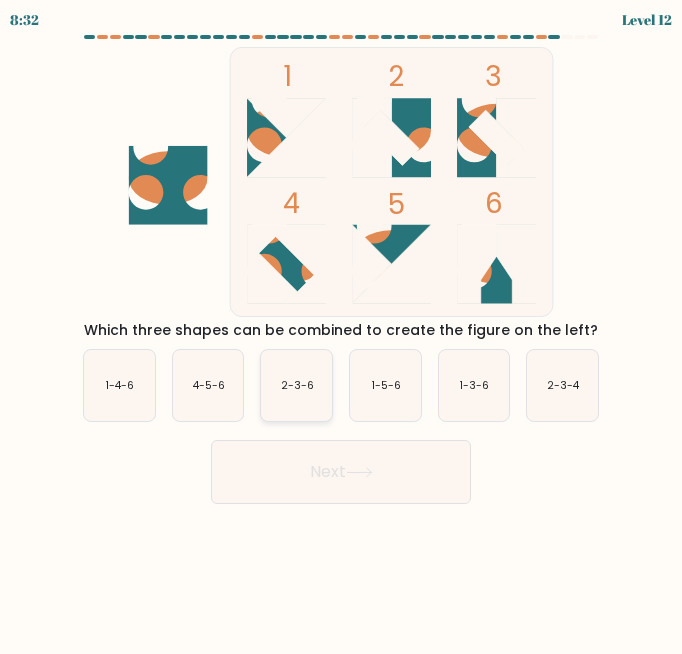 click on "2-3-6" 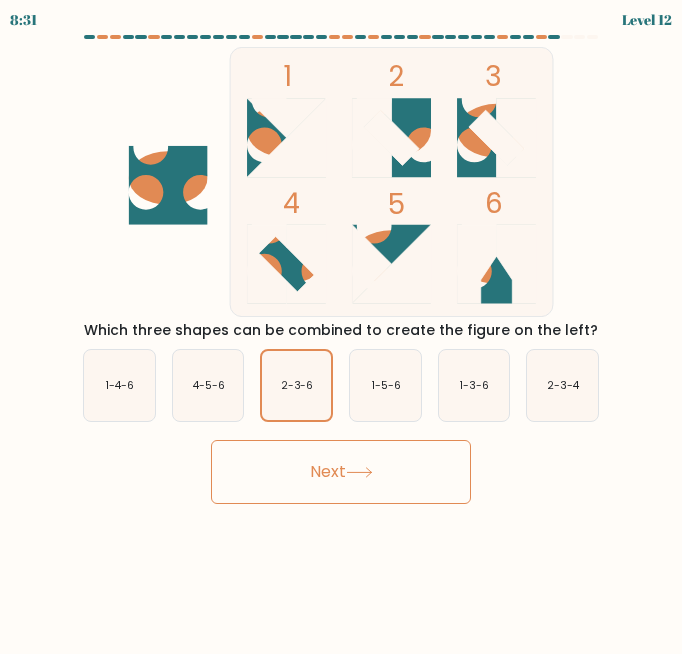 click on "Next" at bounding box center (341, 472) 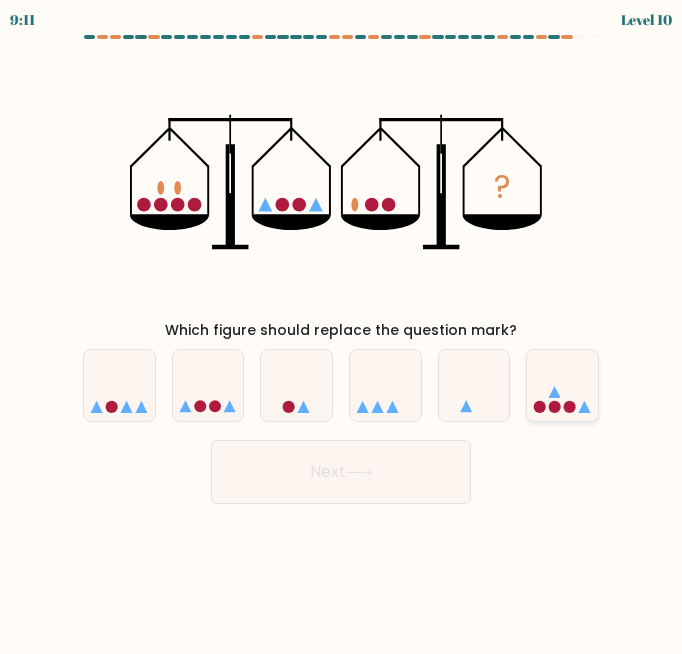 click 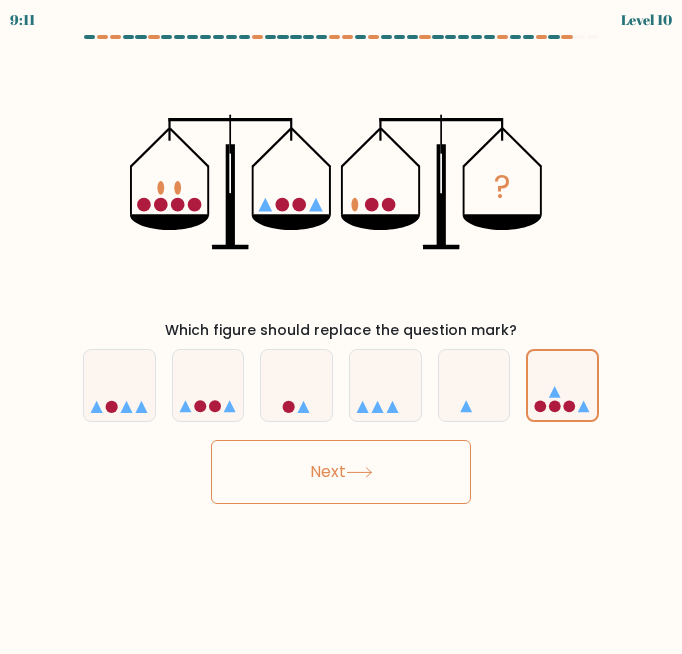 click on "Next" at bounding box center [341, 472] 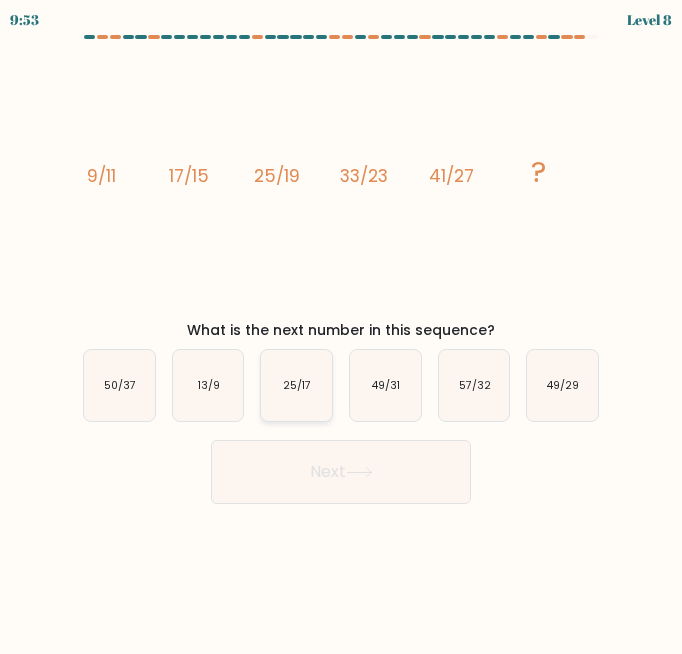 click on "25/17" 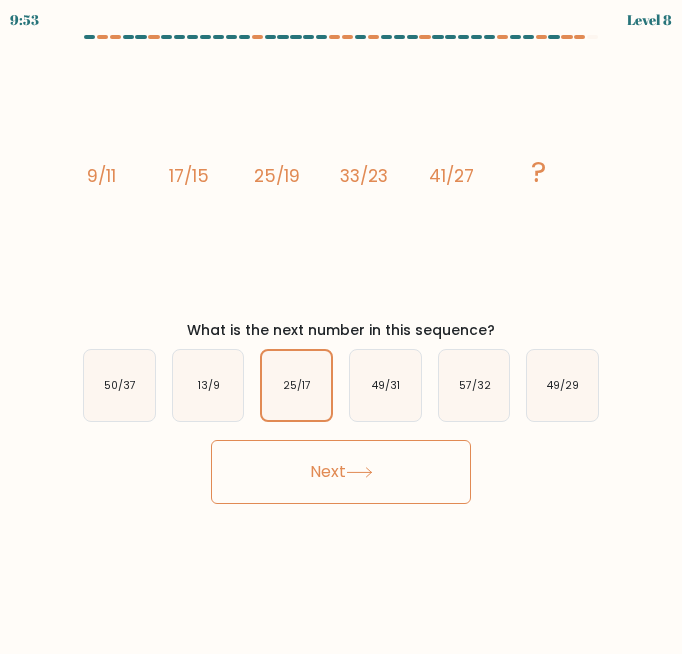click 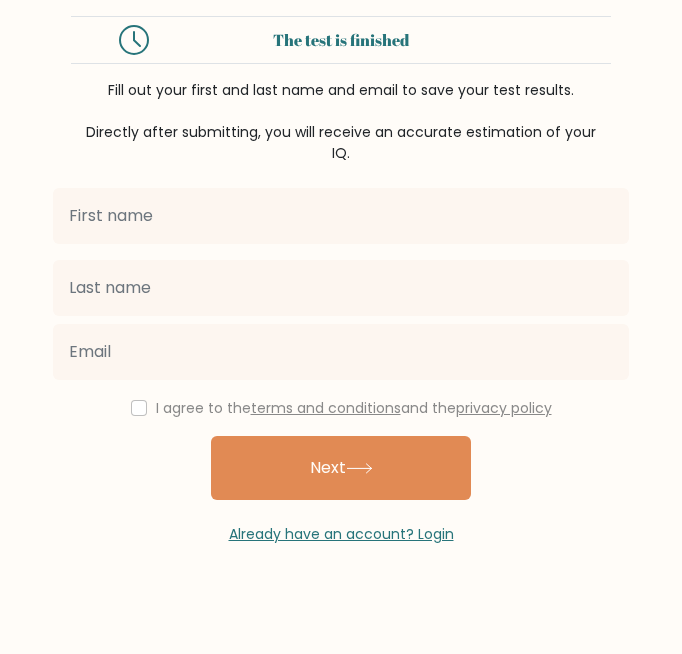 scroll, scrollTop: 0, scrollLeft: 0, axis: both 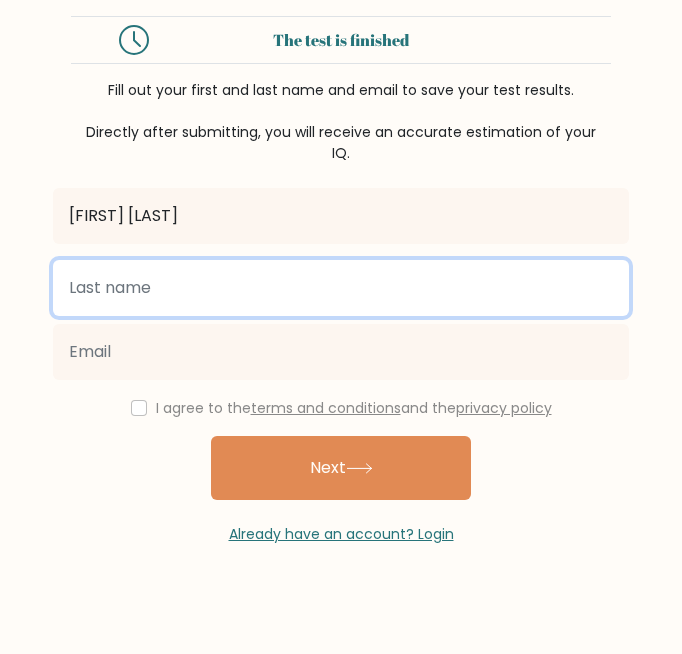 click at bounding box center [341, 288] 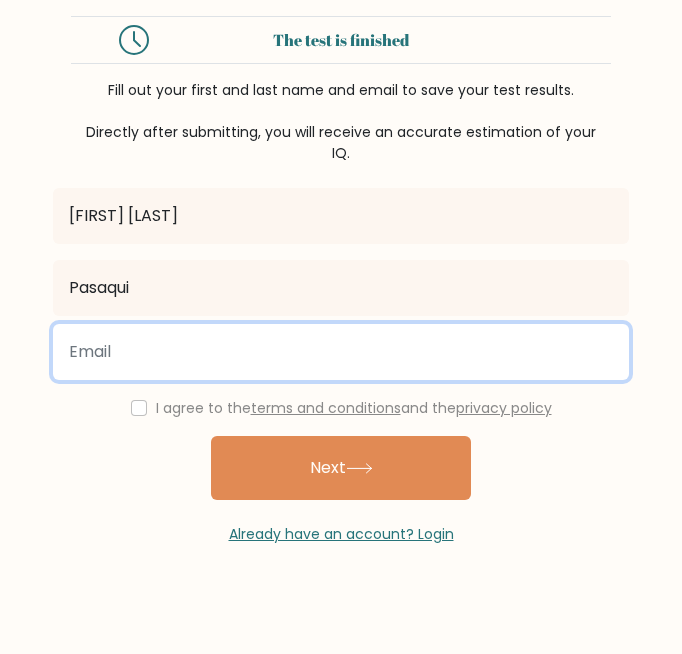 click at bounding box center (341, 352) 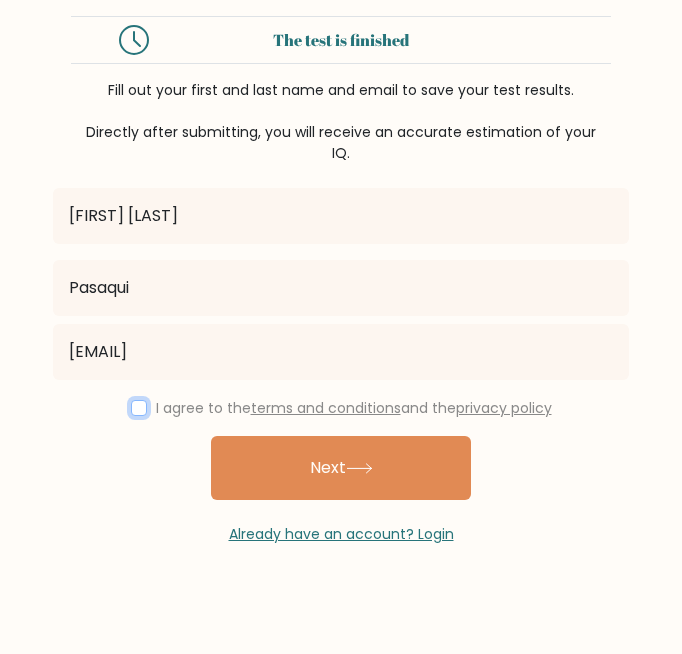 click at bounding box center (139, 408) 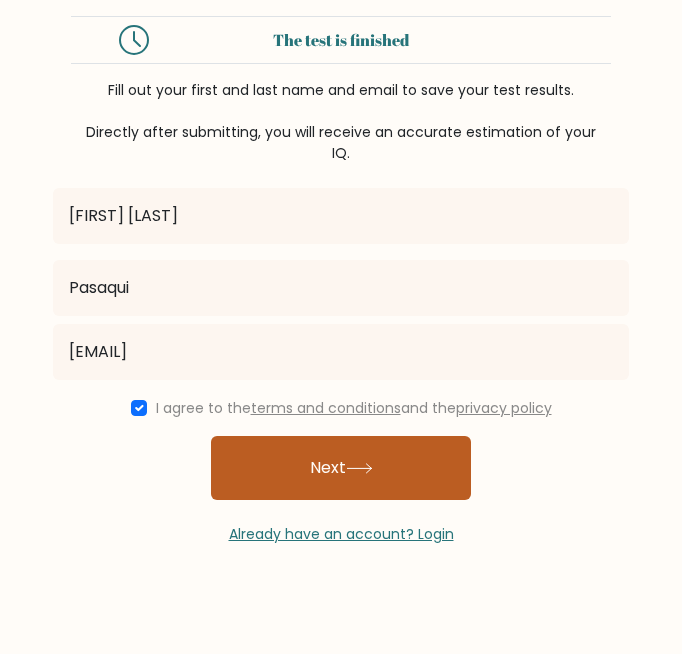 click on "Next" at bounding box center (341, 468) 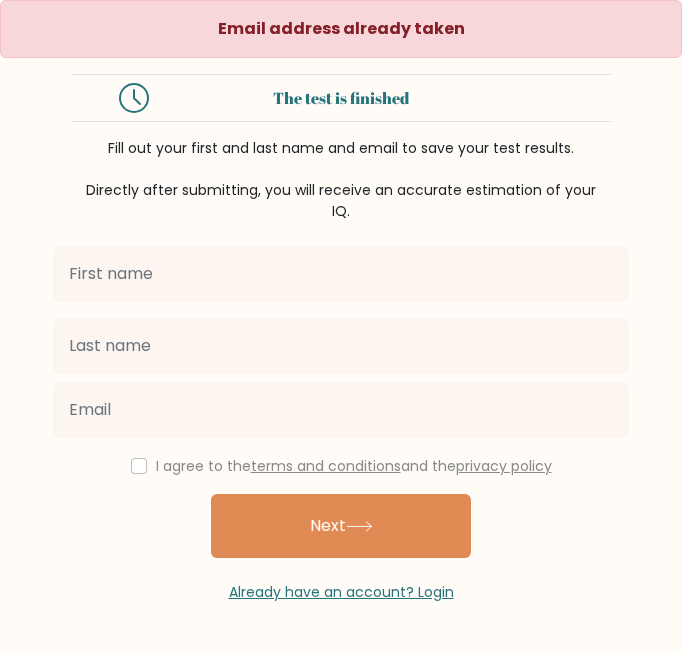 scroll, scrollTop: 0, scrollLeft: 0, axis: both 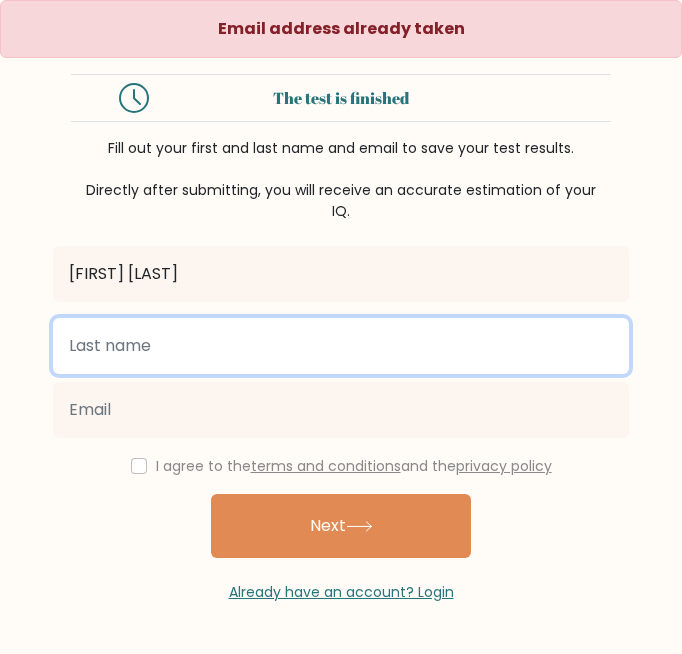 click at bounding box center (341, 346) 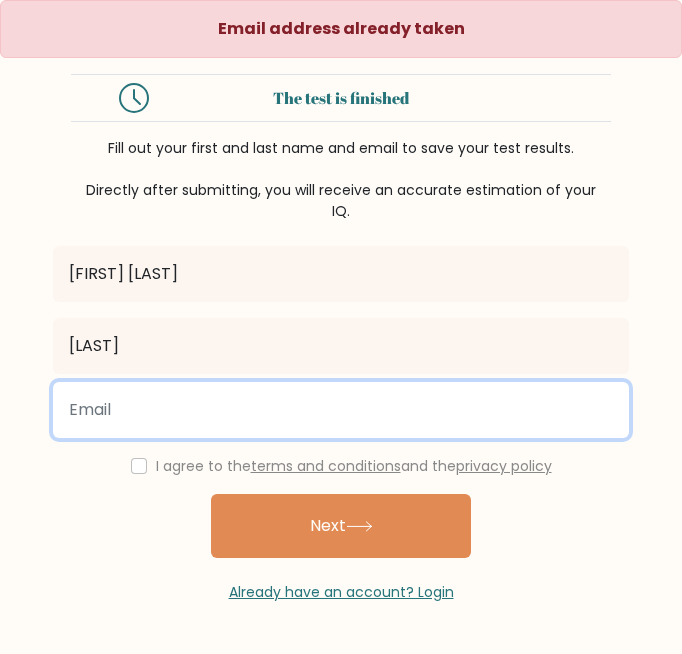 click at bounding box center (341, 410) 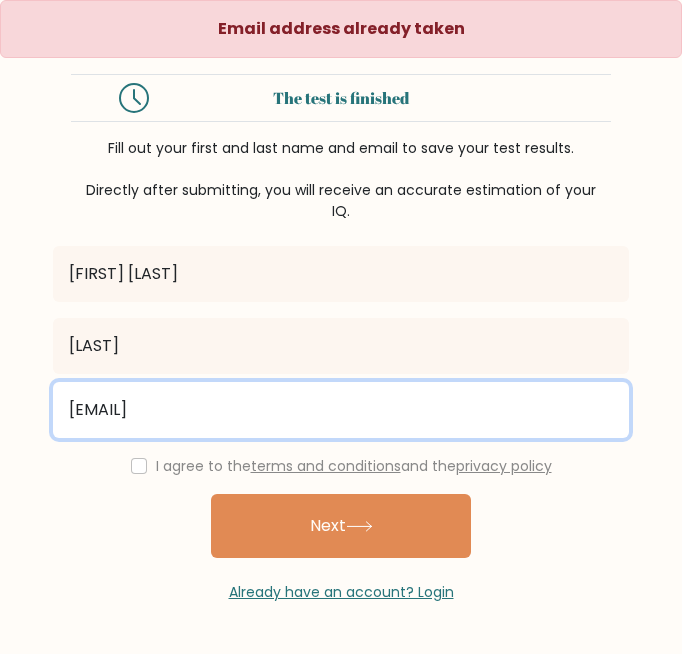 drag, startPoint x: 230, startPoint y: 416, endPoint x: 359, endPoint y: 432, distance: 129.98846 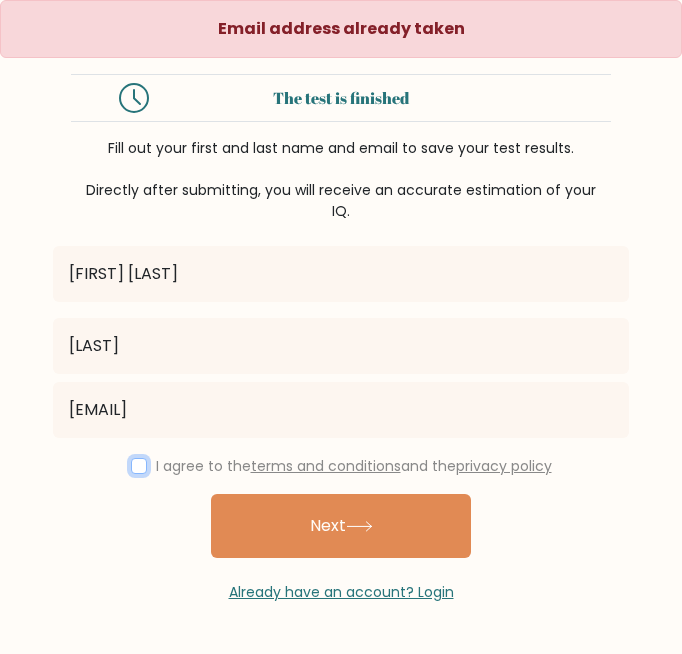 click at bounding box center [139, 466] 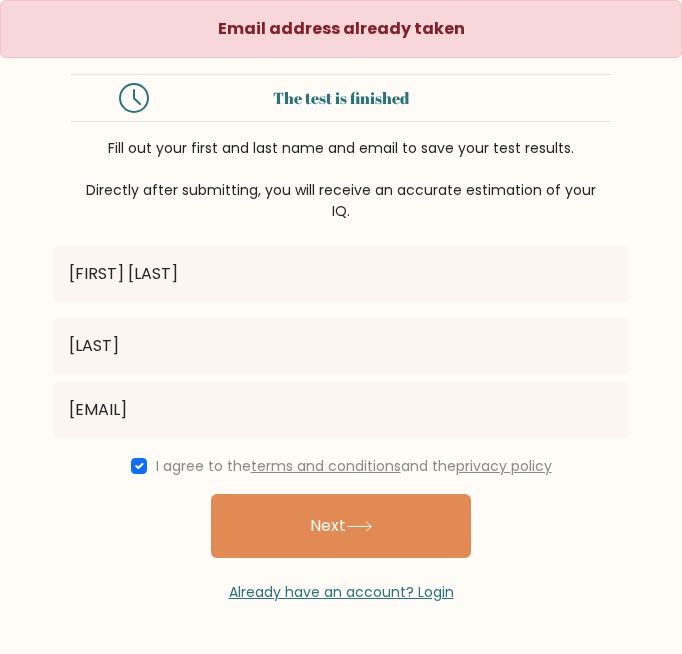 click on "Next" at bounding box center (341, 526) 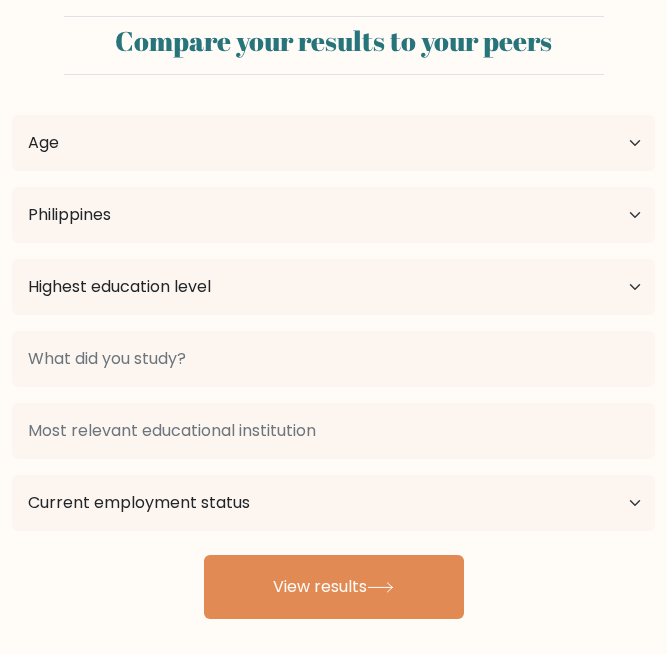 select on "PH" 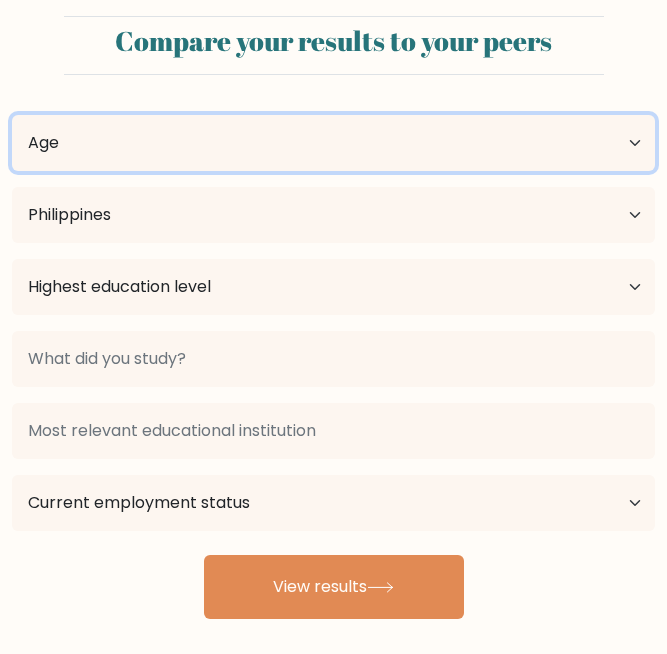 click on "Age
Under 18 years old
18-24 years old
25-34 years old
35-44 years old
45-54 years old
55-64 years old
65 years old and above" at bounding box center (333, 143) 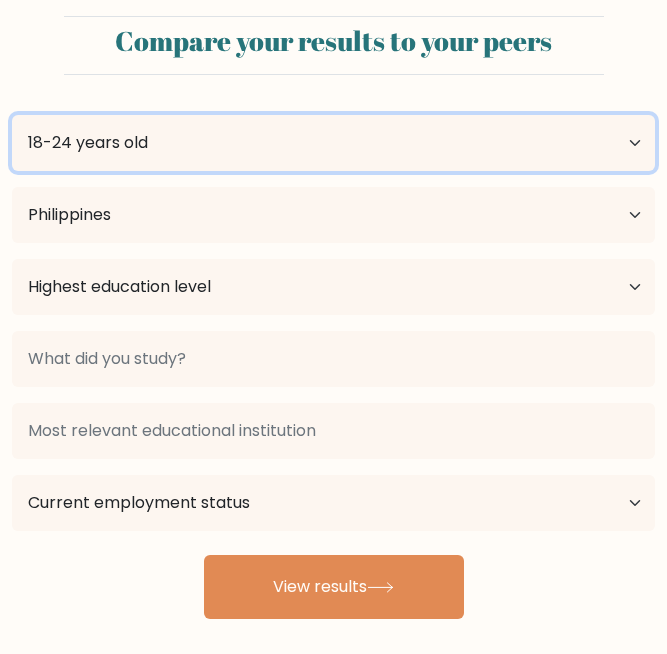 click on "Age
Under 18 years old
18-24 years old
25-34 years old
35-44 years old
45-54 years old
55-64 years old
65 years old and above" at bounding box center (333, 143) 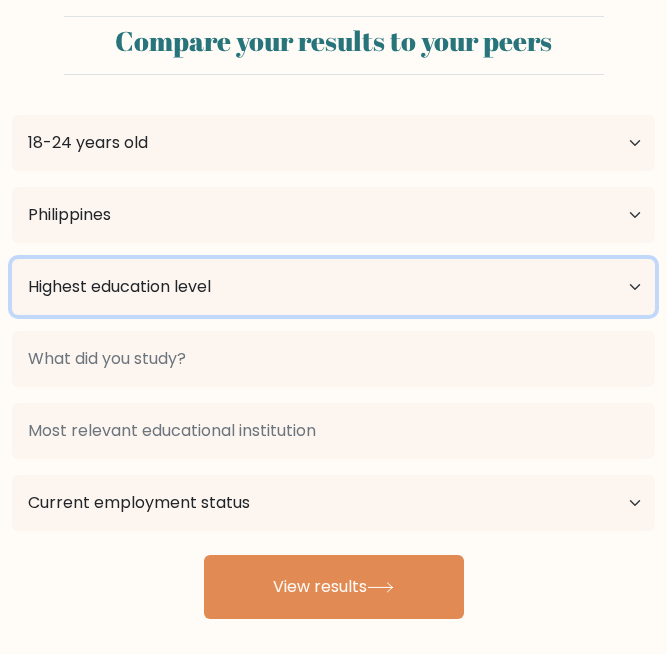 click on "Highest education level
No schooling
Primary
Lower Secondary
Upper Secondary
Occupation Specific
Bachelor's degree
Master's degree
Doctoral degree" at bounding box center (333, 287) 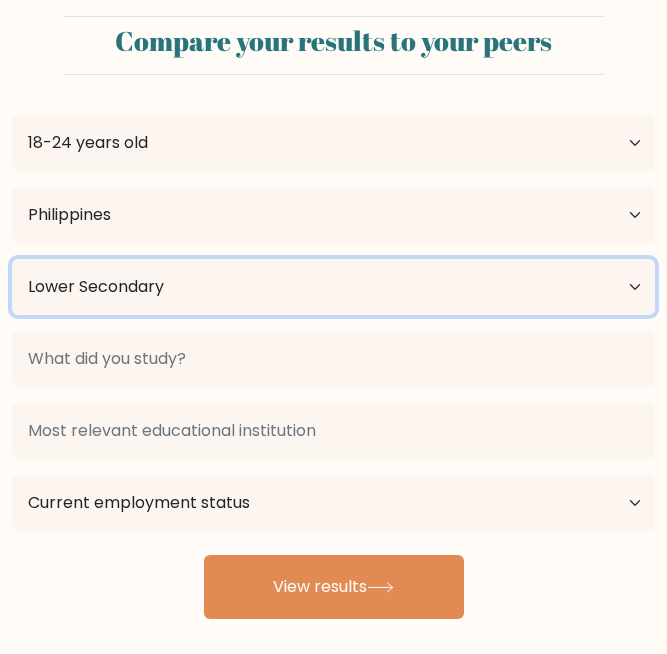 click on "Highest education level
No schooling
Primary
Lower Secondary
Upper Secondary
Occupation Specific
Bachelor's degree
Master's degree
Doctoral degree" at bounding box center (333, 287) 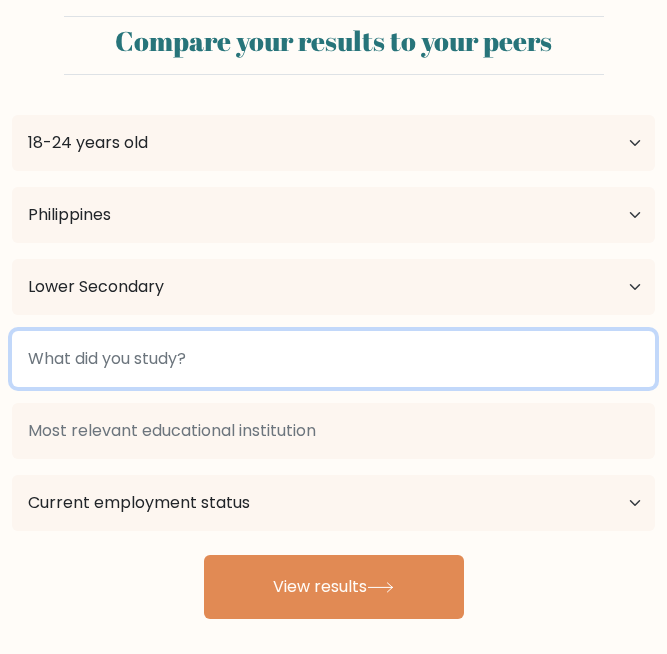 click at bounding box center [333, 359] 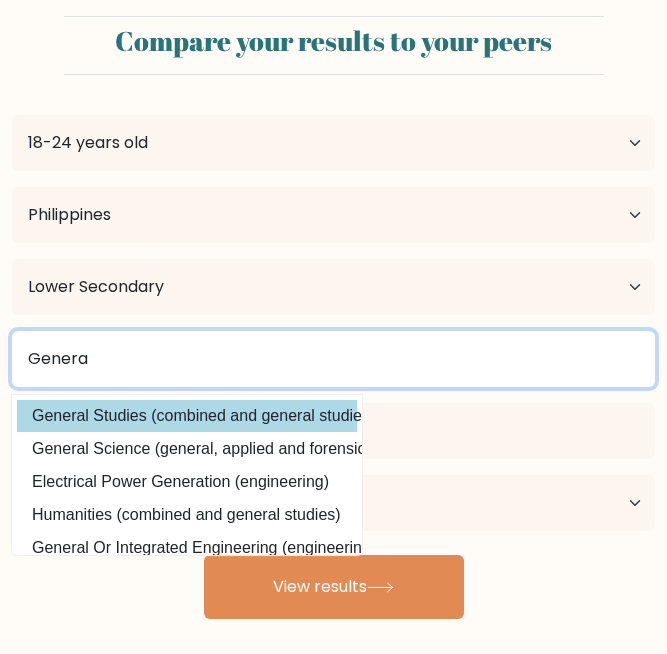type on "Genera" 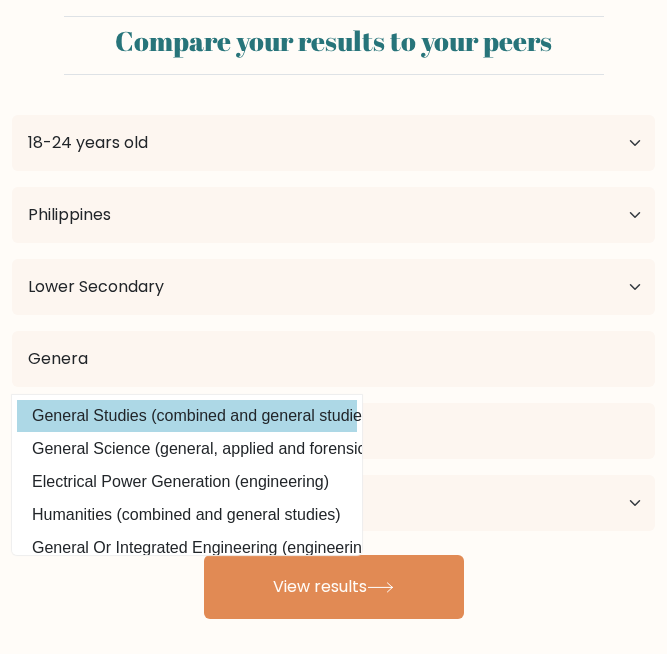 click on "Jasmine Jake
Pasaqui
Age
Under 18 years old
18-24 years old
25-34 years old
35-44 years old
45-54 years old
55-64 years old
65 years old and above
Country
Afghanistan
Albania
Algeria
American Samoa
Andorra
Angola
Anguilla
Antarctica
Antigua and Barbuda
Argentina
Armenia
Aruba
Australia
Austria
Azerbaijan
Bahamas
Bahrain
Bangladesh
Barbados
Belarus
Belgium
Belize
Benin
Bermuda
Bhutan
Bolivia
Bonaire, Sint Eustatius and Saba
Bosnia and Herzegovina
Botswana
Bouvet Island
Brazil" at bounding box center (333, 355) 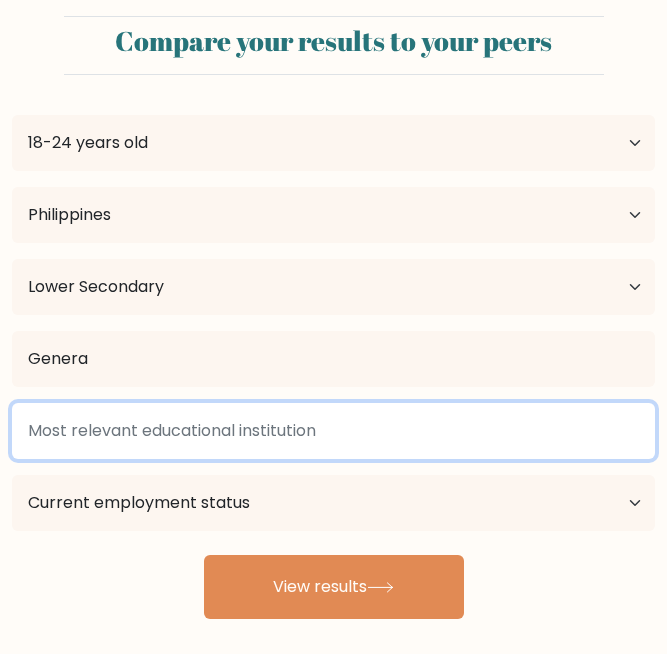 click at bounding box center [333, 431] 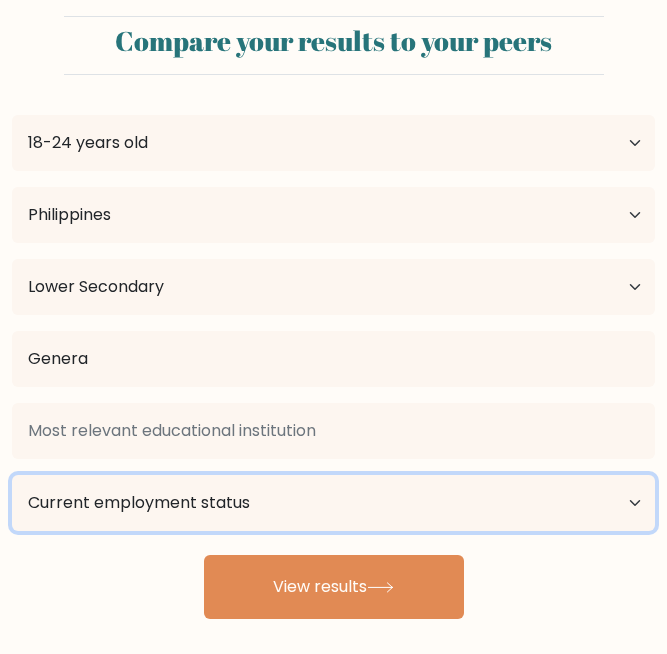 click on "Current employment status
Employed
Student
Retired
Other / prefer not to answer" at bounding box center [333, 503] 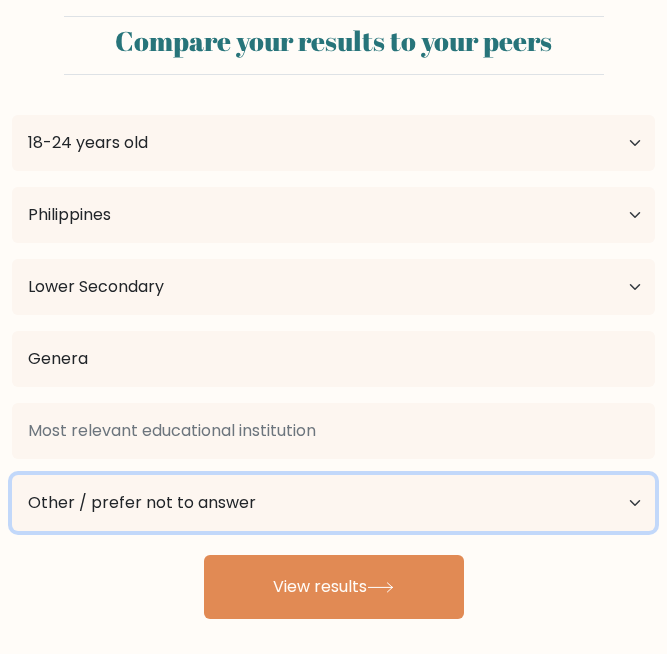 click on "Current employment status
Employed
Student
Retired
Other / prefer not to answer" at bounding box center (333, 503) 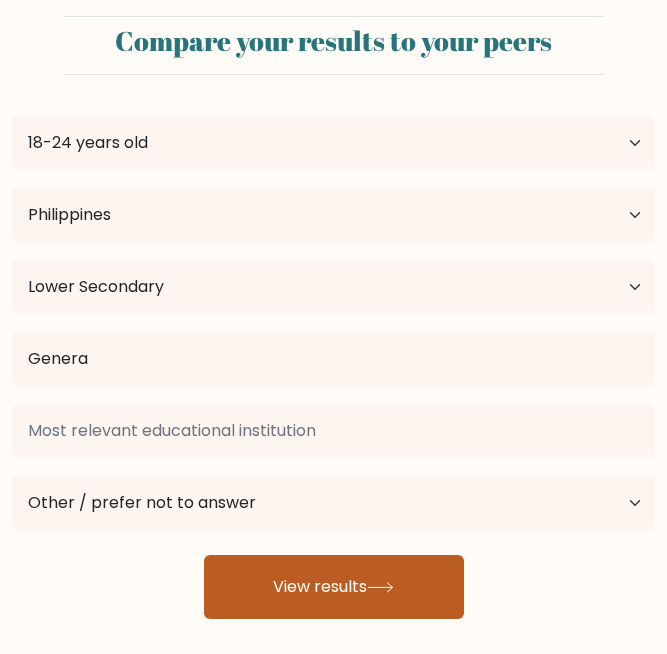 click on "View results" at bounding box center [334, 587] 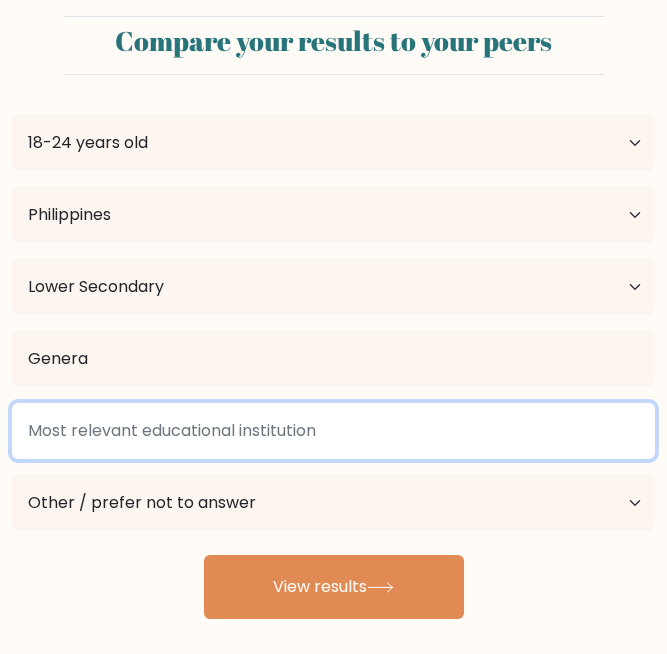 click at bounding box center [333, 431] 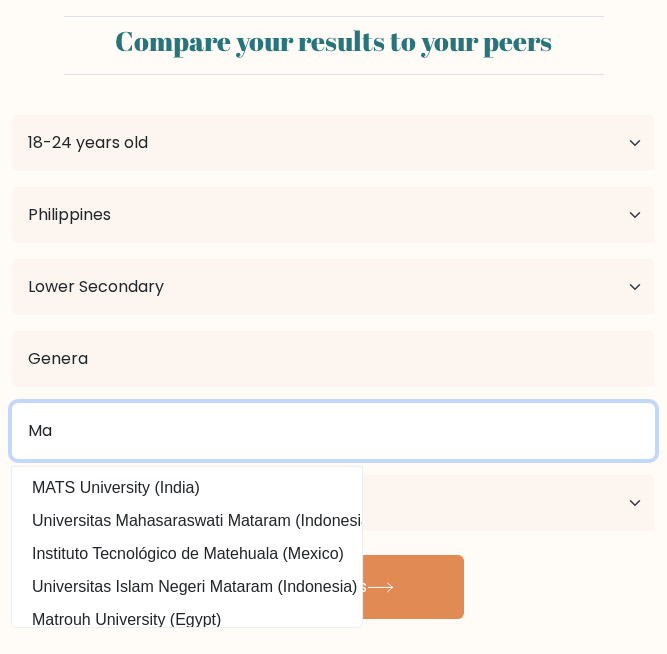 type on "M" 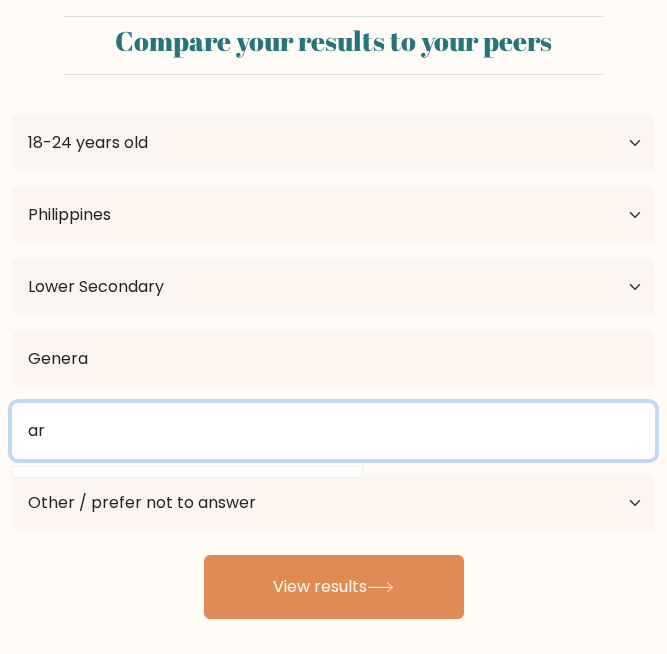 type on "arr" 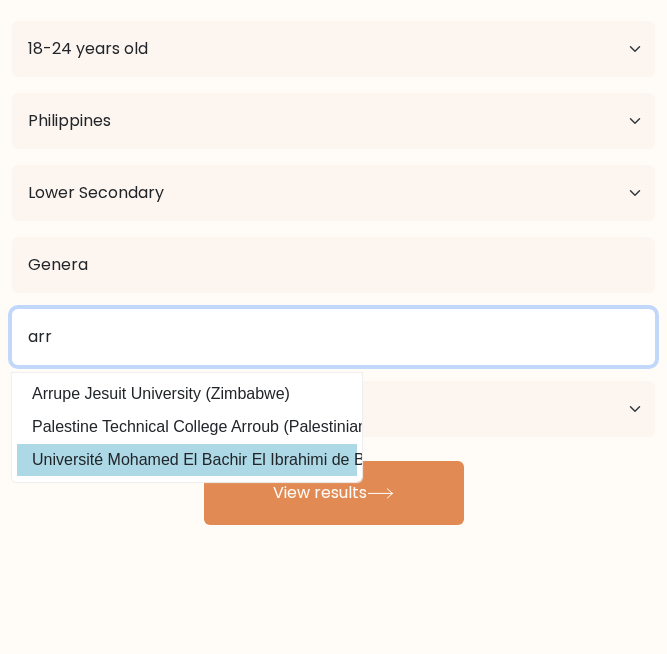 scroll, scrollTop: 104, scrollLeft: 0, axis: vertical 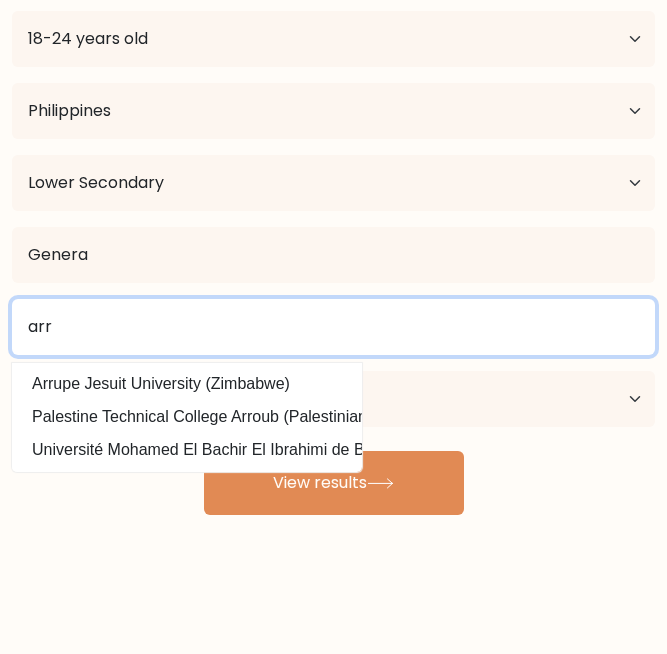 click on "arr" at bounding box center (333, 327) 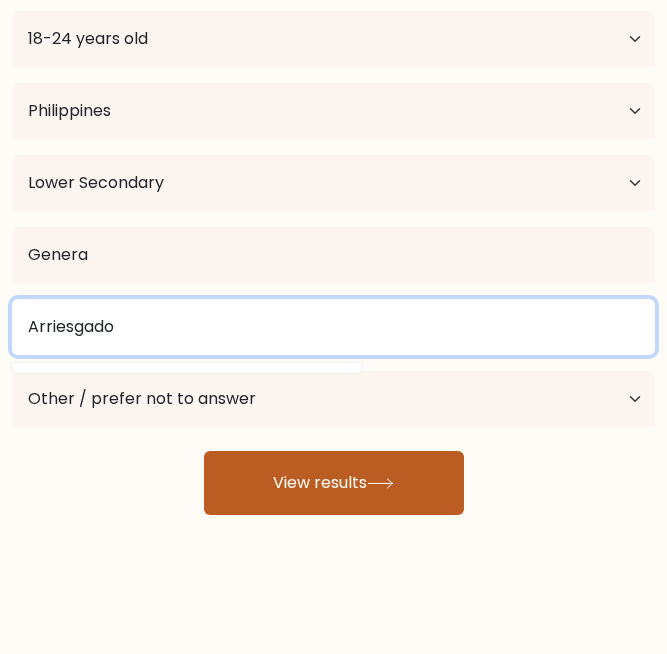 type on "Arriesgado" 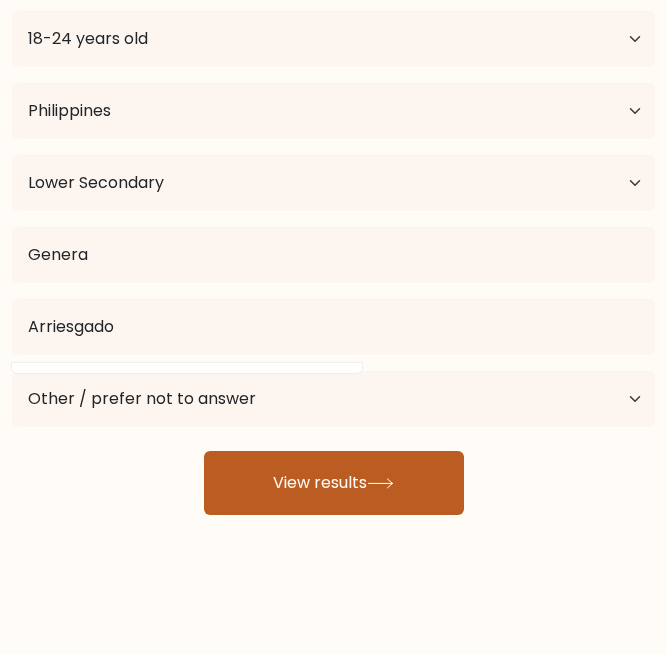 click on "View results" at bounding box center (334, 483) 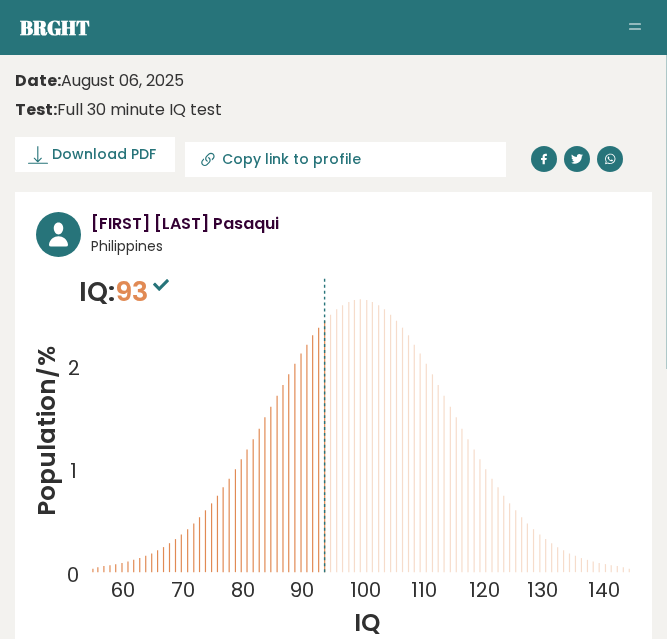 scroll, scrollTop: 0, scrollLeft: 0, axis: both 